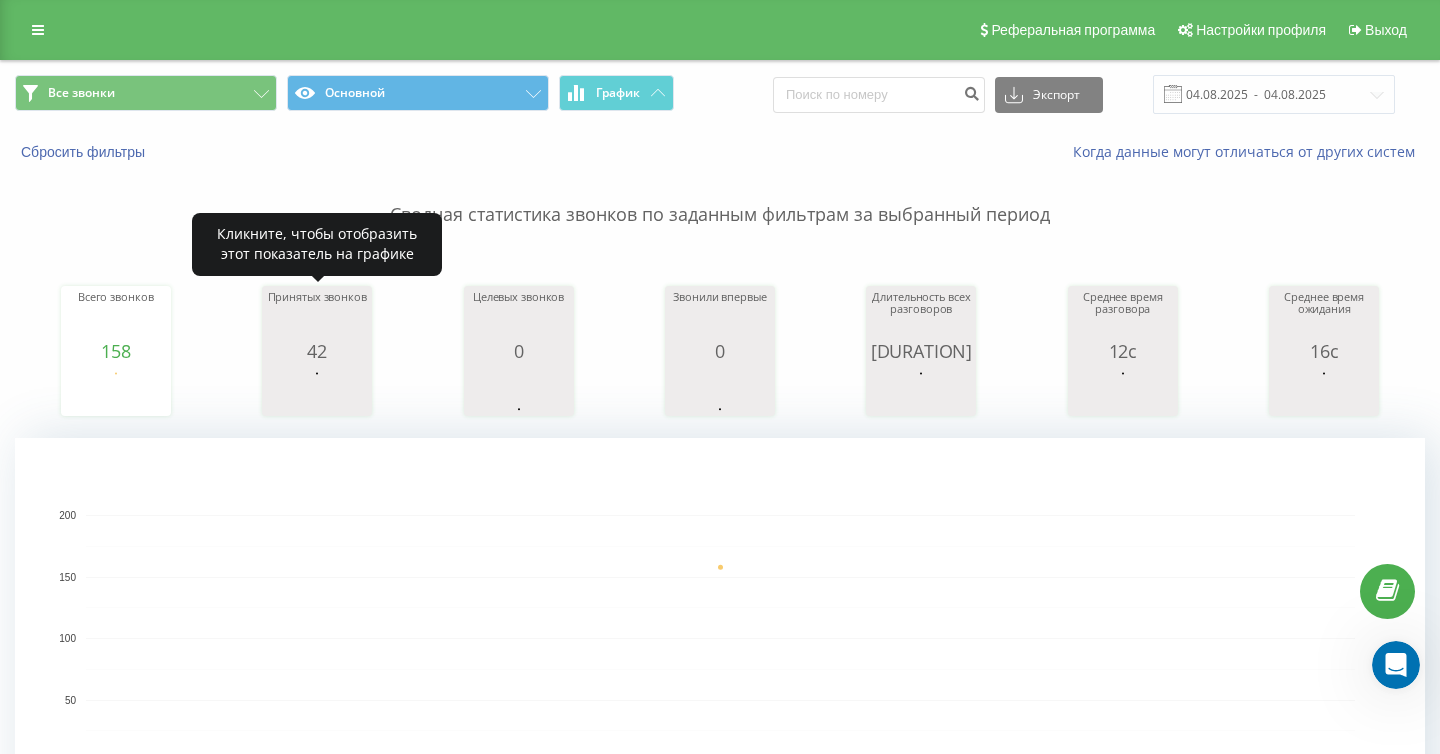 scroll, scrollTop: 0, scrollLeft: 0, axis: both 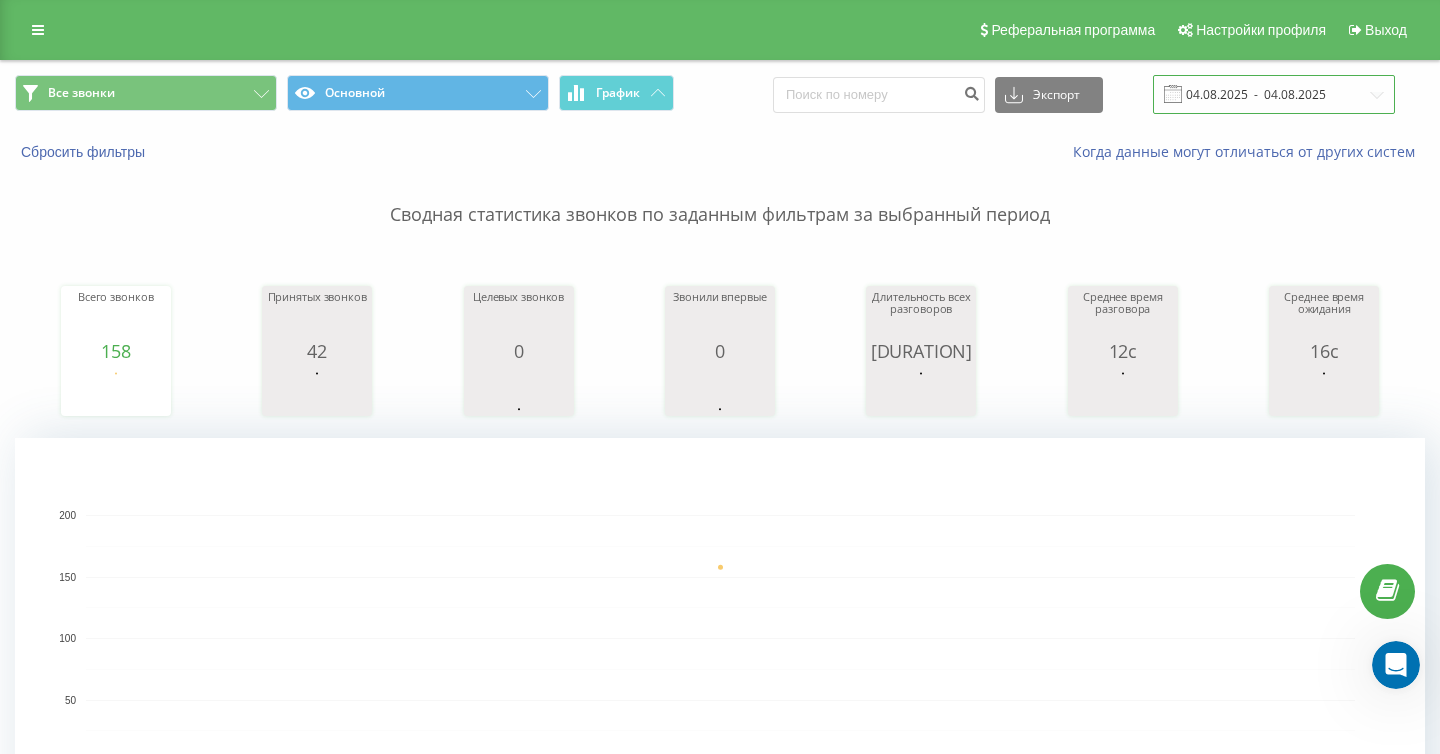 click on "04.08.2025  -  04.08.2025" at bounding box center [1274, 94] 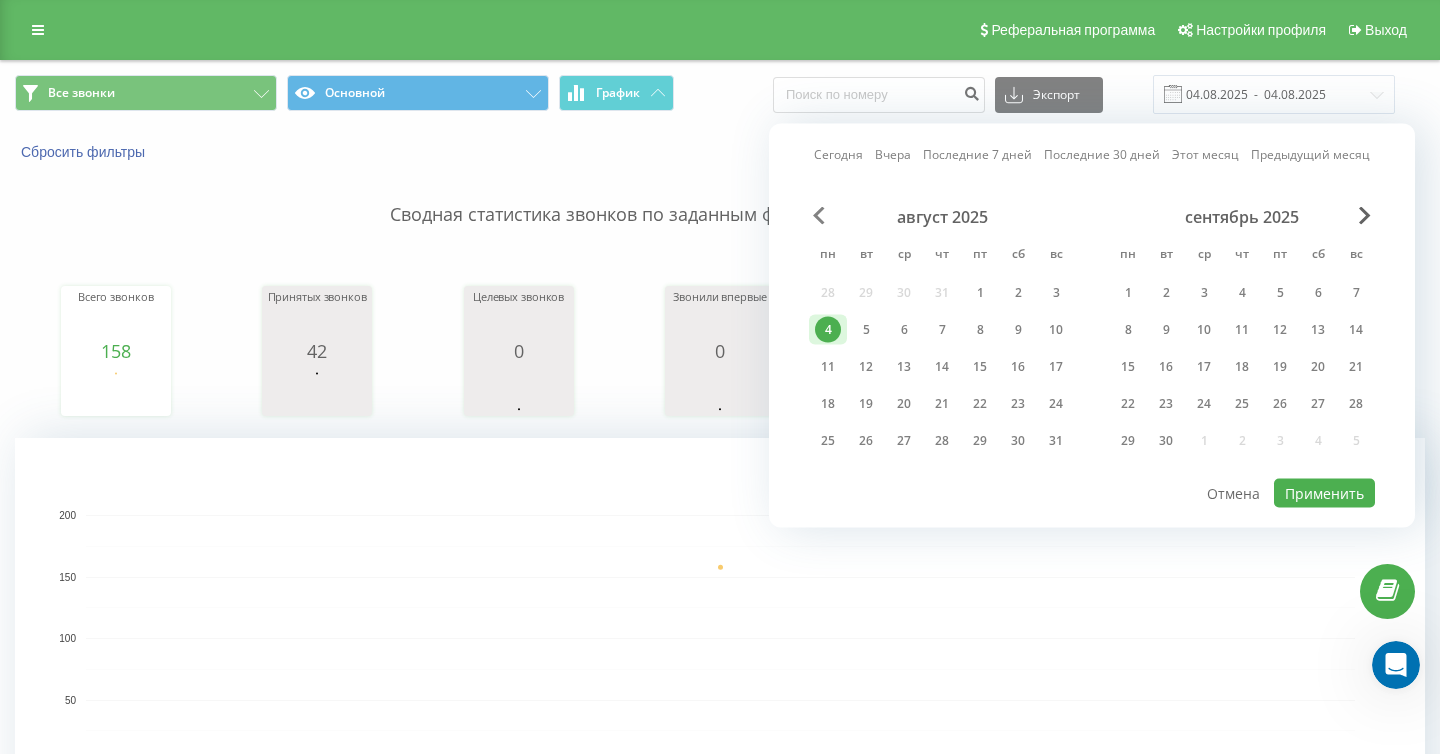 click at bounding box center [819, 216] 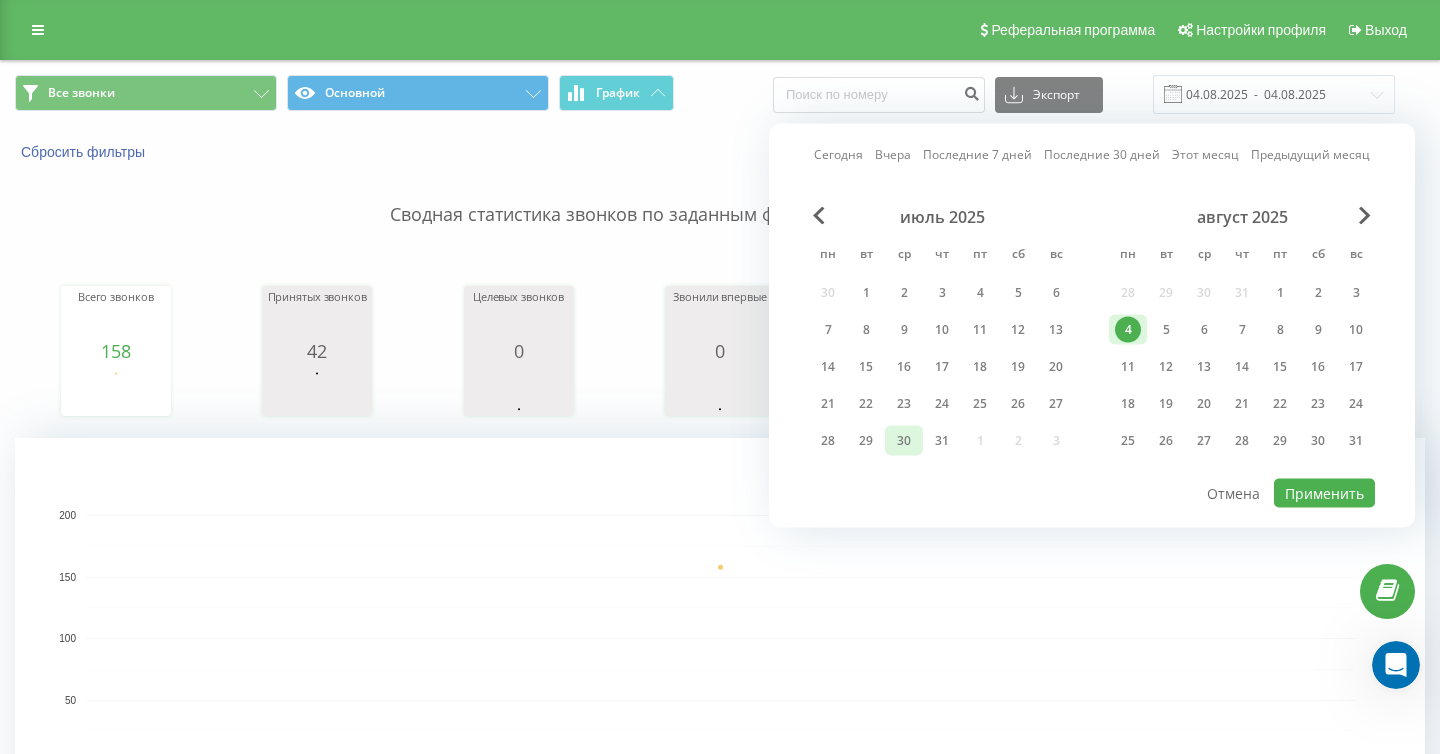 click on "30" at bounding box center (904, 441) 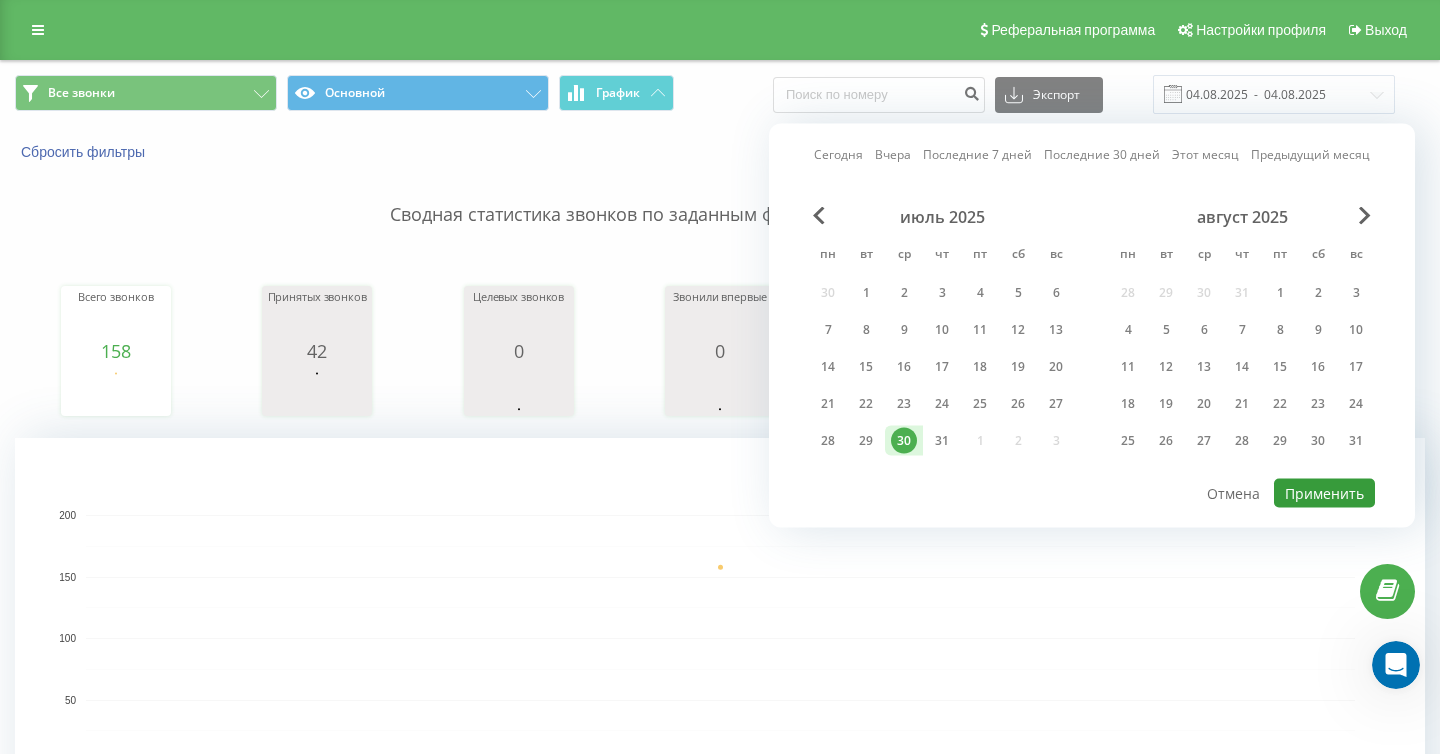click on "Применить" at bounding box center [1324, 493] 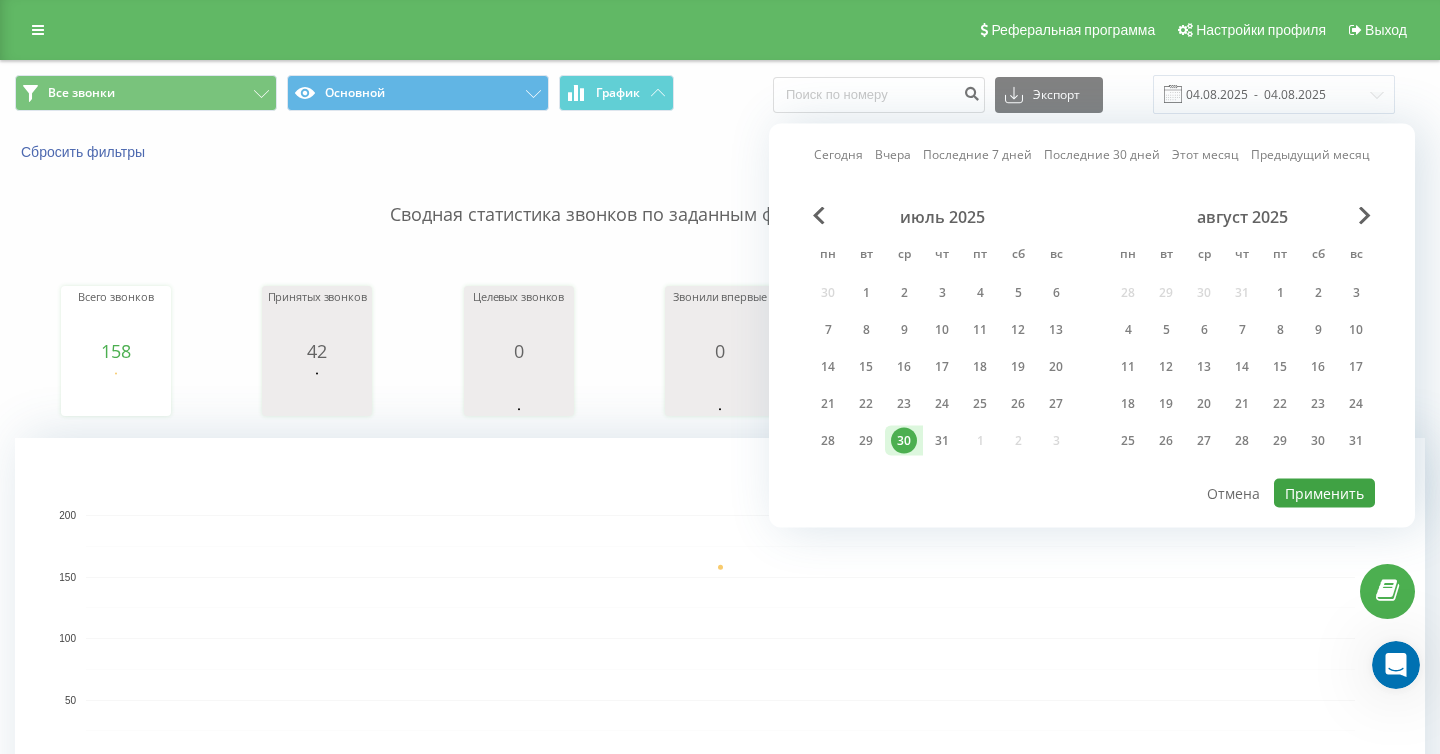 type on "30.07.2025  -  30.07.2025" 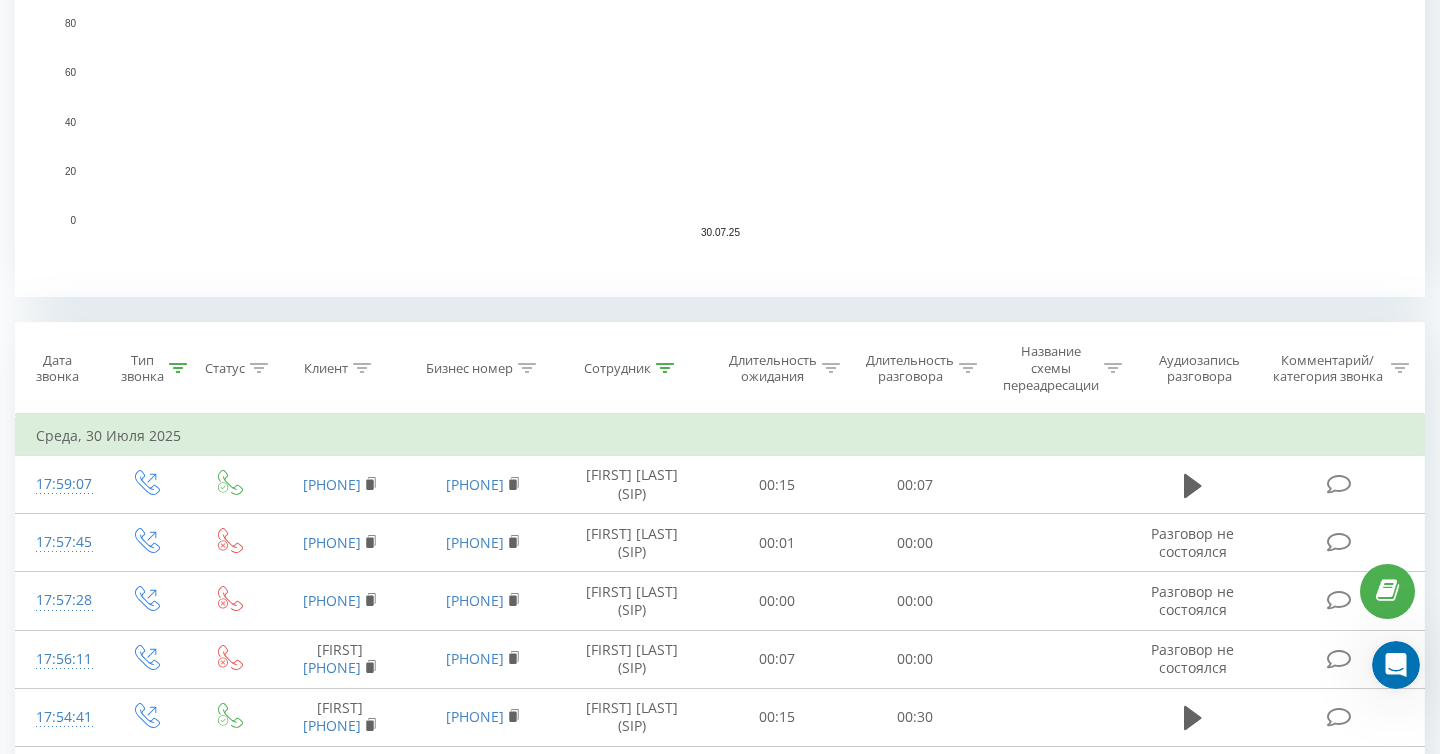 scroll, scrollTop: 592, scrollLeft: 0, axis: vertical 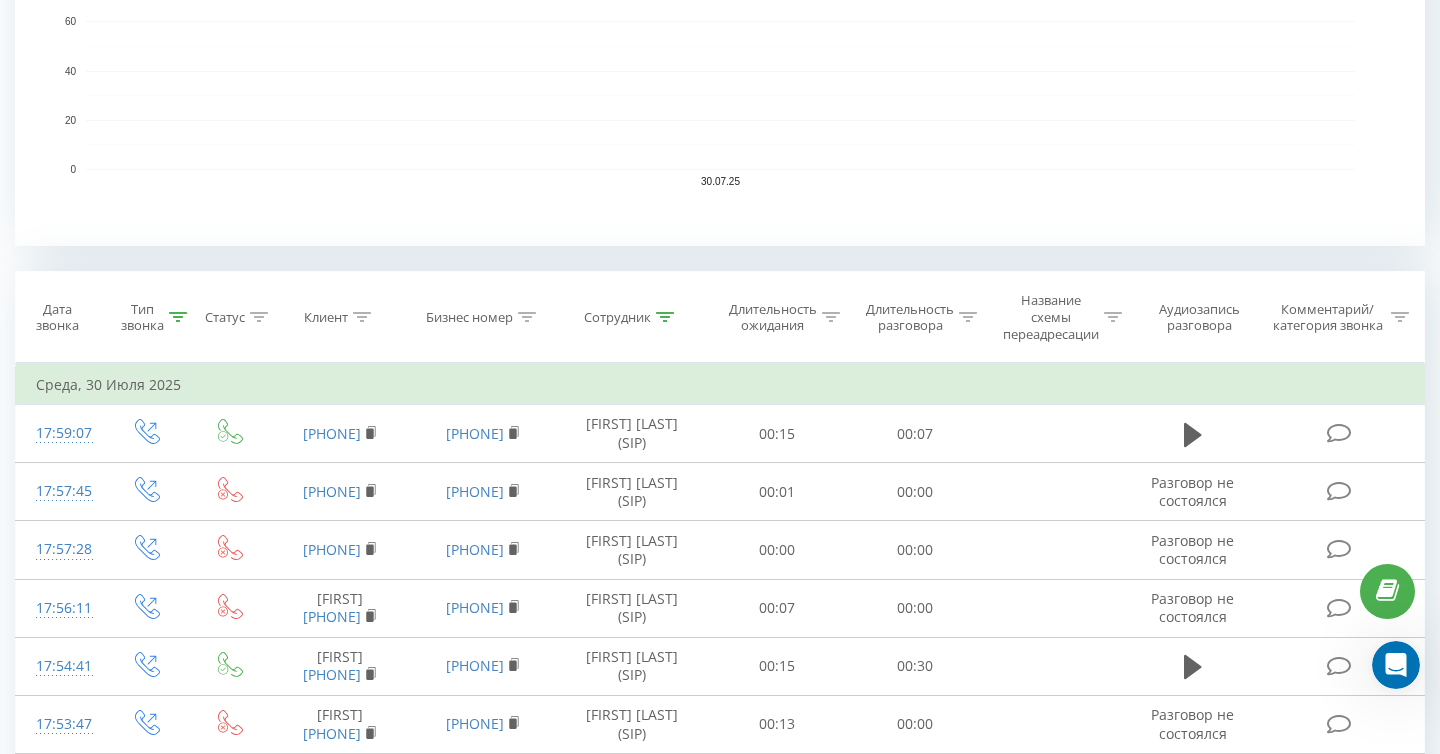 click 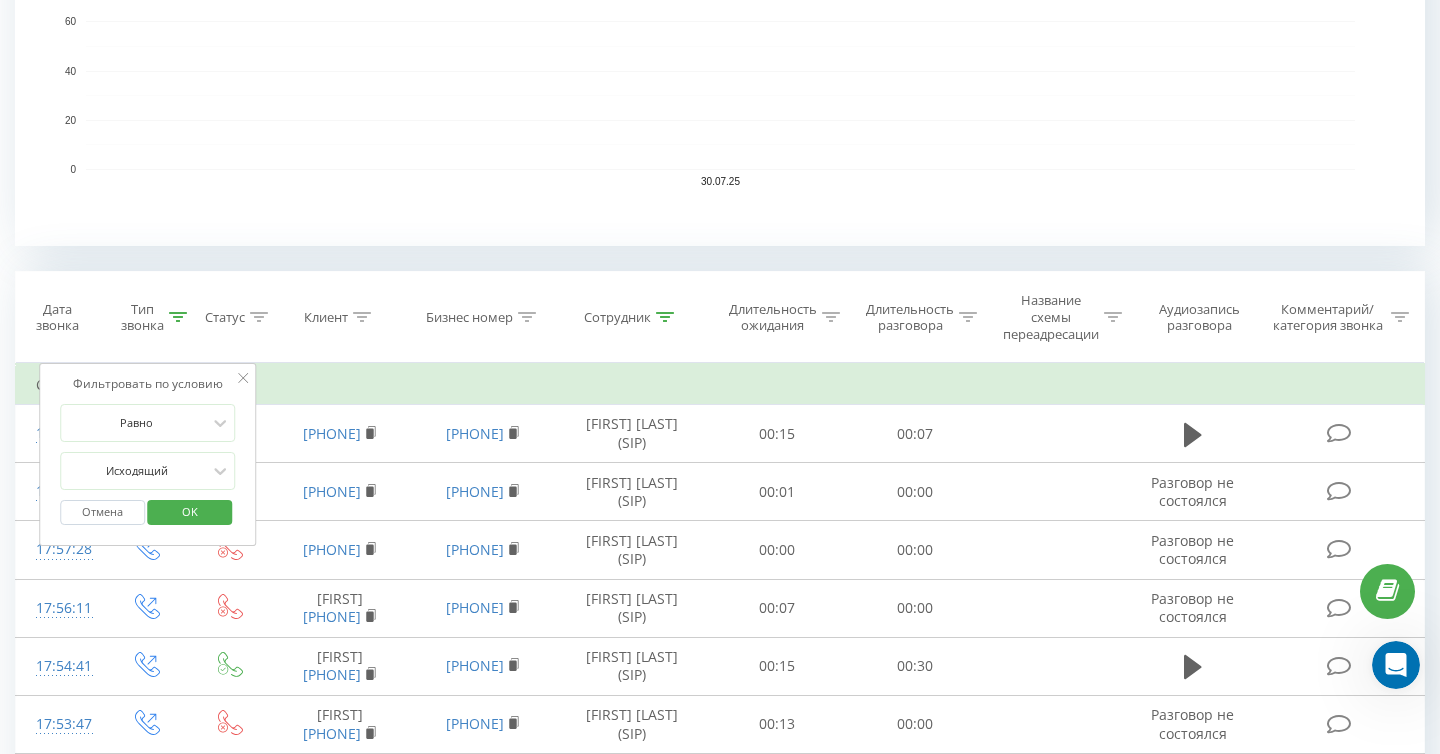 click 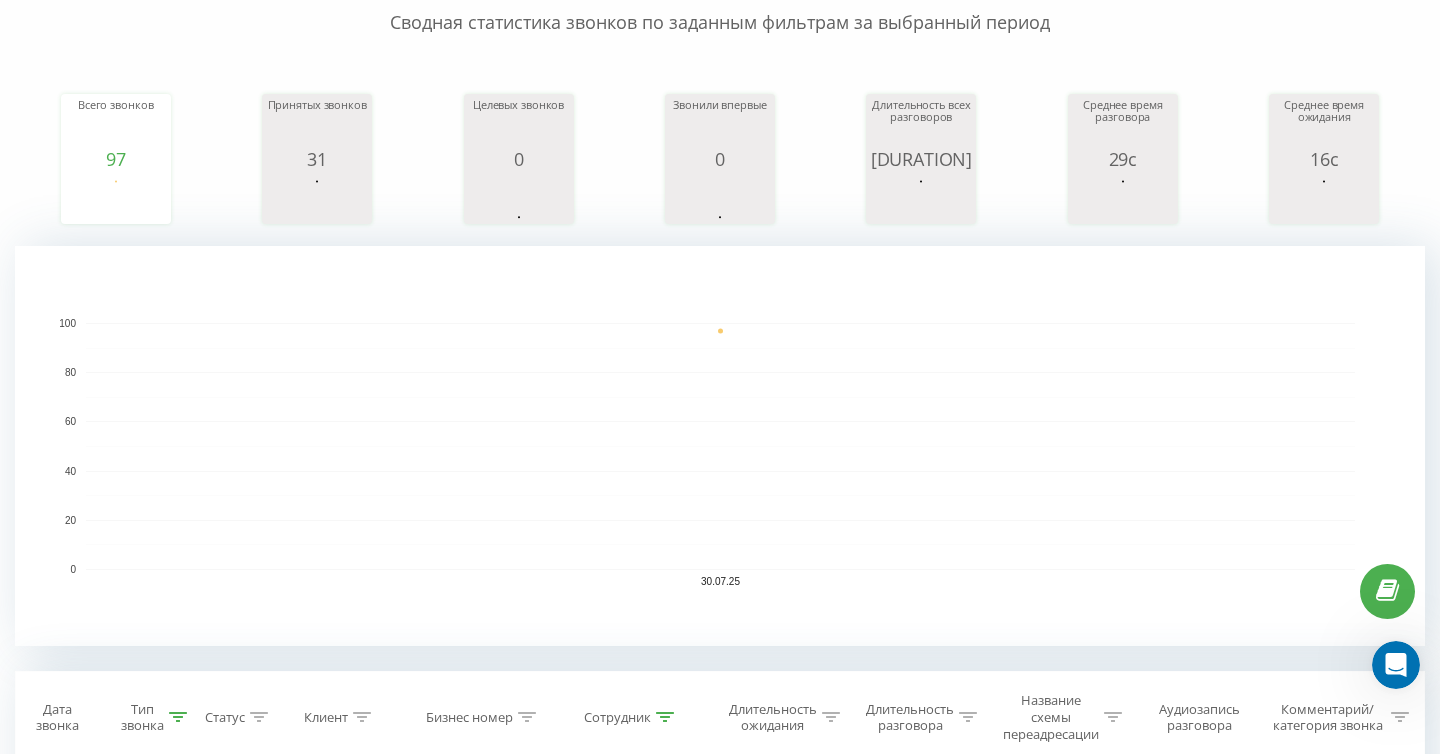 scroll, scrollTop: 0, scrollLeft: 0, axis: both 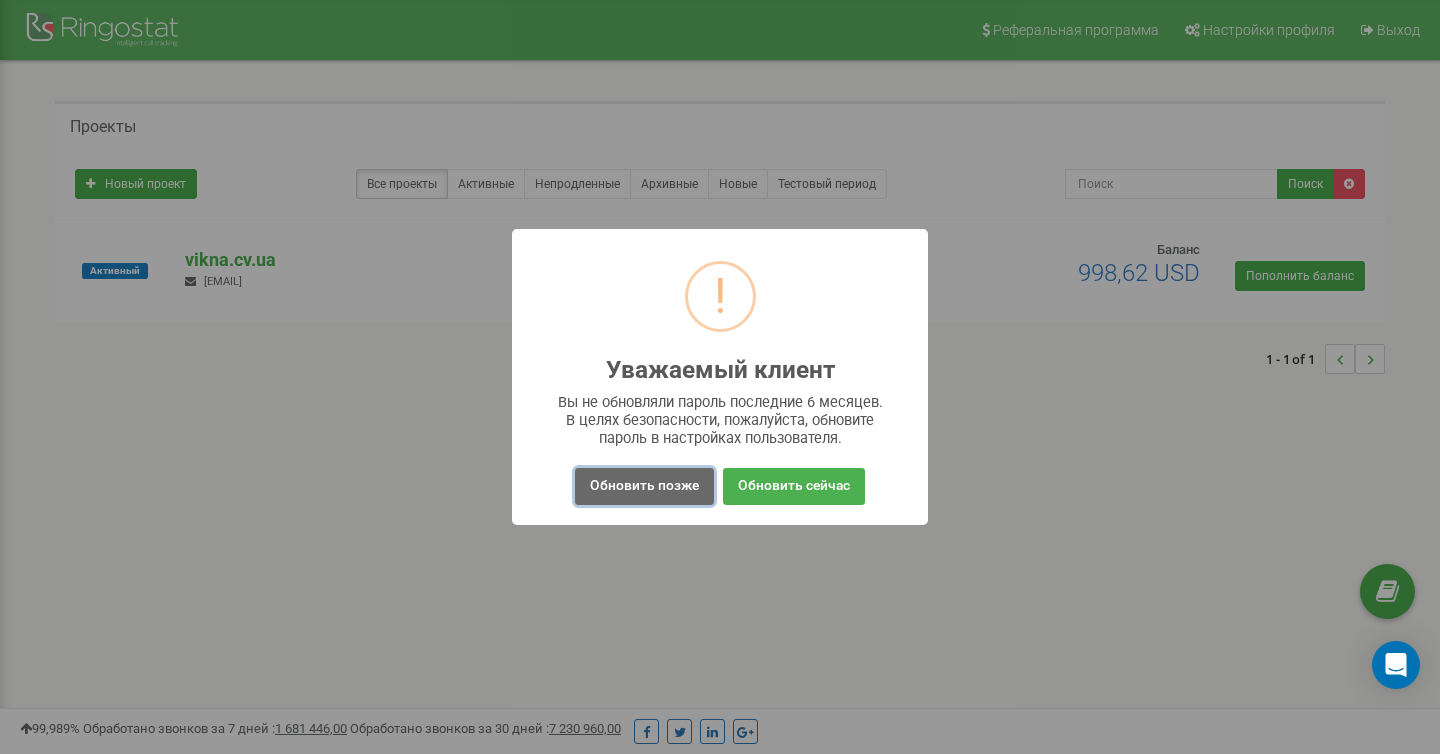 click on "Обновить позже" at bounding box center [644, 486] 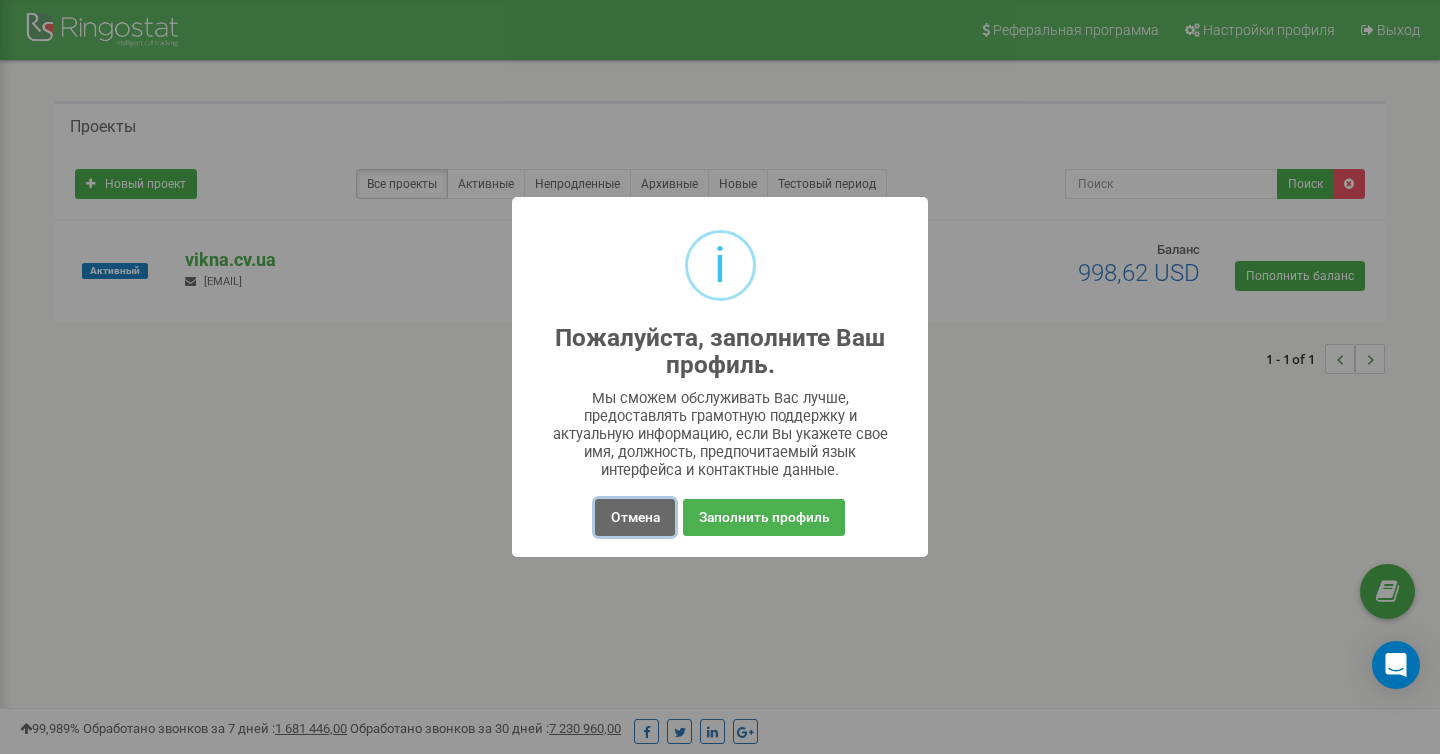 click on "Отмена" at bounding box center (634, 517) 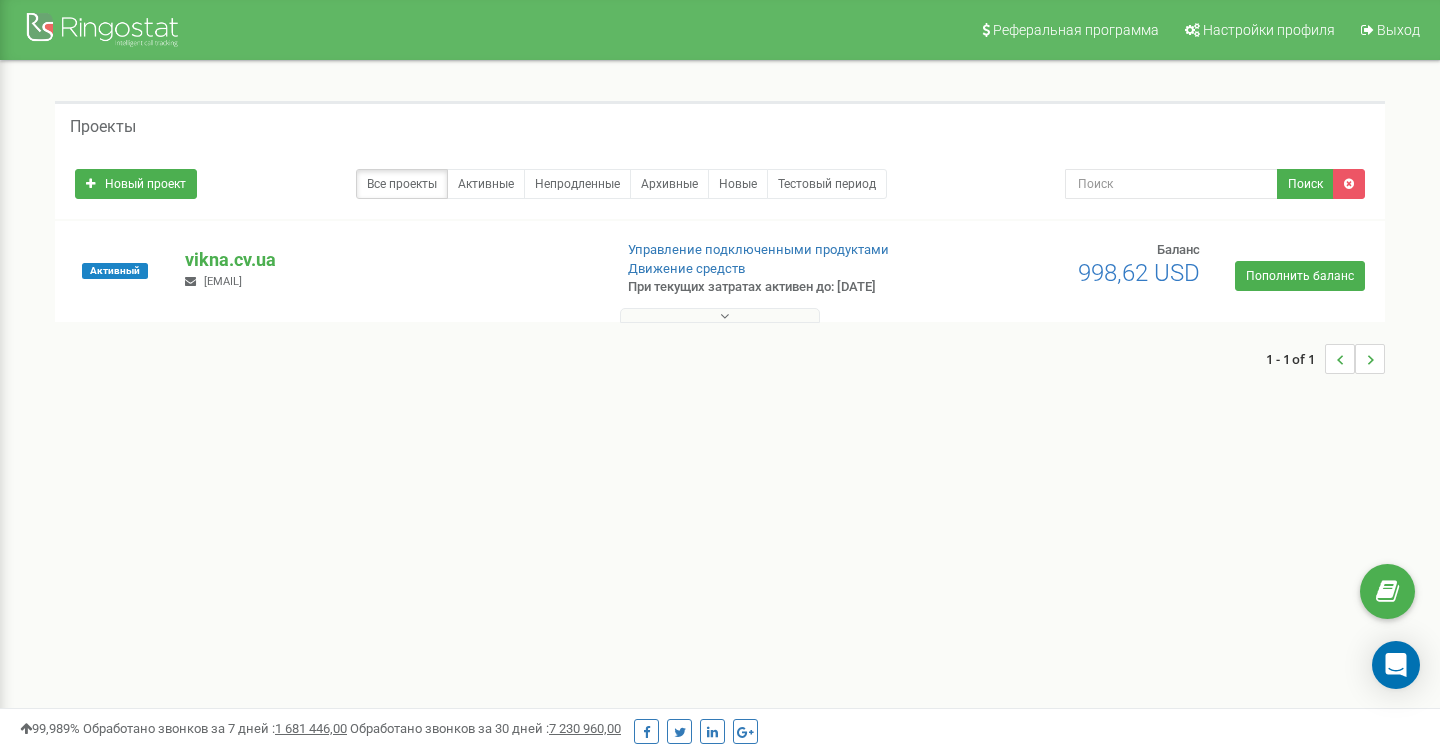 click at bounding box center [720, 315] 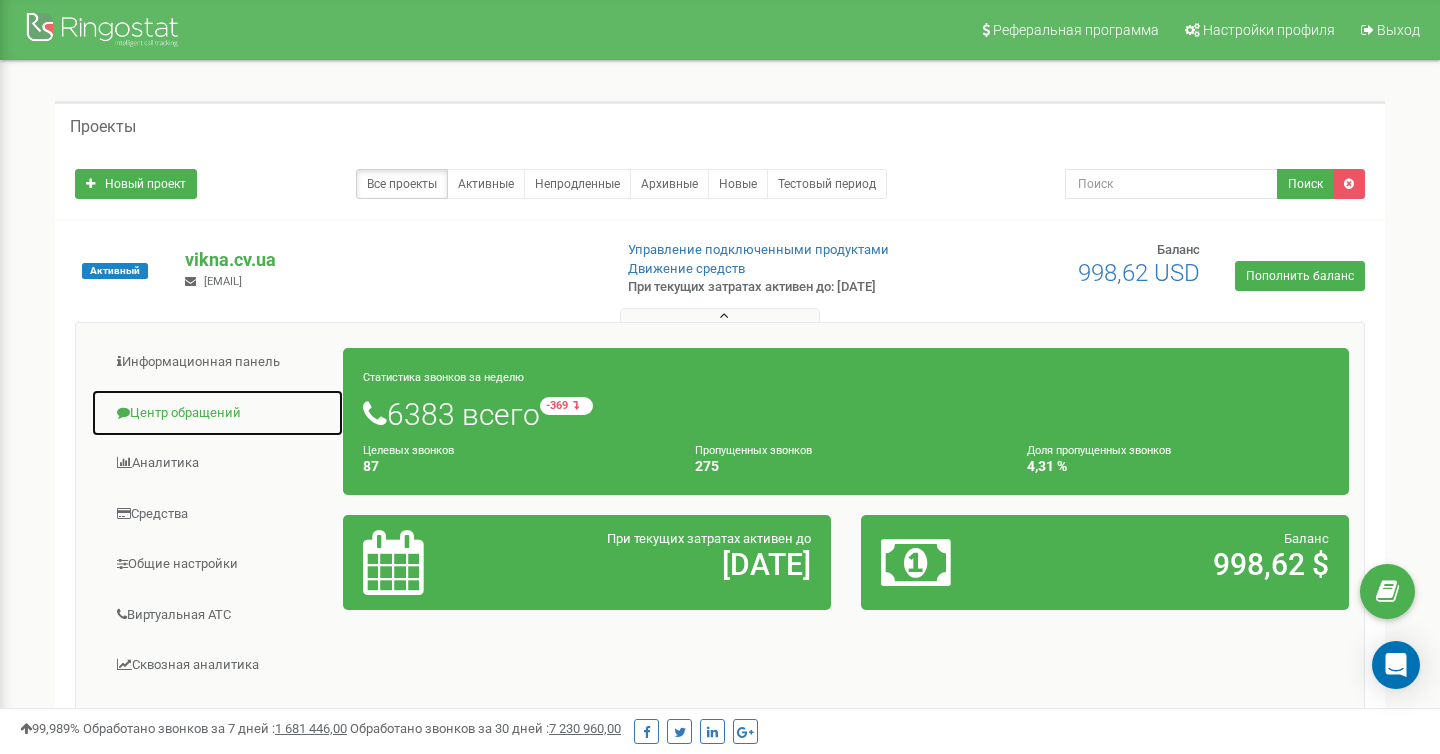click on "Центр обращений" at bounding box center [217, 413] 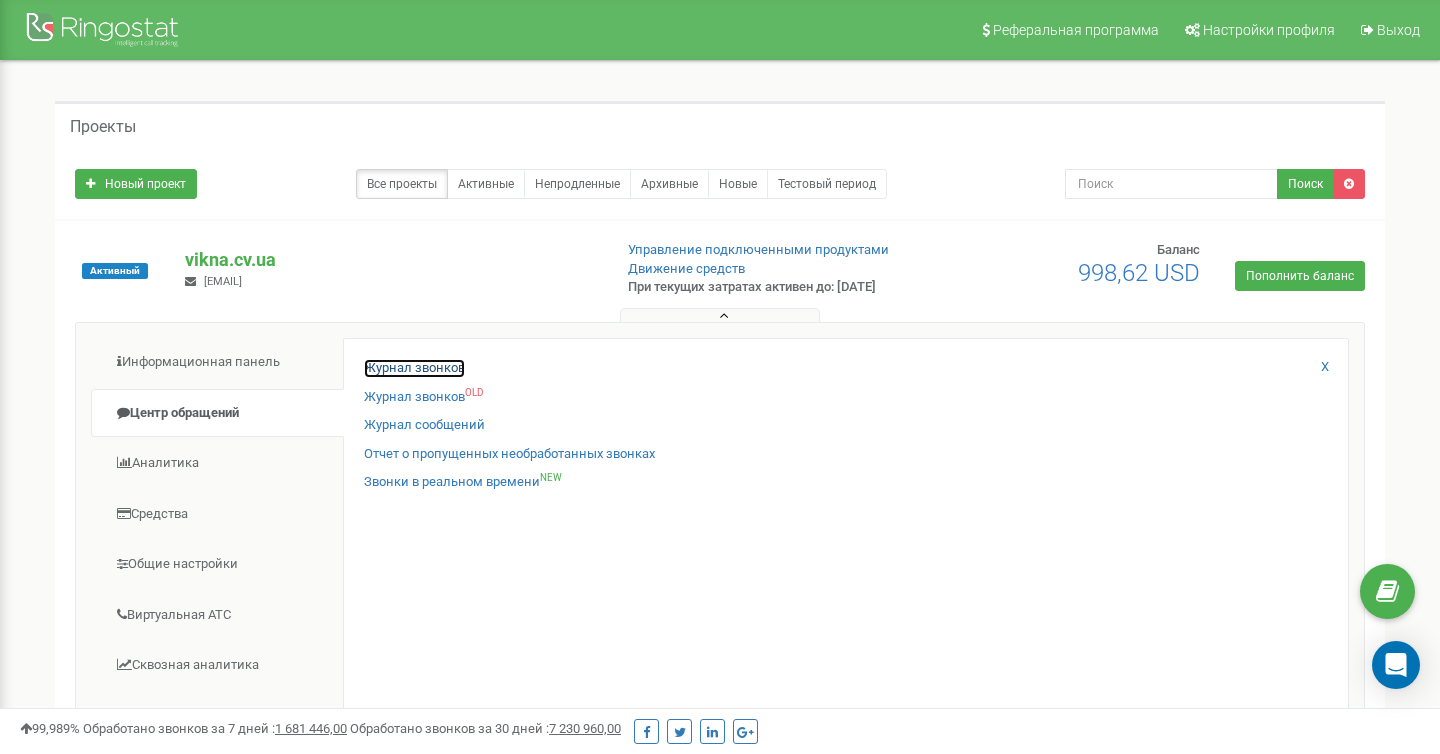 click on "Журнал звонков" at bounding box center [414, 368] 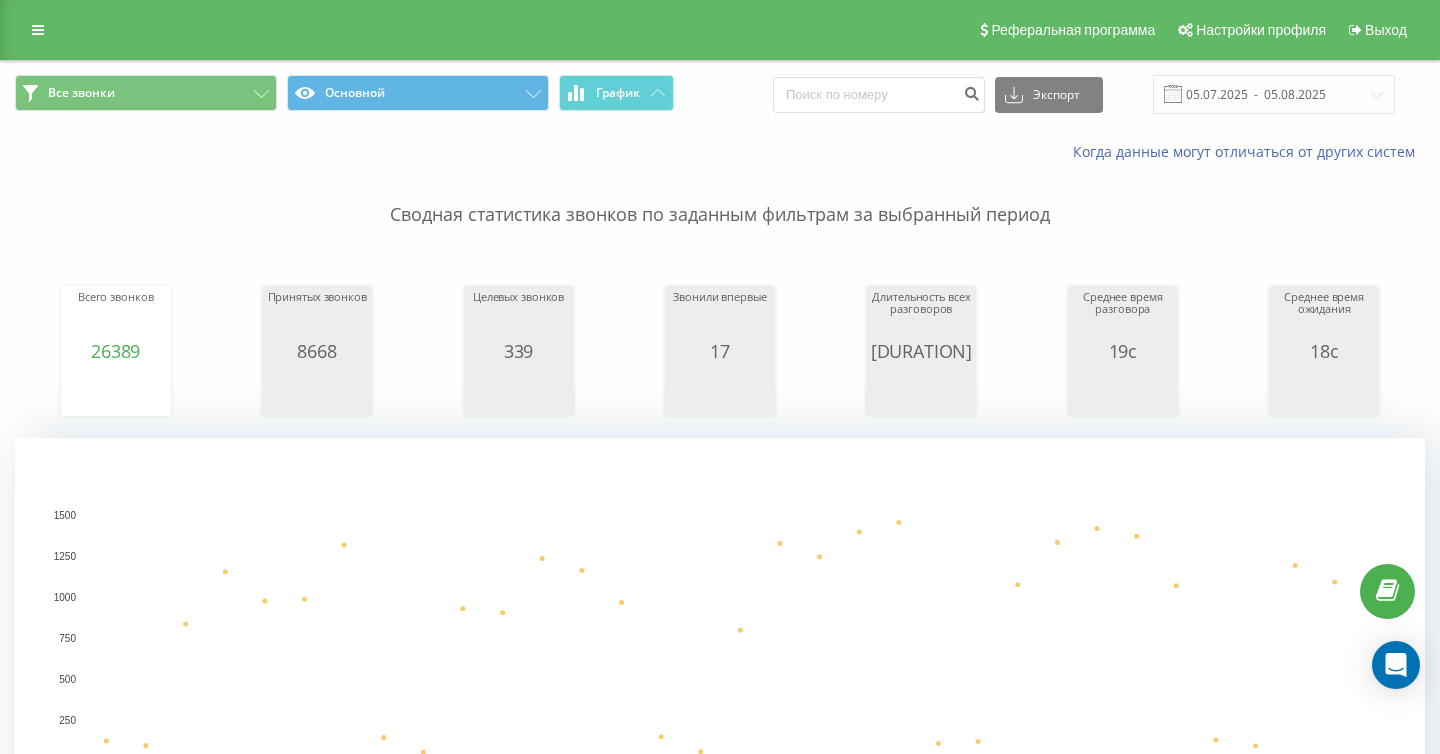scroll, scrollTop: 0, scrollLeft: 0, axis: both 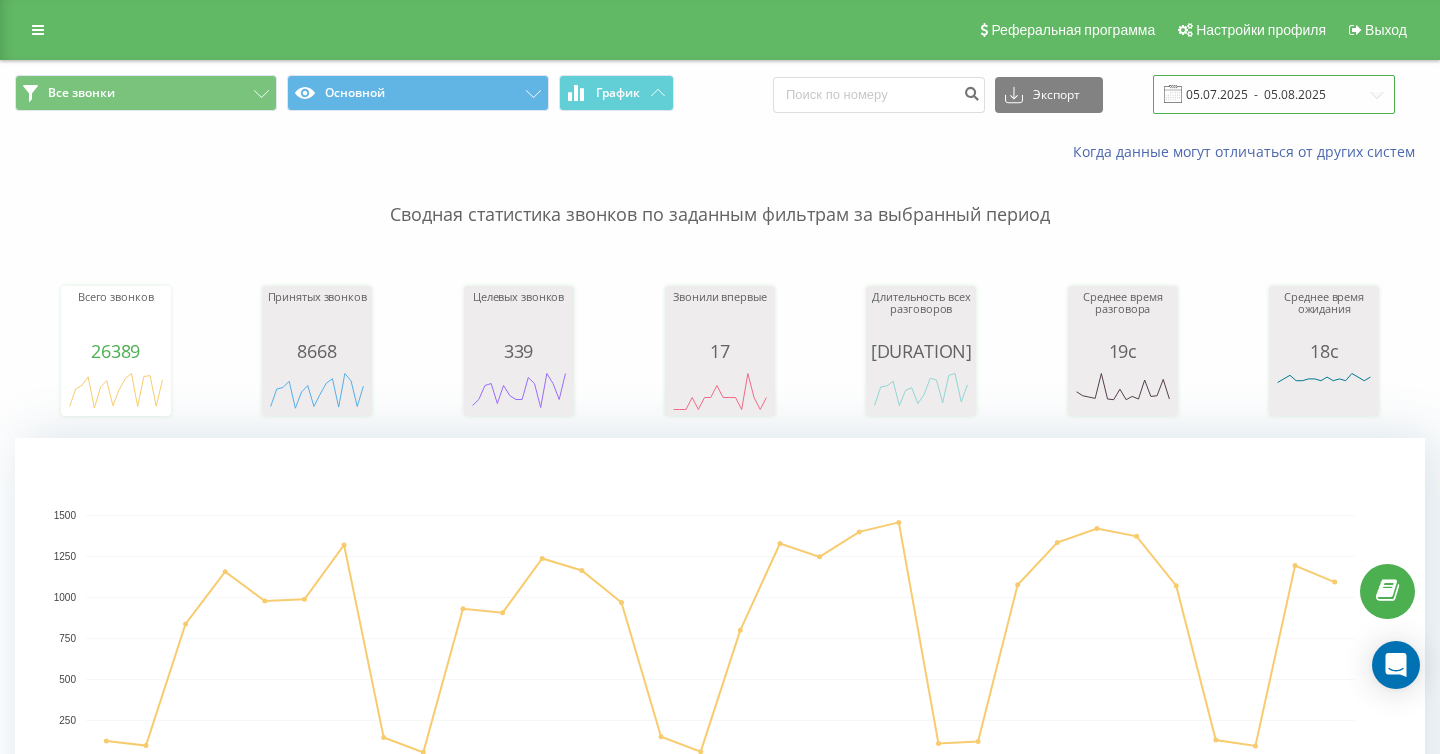 click on "05.07.2025  -  05.08.2025" at bounding box center (1274, 94) 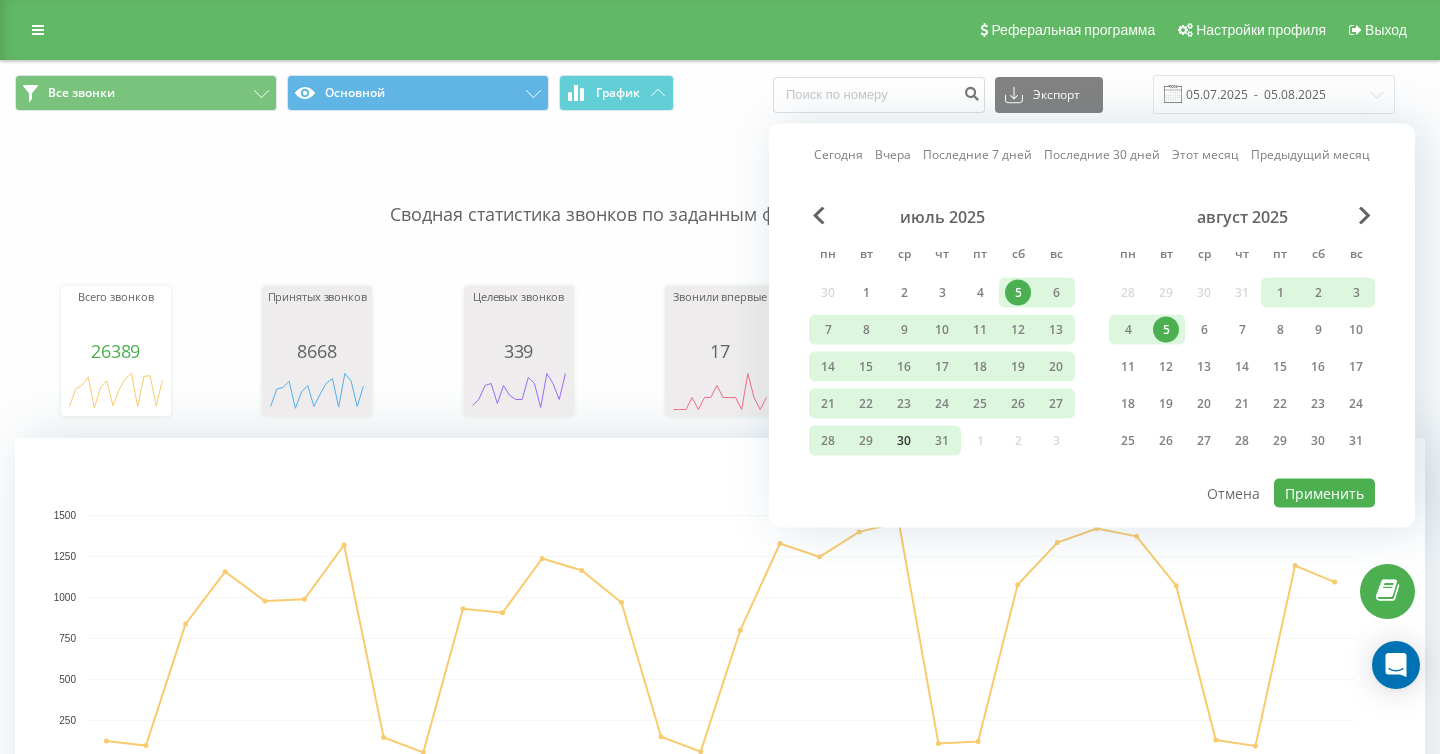 click on "30" at bounding box center (904, 441) 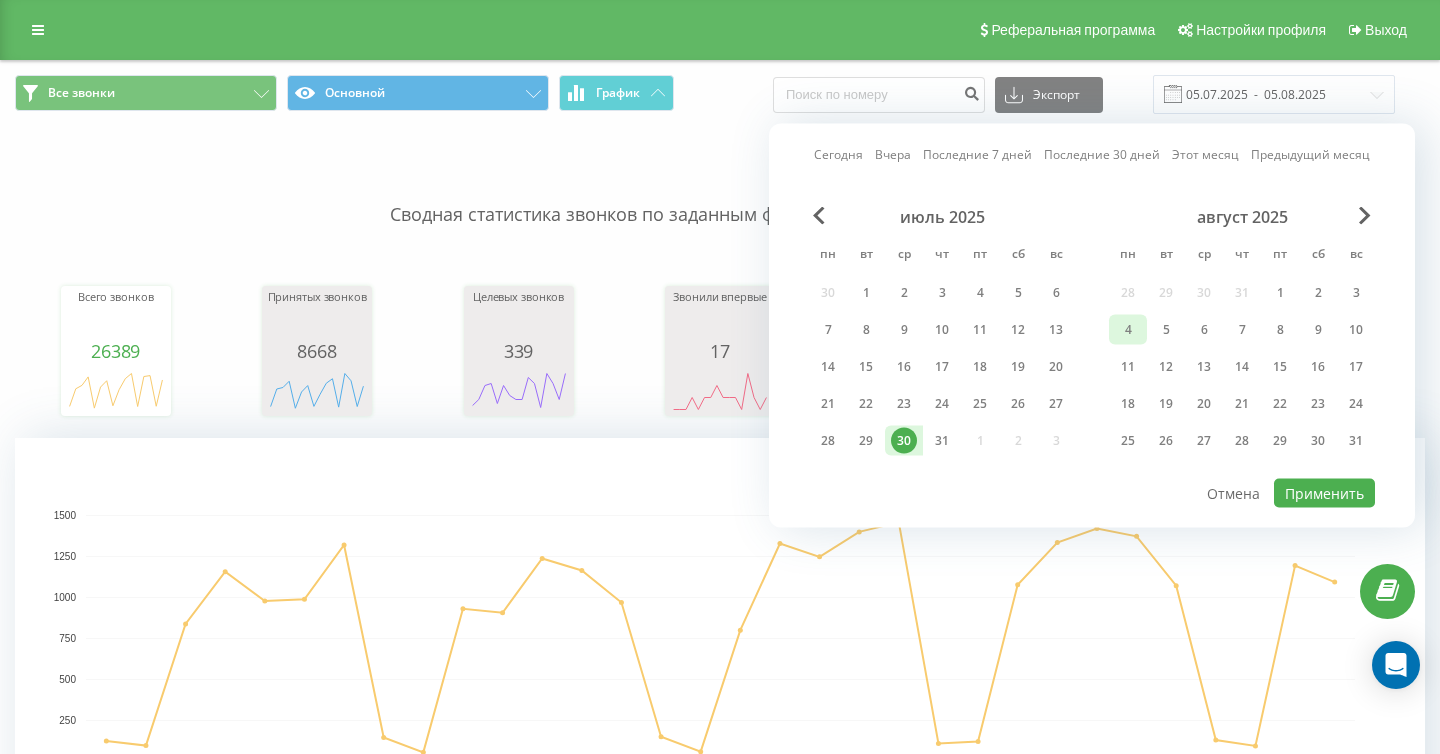 click on "4" at bounding box center (1128, 330) 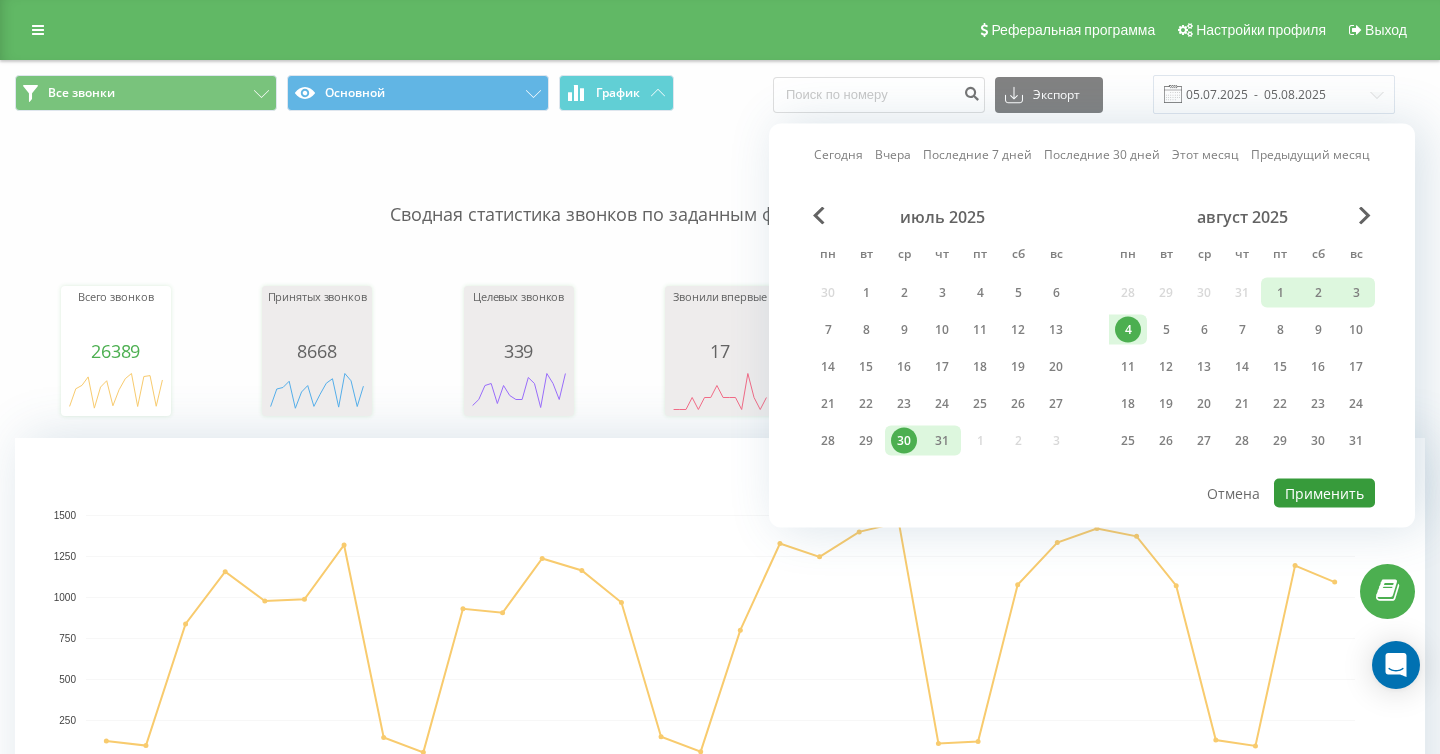 click on "Применить" at bounding box center [1324, 493] 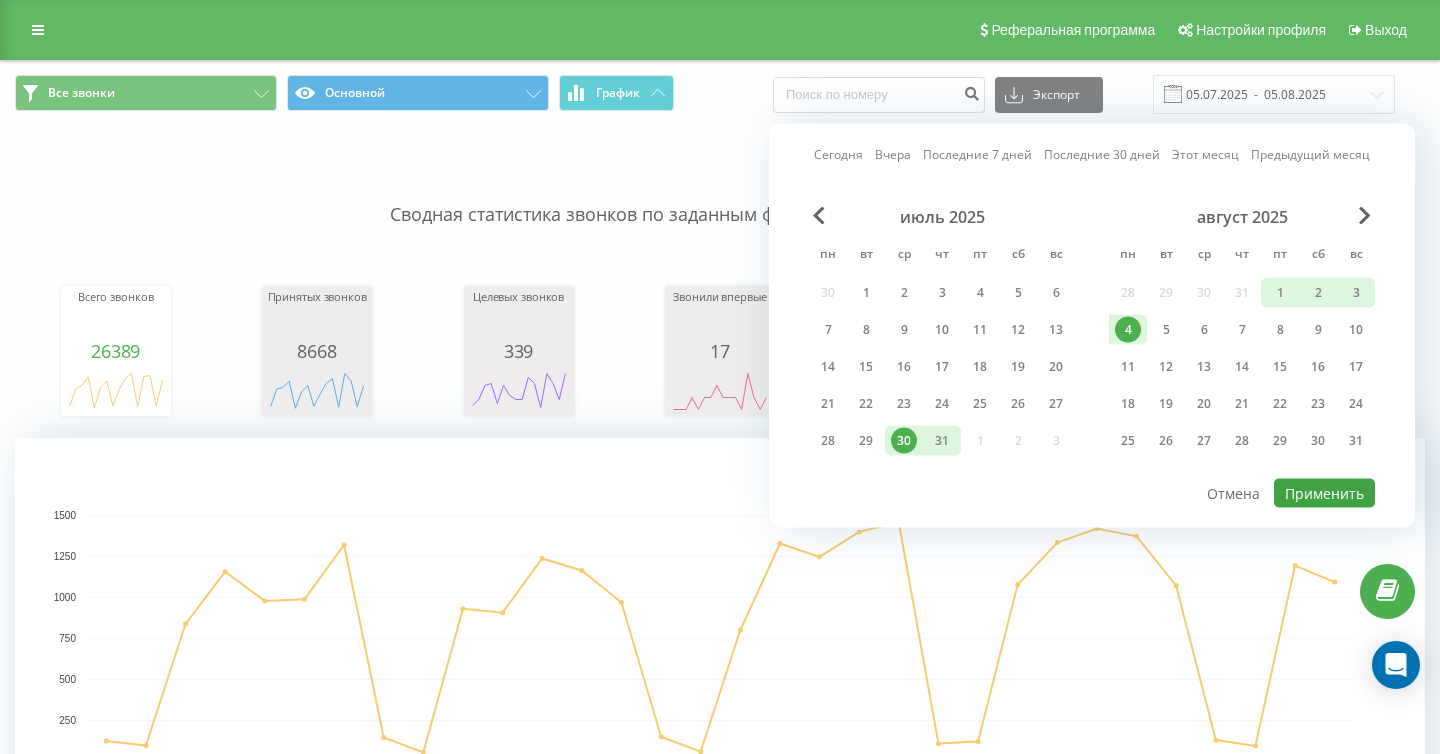 type on "[DATE]  -  [DATE]" 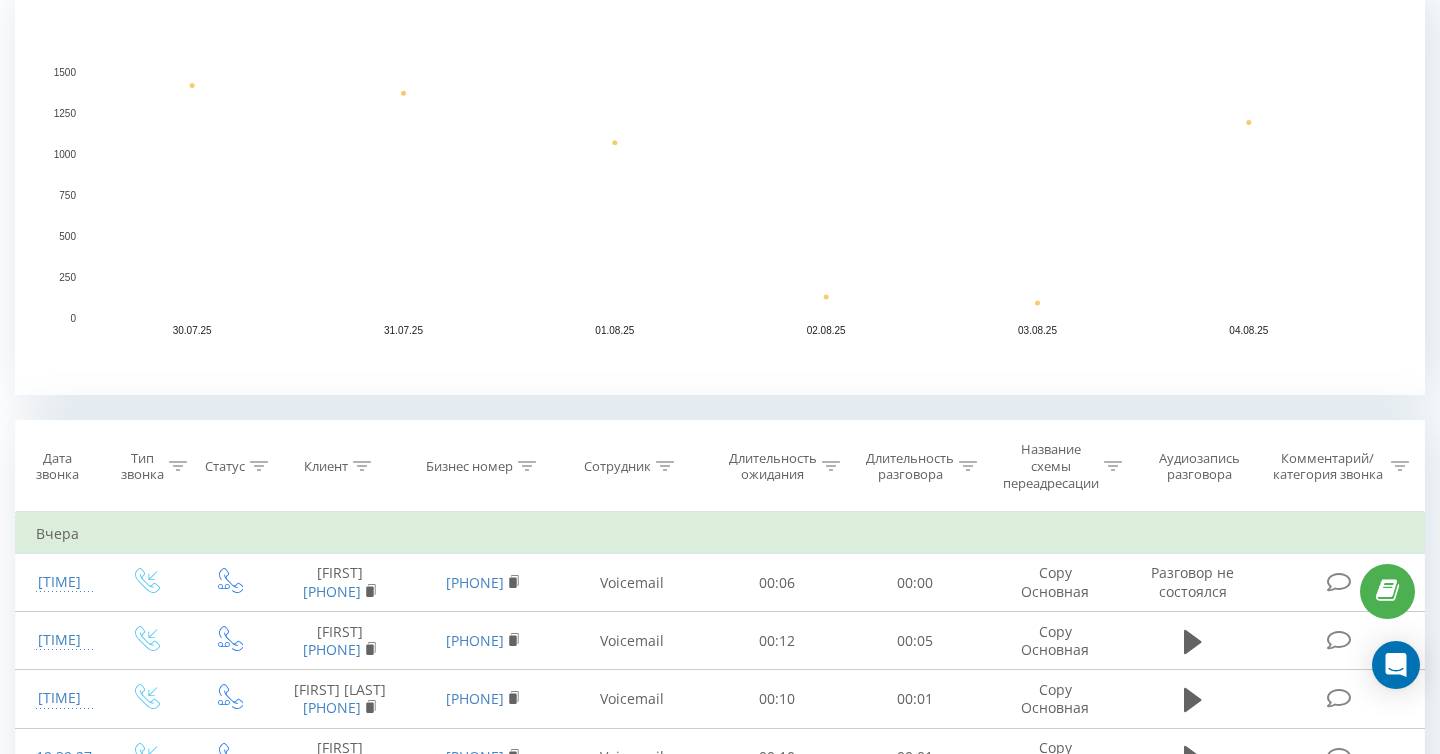scroll, scrollTop: 611, scrollLeft: 0, axis: vertical 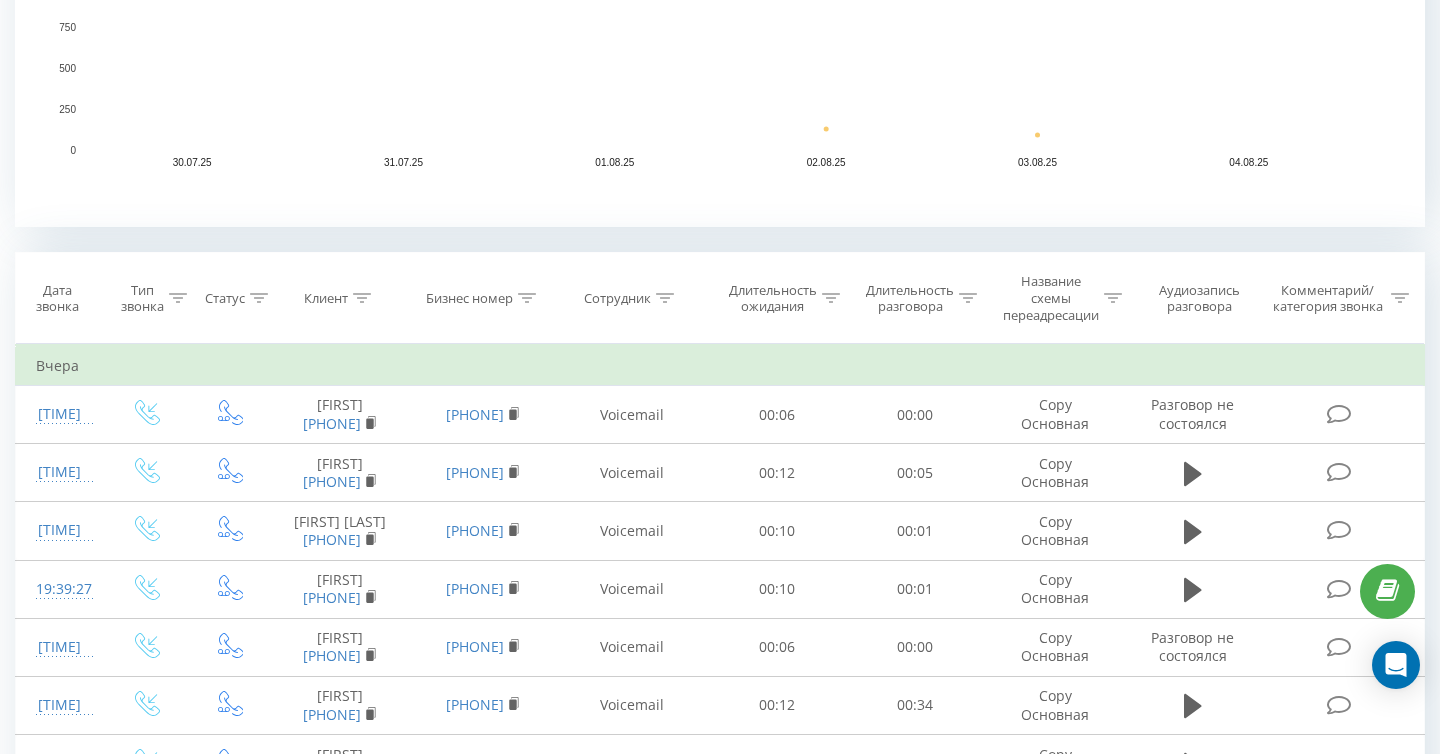 click 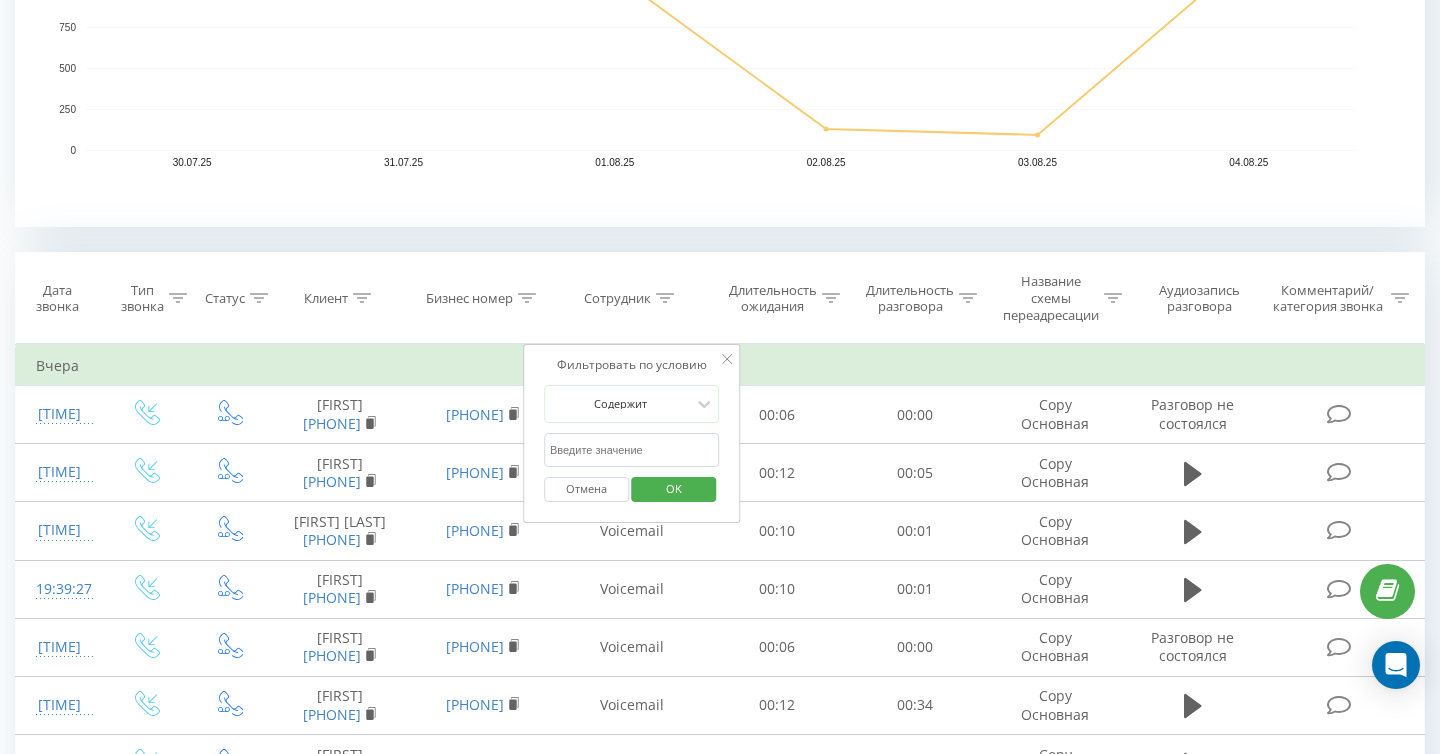 click at bounding box center [632, 450] 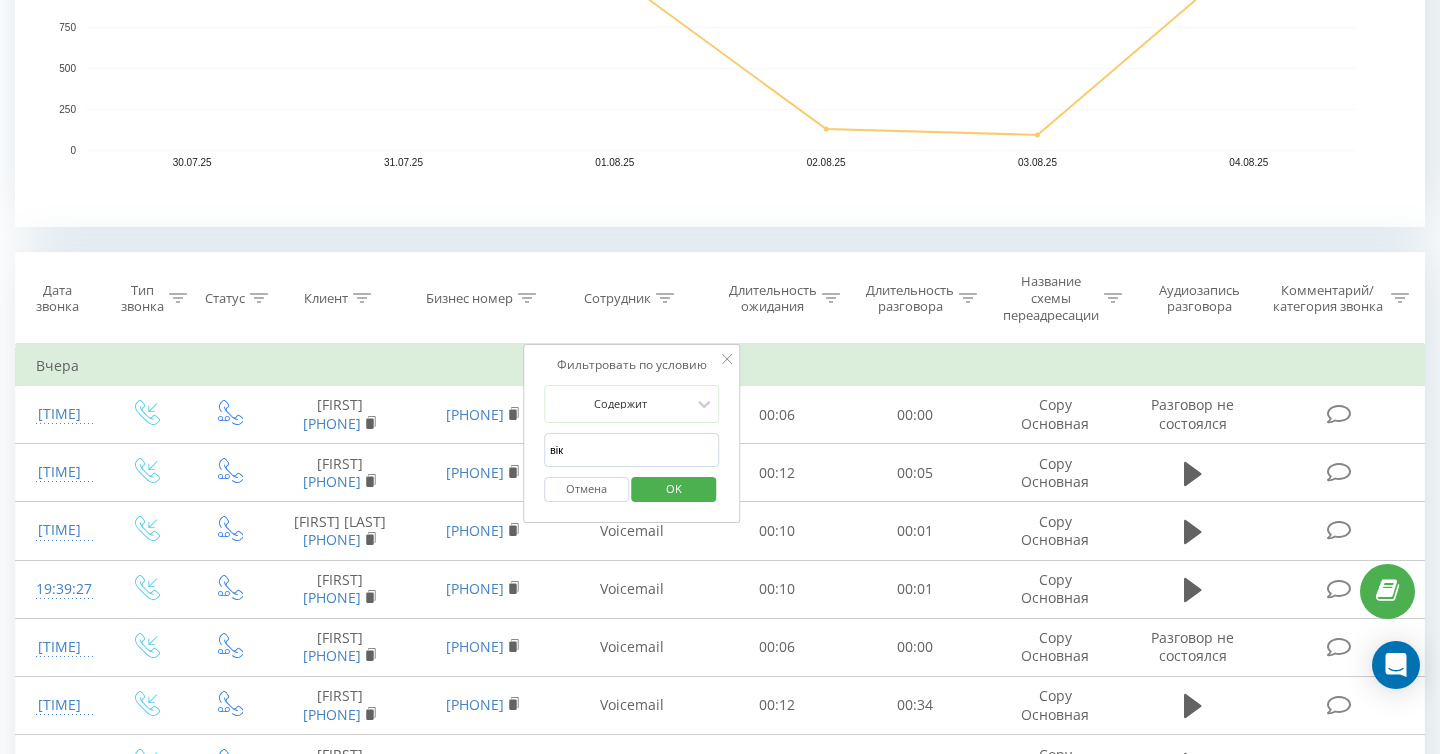 type on "[FIRST]" 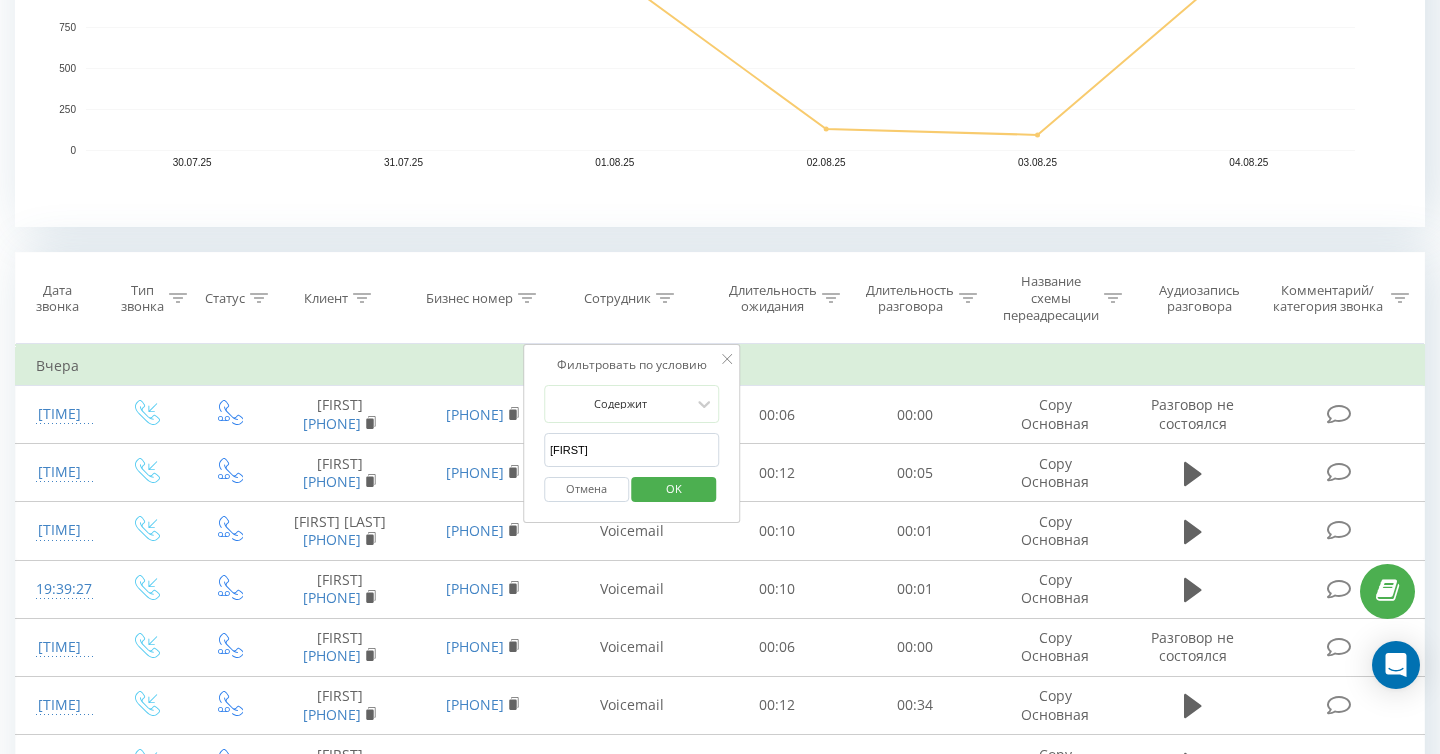 click on "OK" at bounding box center (674, 488) 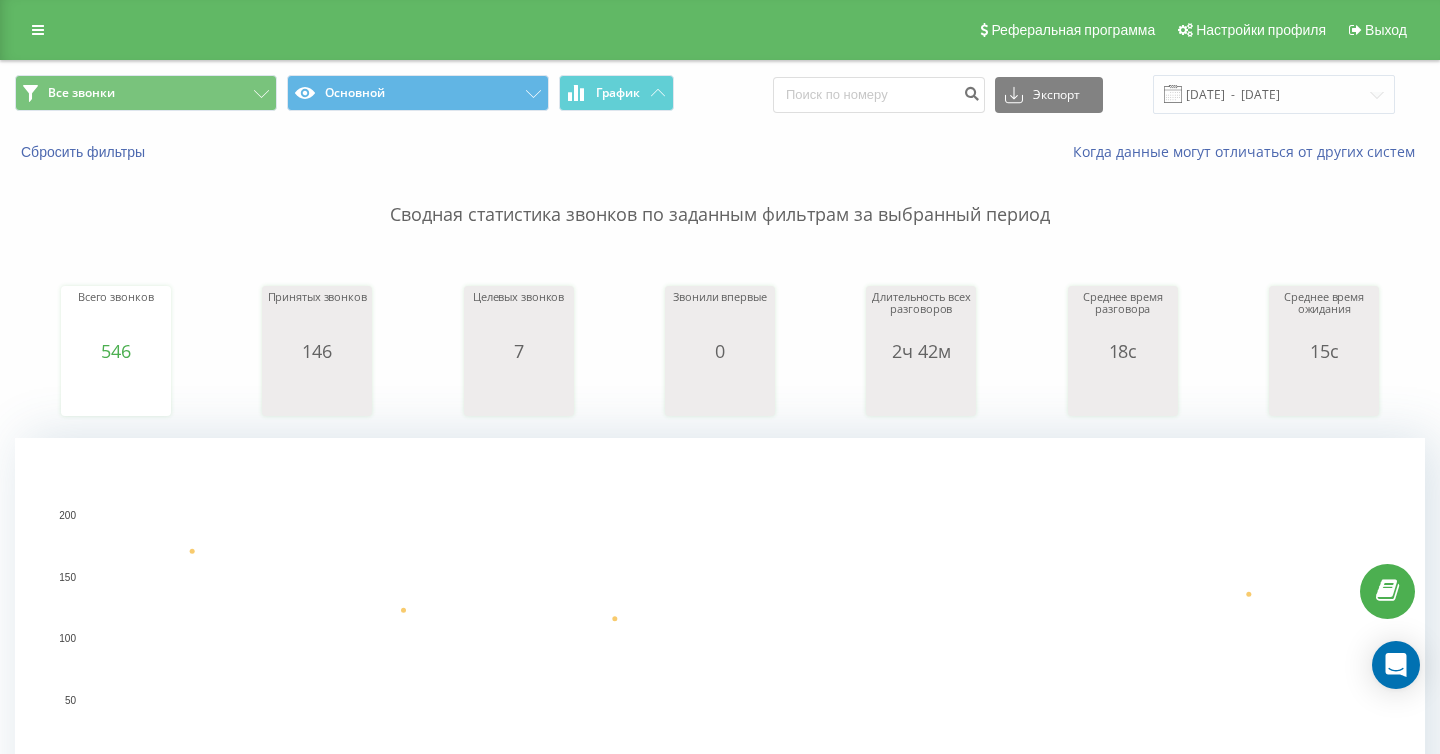 scroll, scrollTop: 29, scrollLeft: 0, axis: vertical 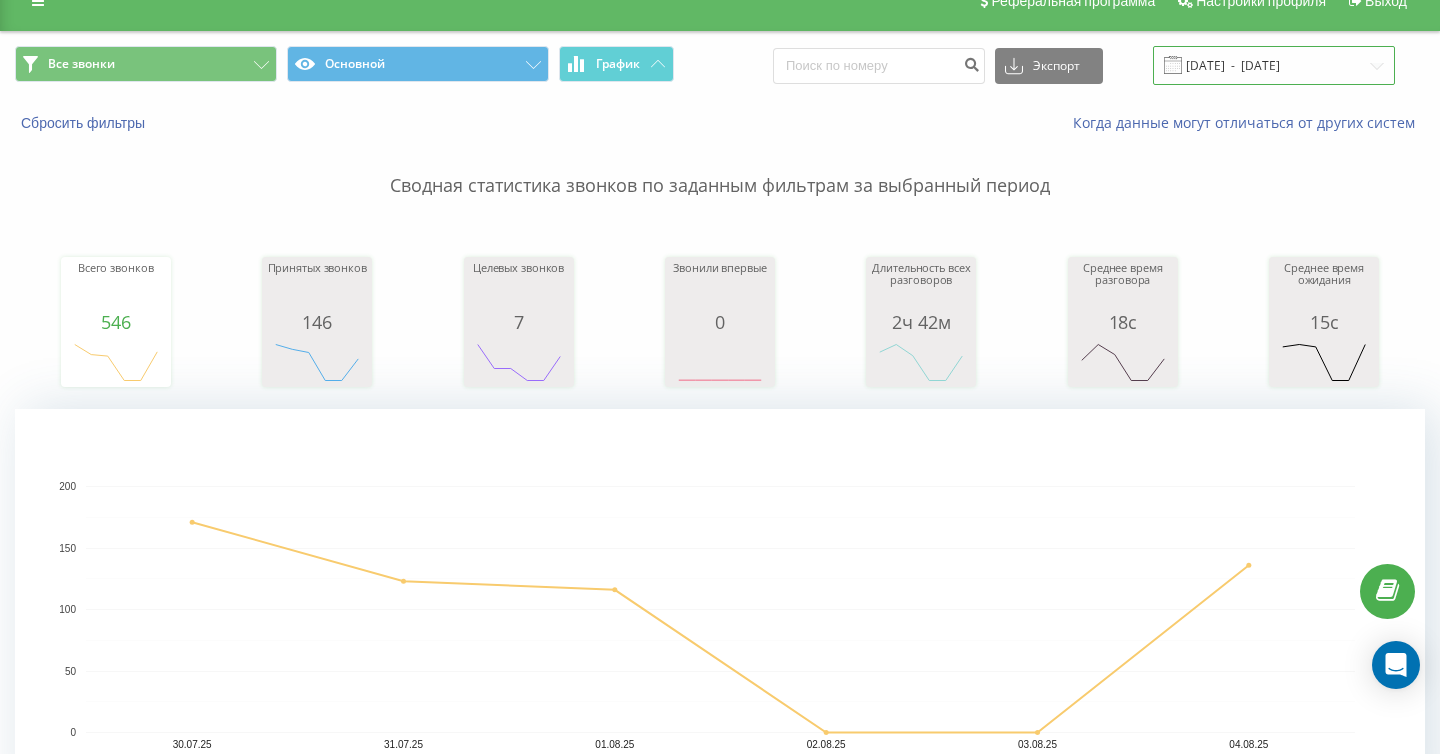 click on "30.07.2025  -  04.08.2025" at bounding box center (1274, 65) 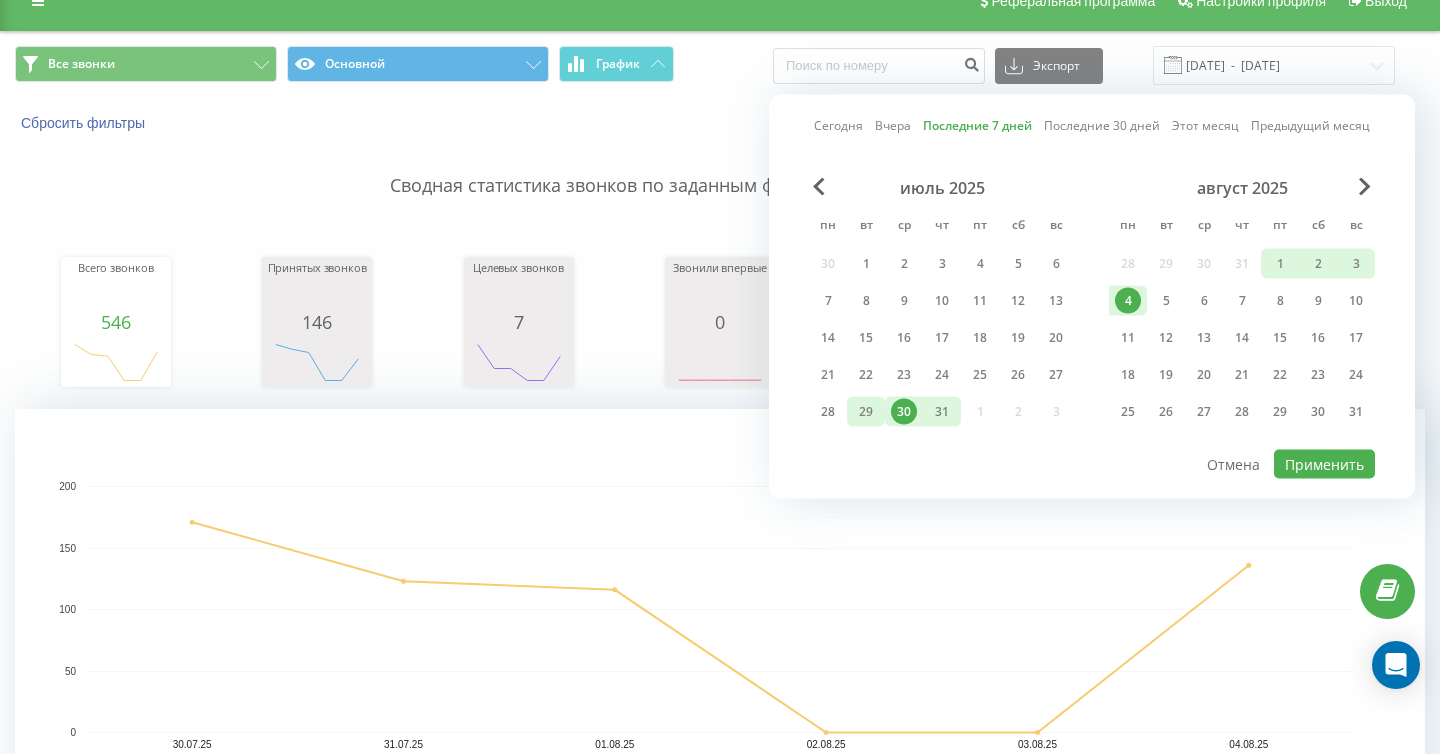 click on "29" at bounding box center (866, 412) 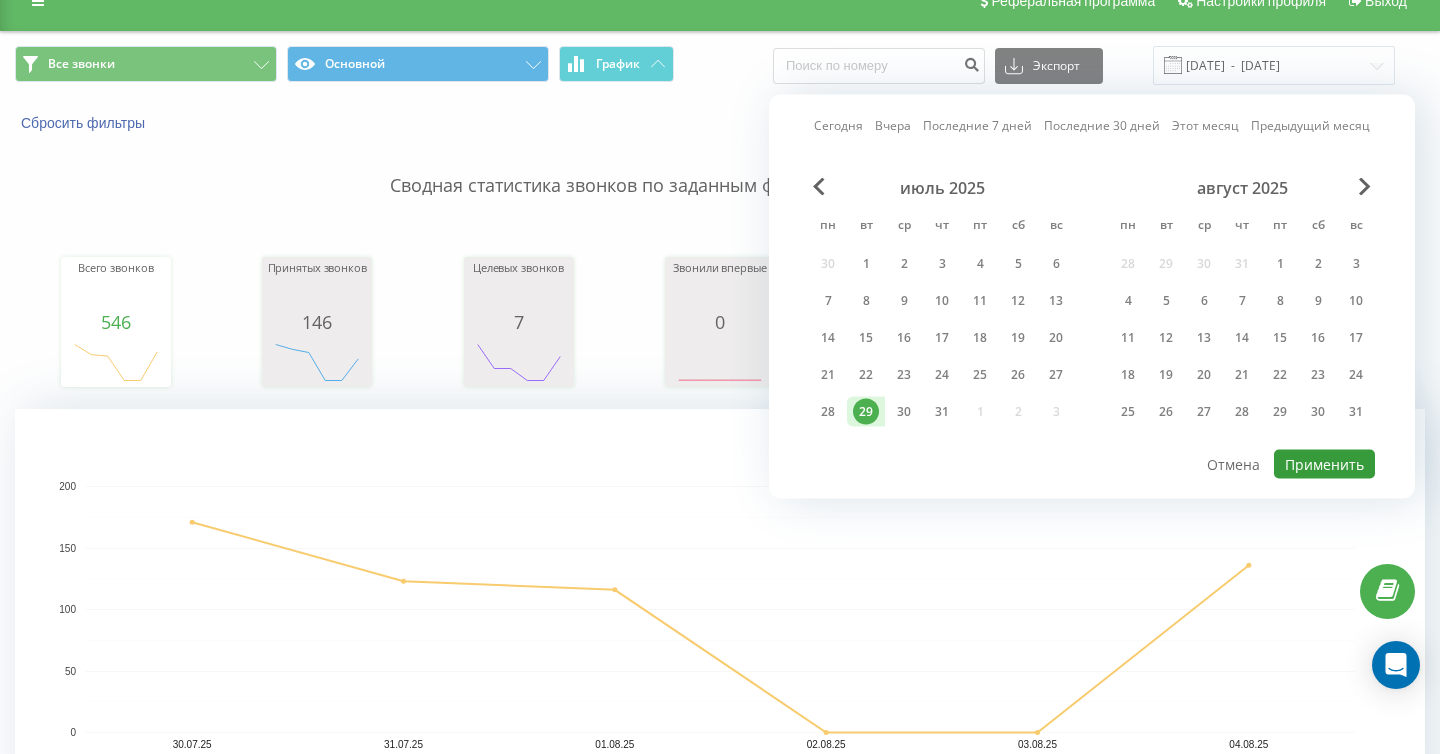 click on "Применить" at bounding box center (1324, 464) 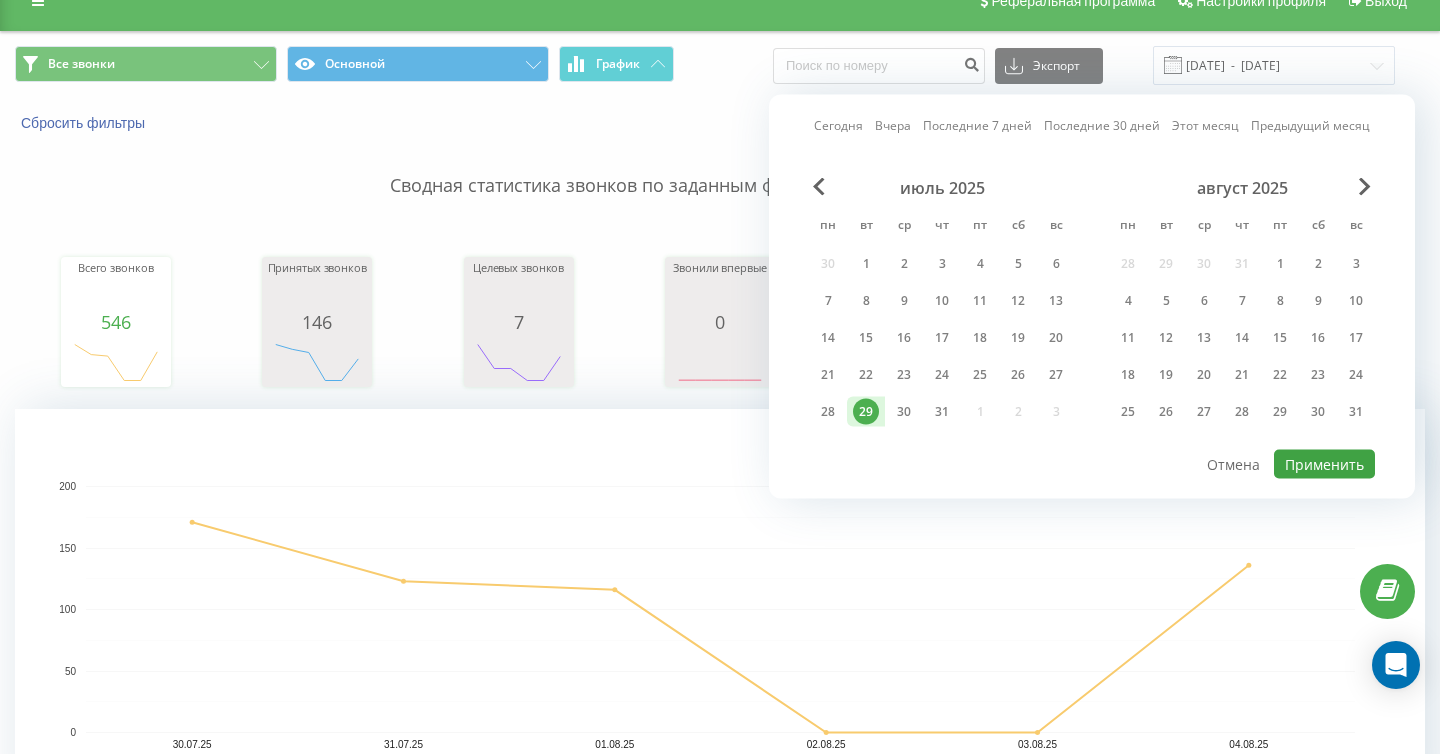type on "29.07.2025  -  29.07.2025" 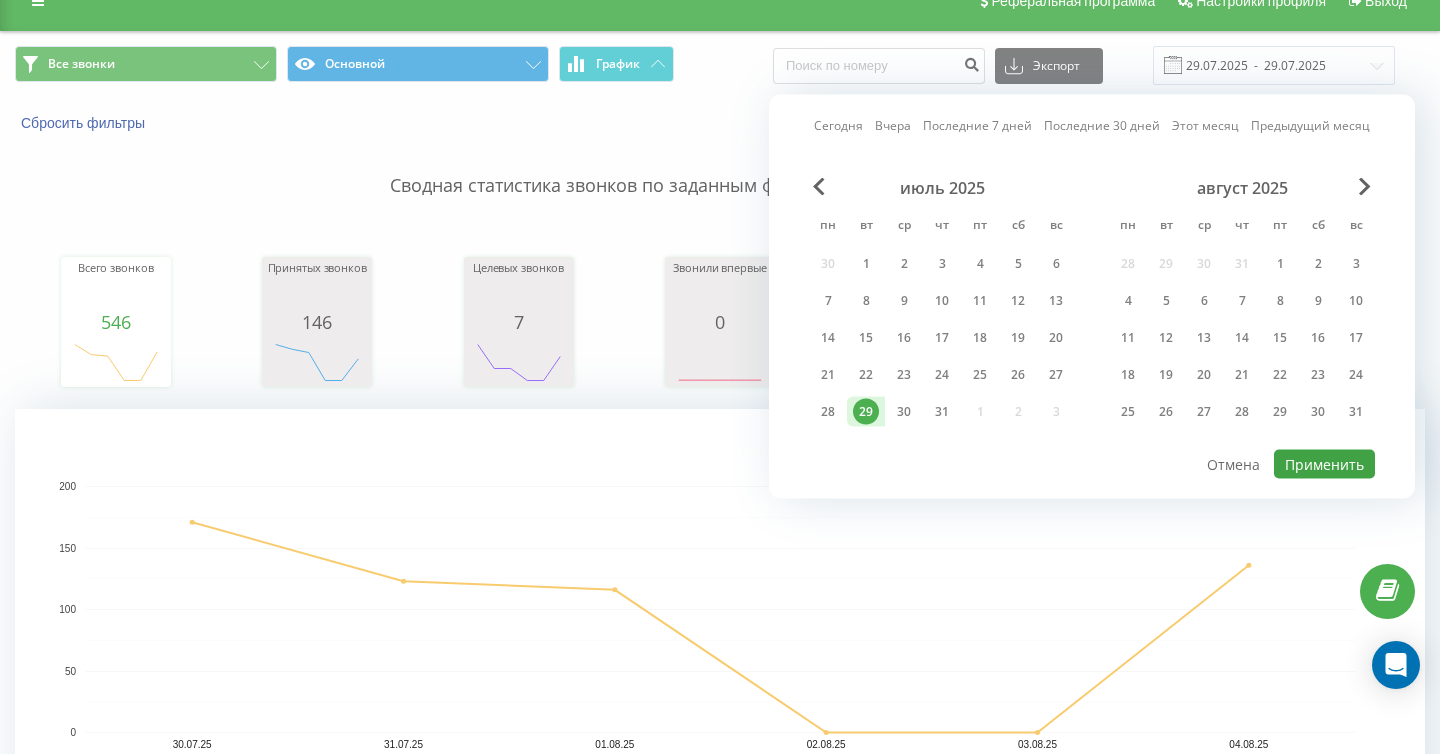 scroll, scrollTop: 0, scrollLeft: 0, axis: both 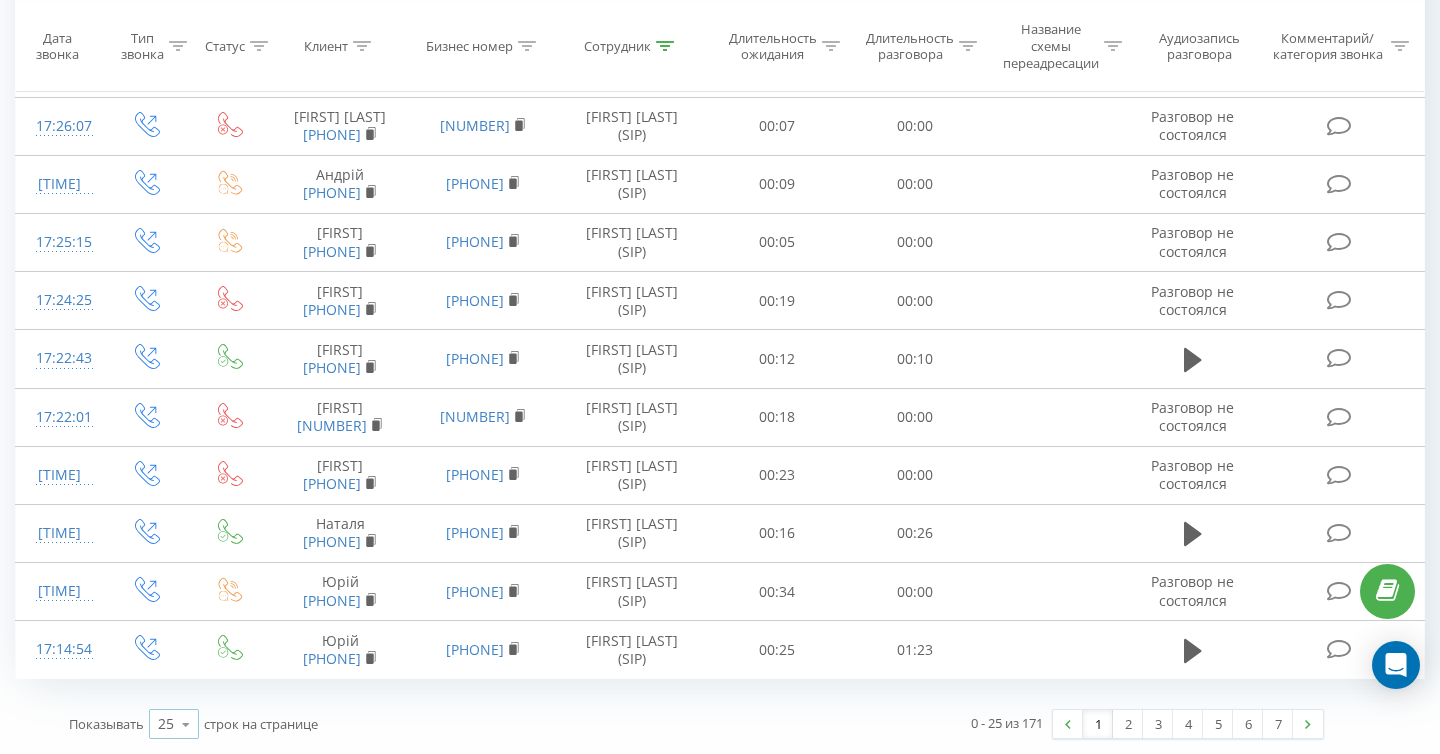 click at bounding box center (186, 724) 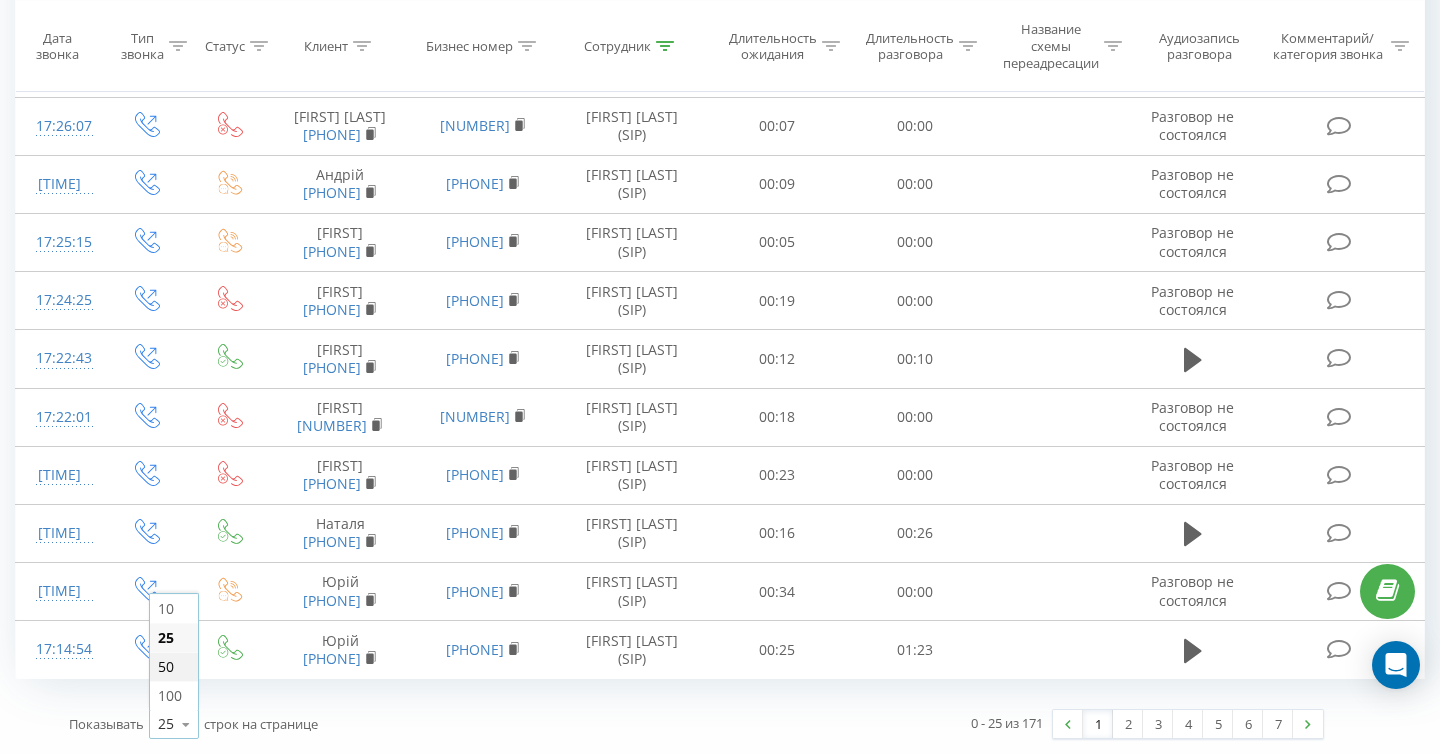 click on "50" at bounding box center (166, 666) 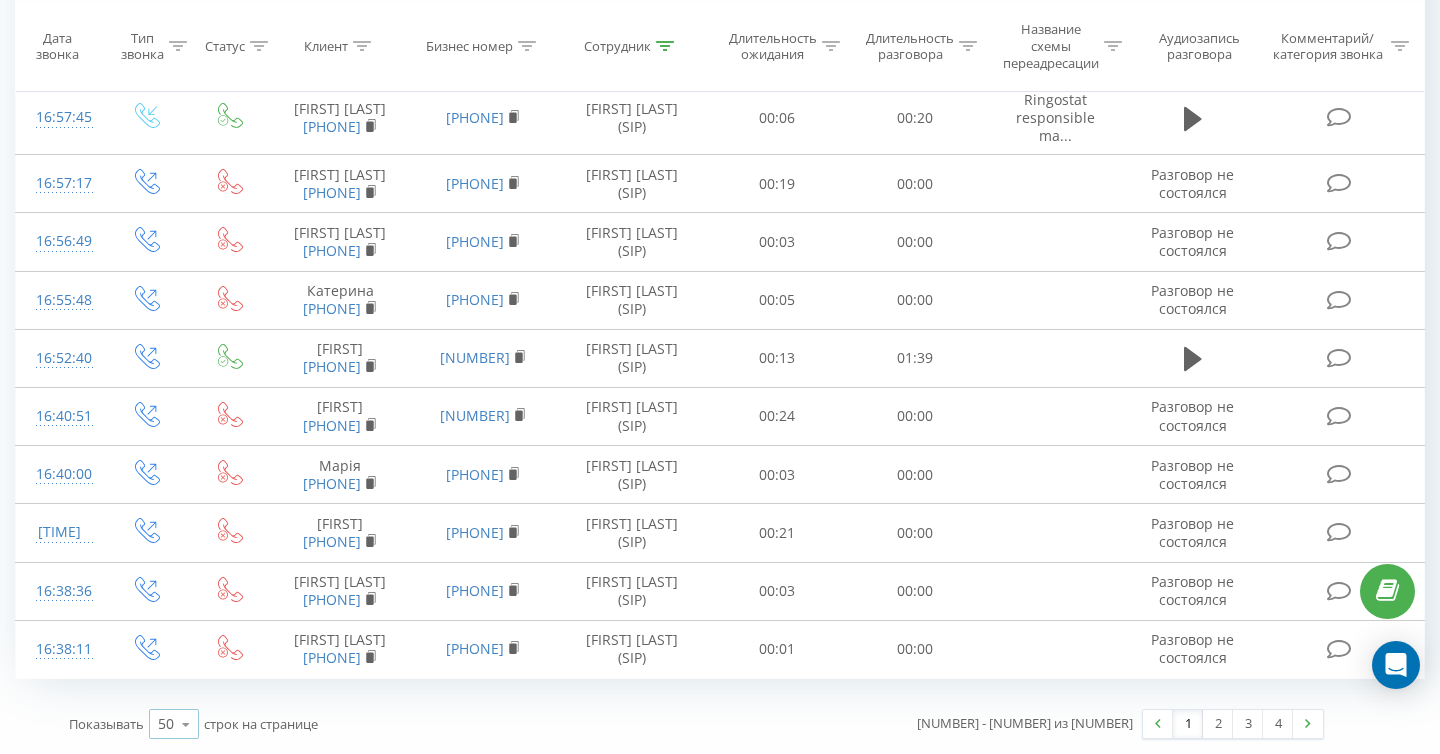scroll, scrollTop: 4052, scrollLeft: 0, axis: vertical 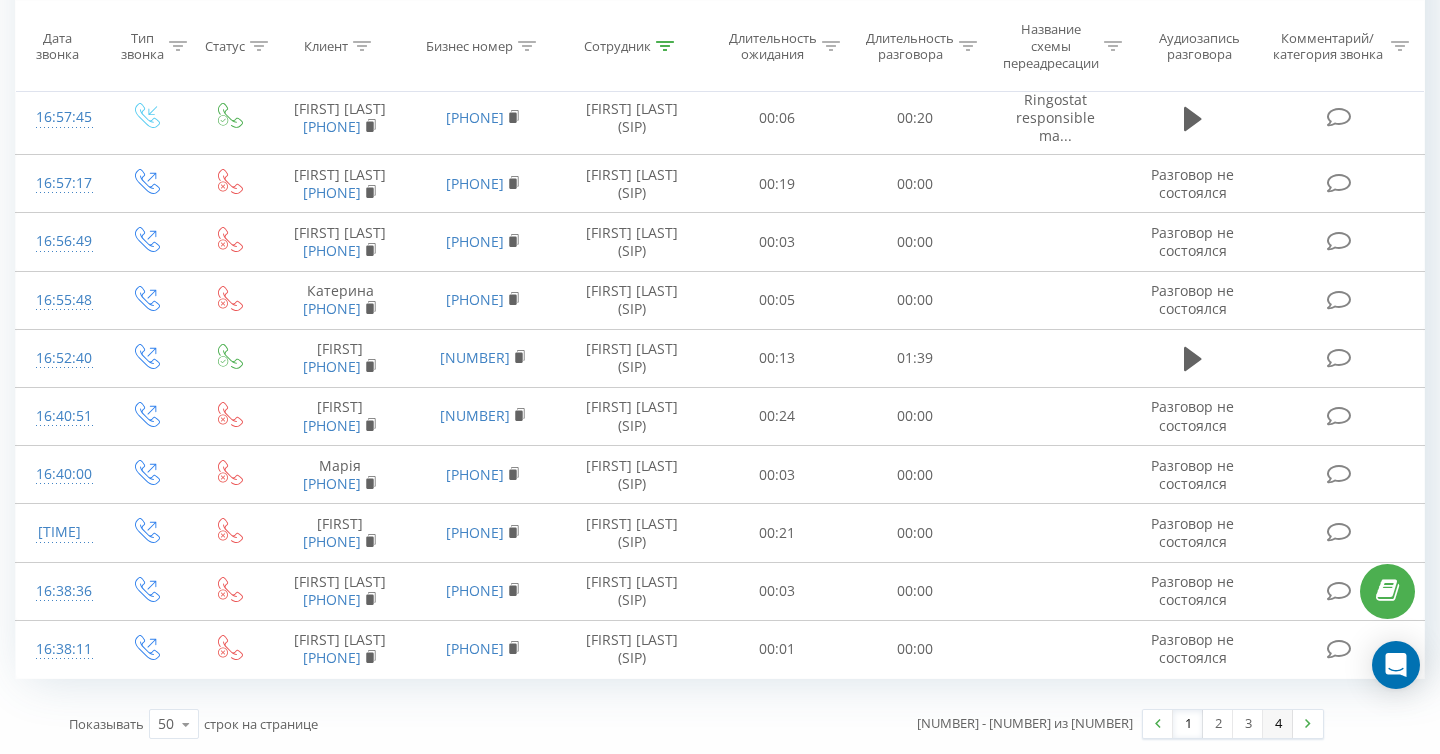 click on "4" at bounding box center [1278, 724] 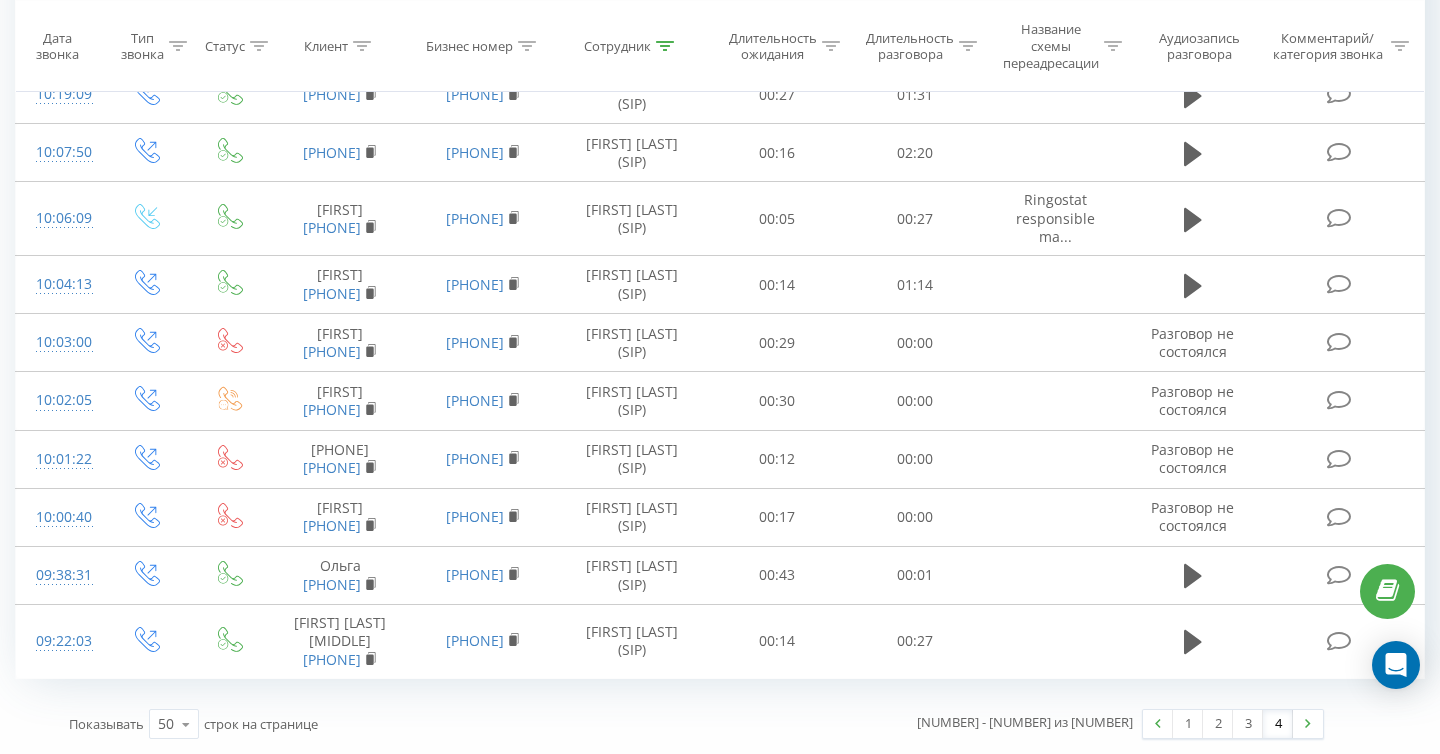 scroll, scrollTop: 1908, scrollLeft: 0, axis: vertical 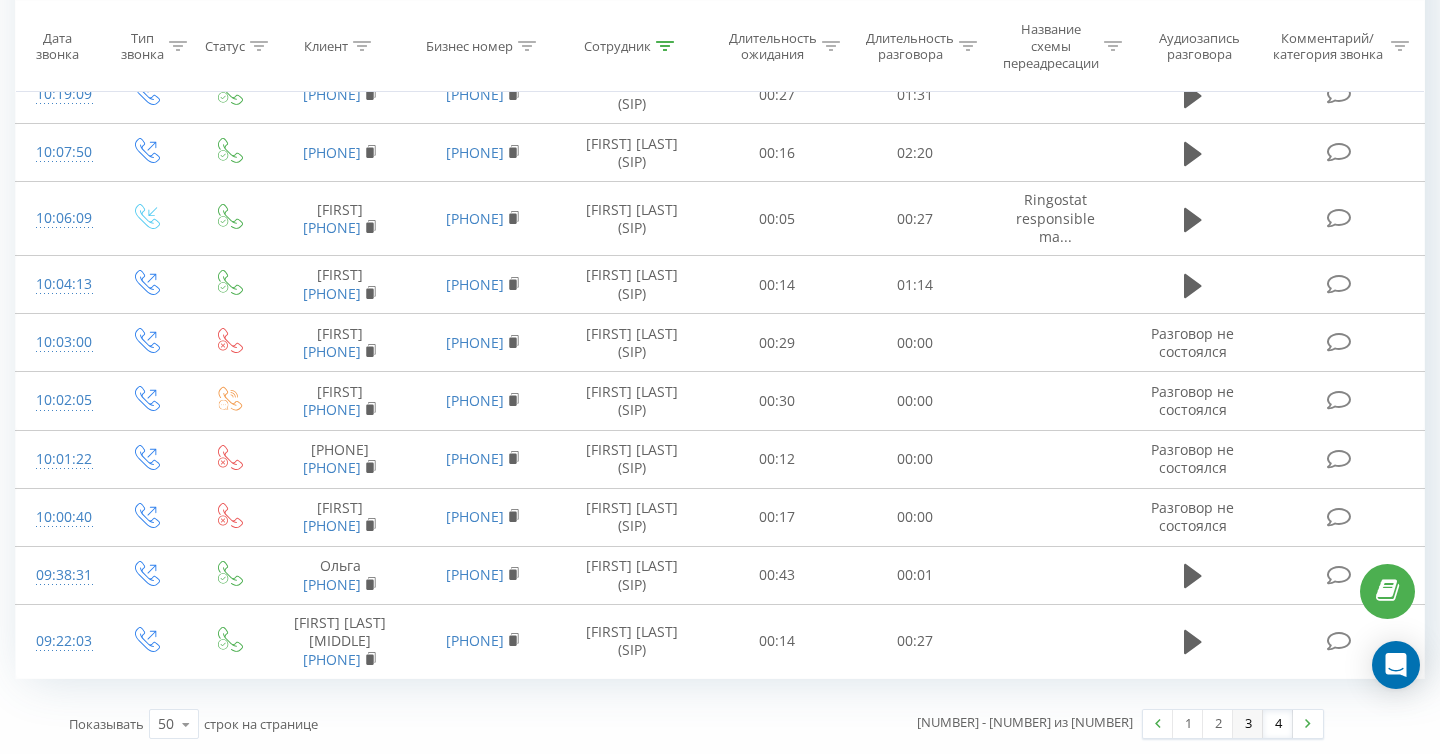 click on "3" at bounding box center (1248, 724) 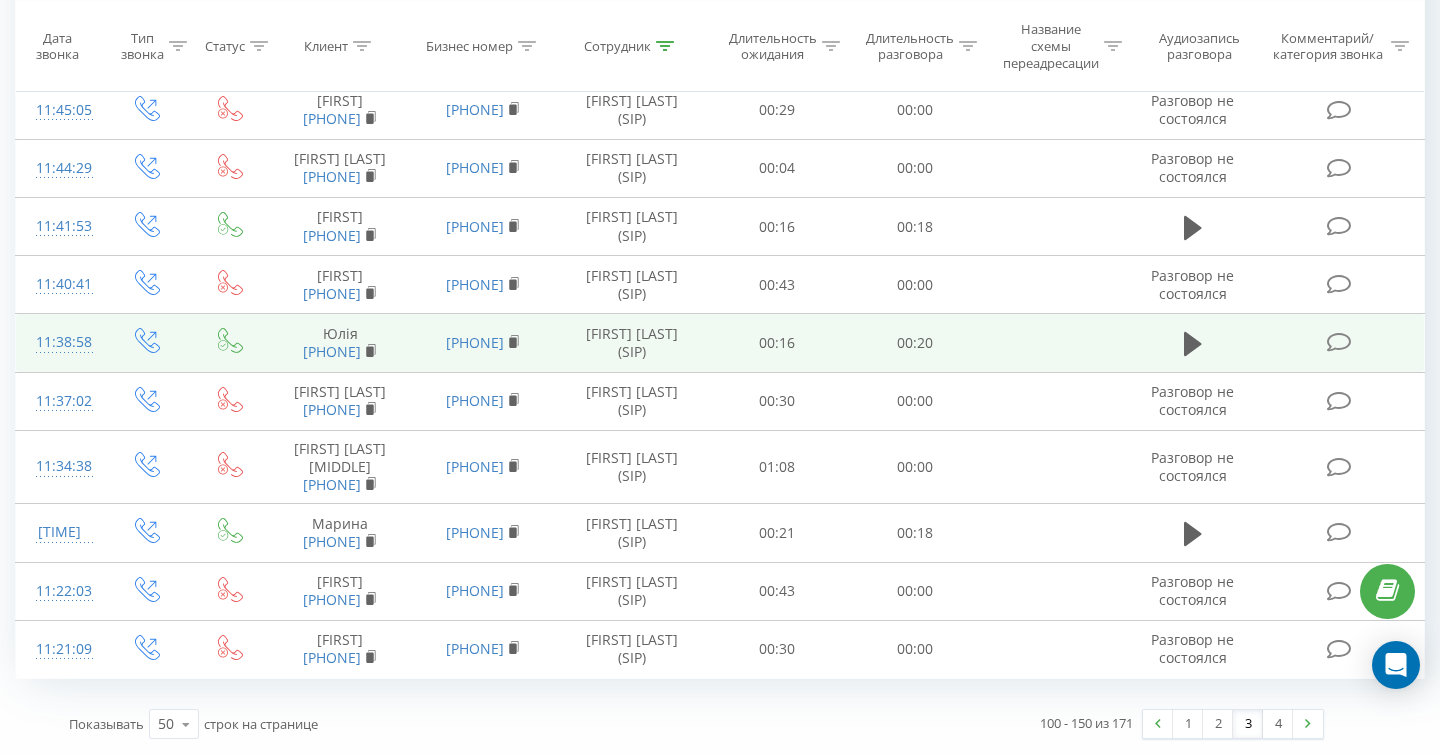 scroll, scrollTop: 4257, scrollLeft: 0, axis: vertical 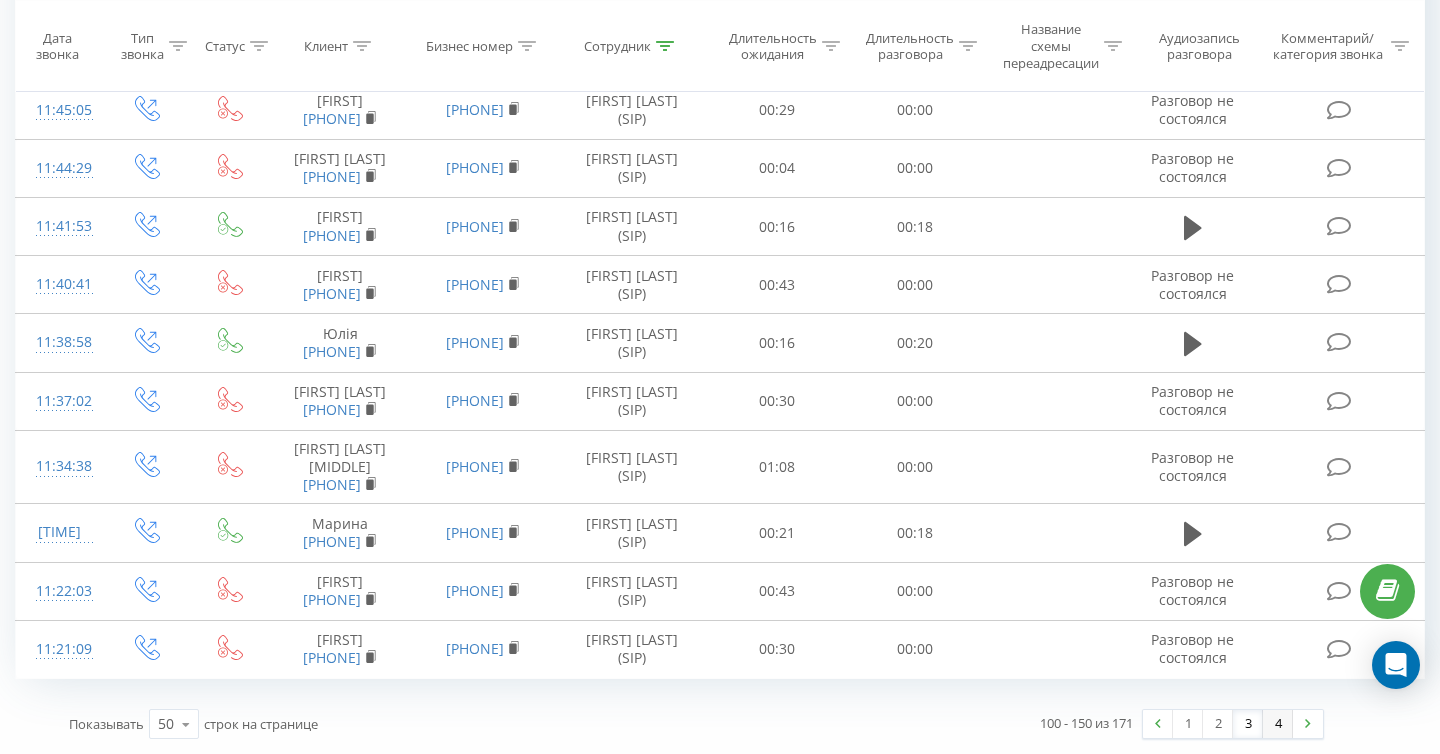 click on "4" at bounding box center (1278, 724) 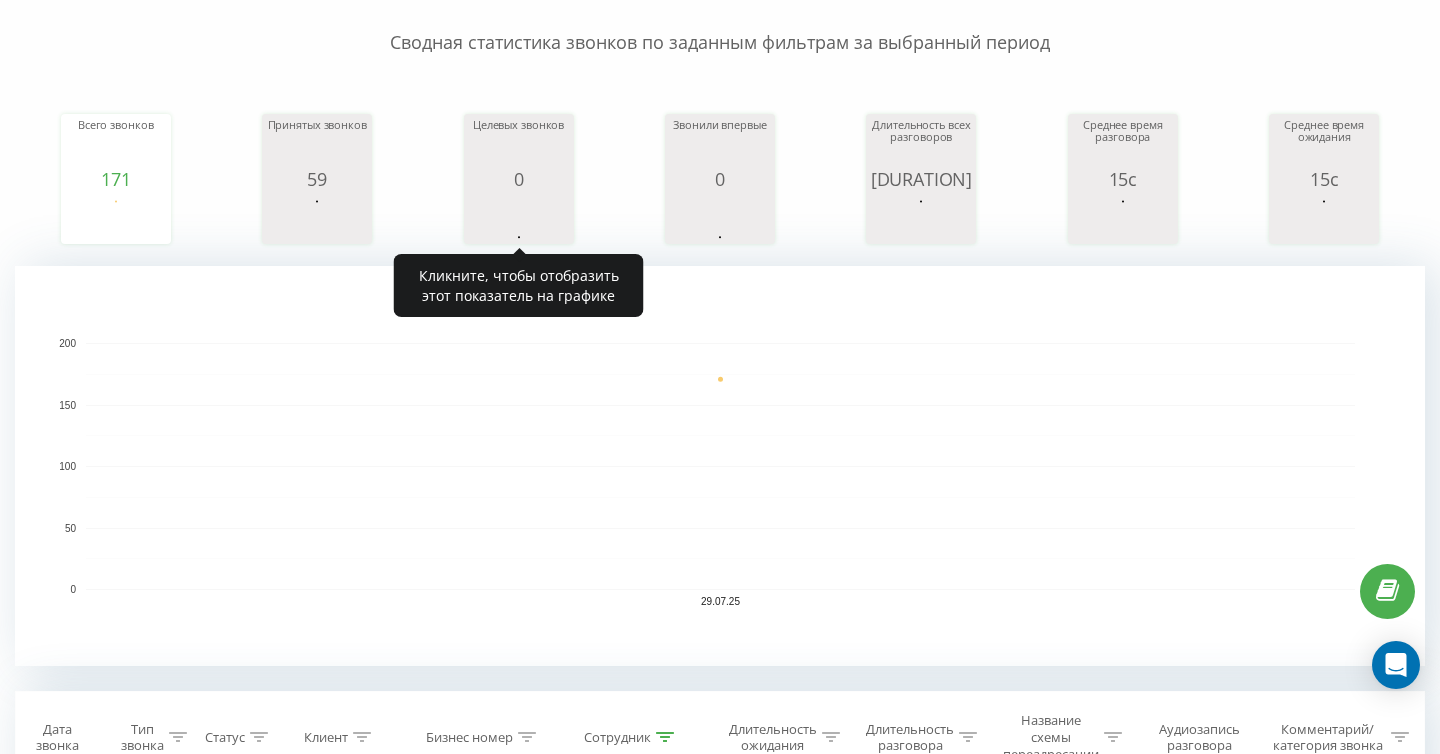 scroll, scrollTop: 531, scrollLeft: 0, axis: vertical 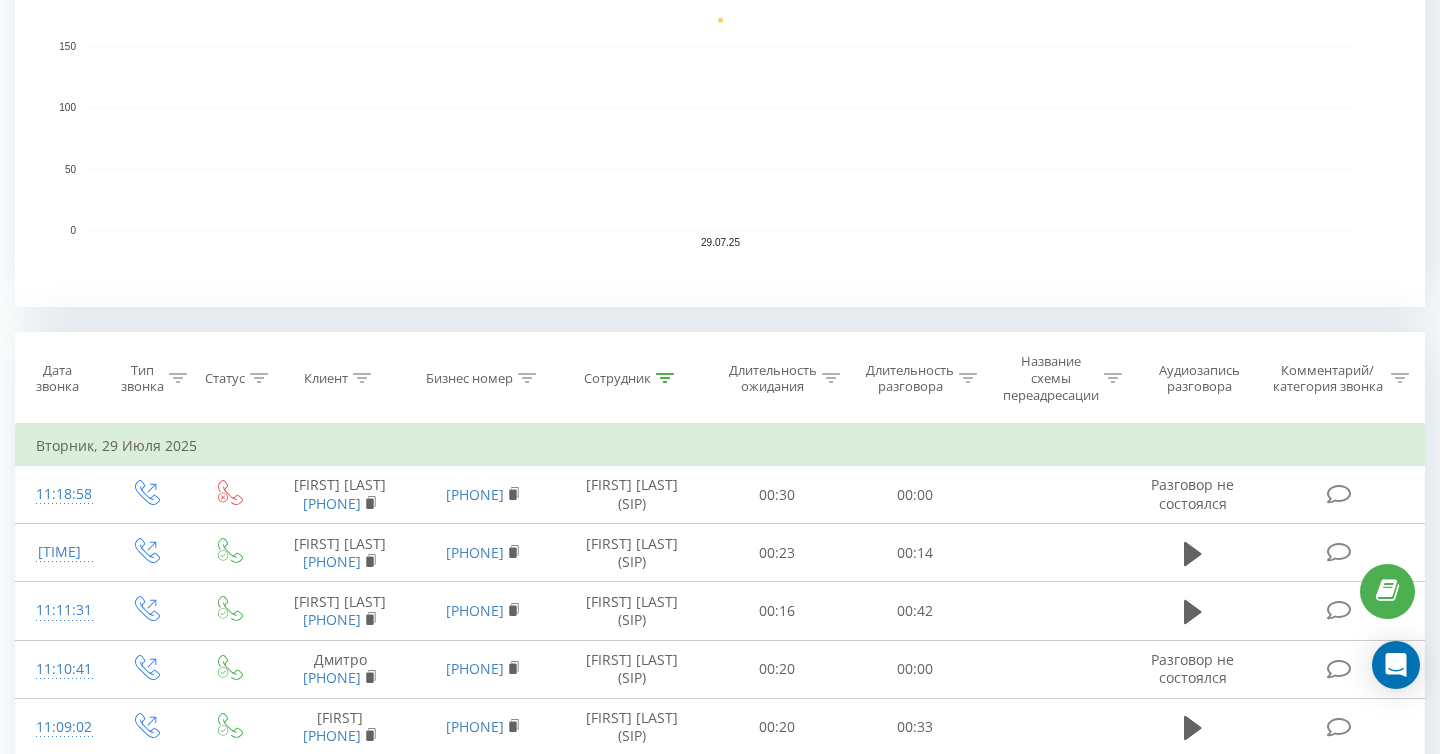 click 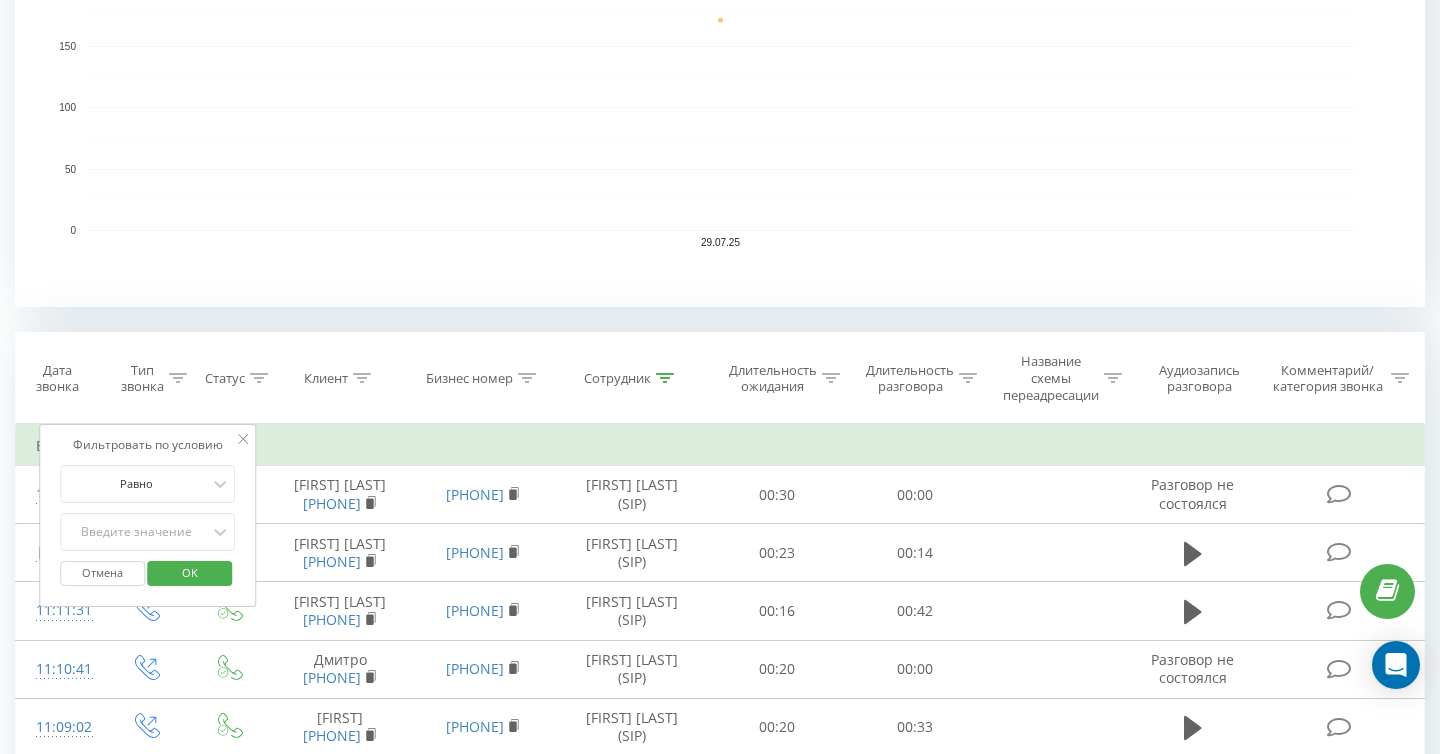 click 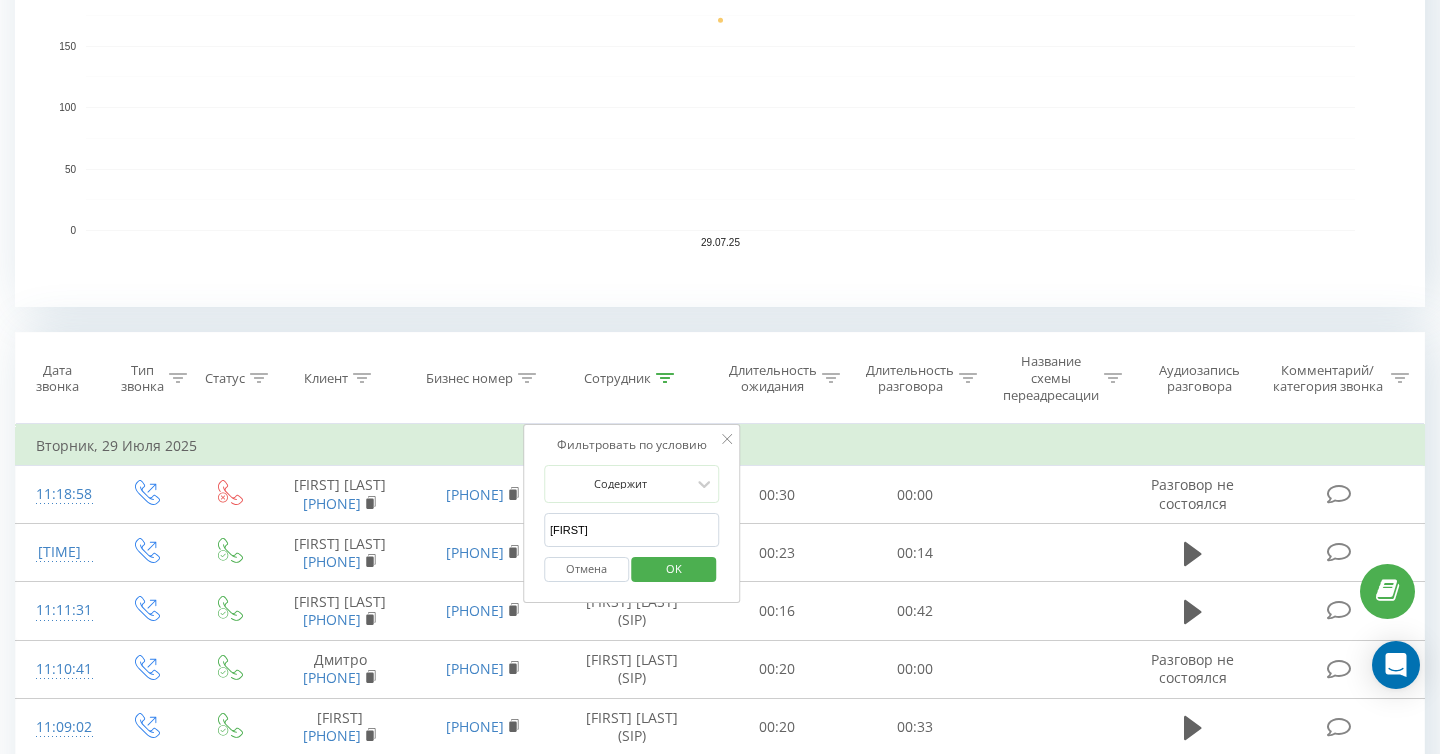 click on "вікторія" at bounding box center (632, 530) 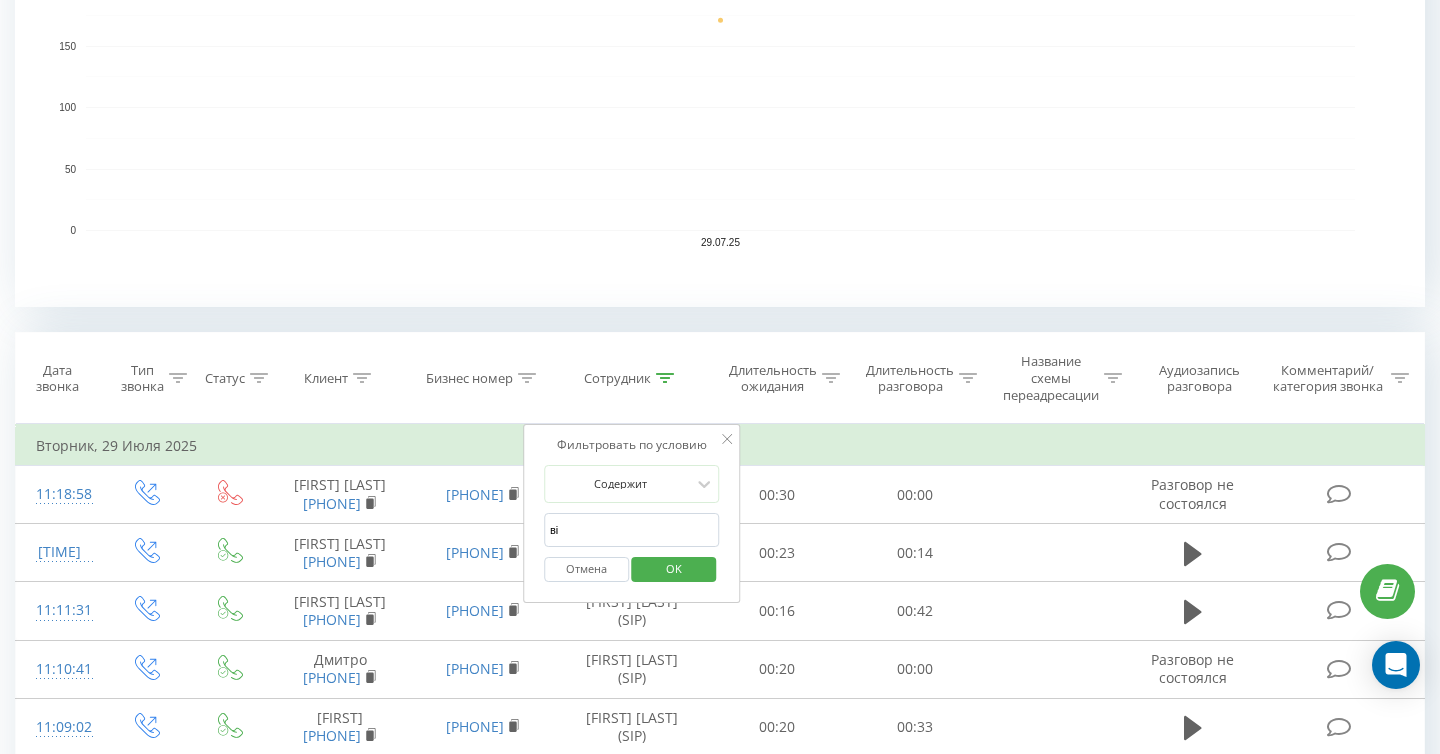 type on "в" 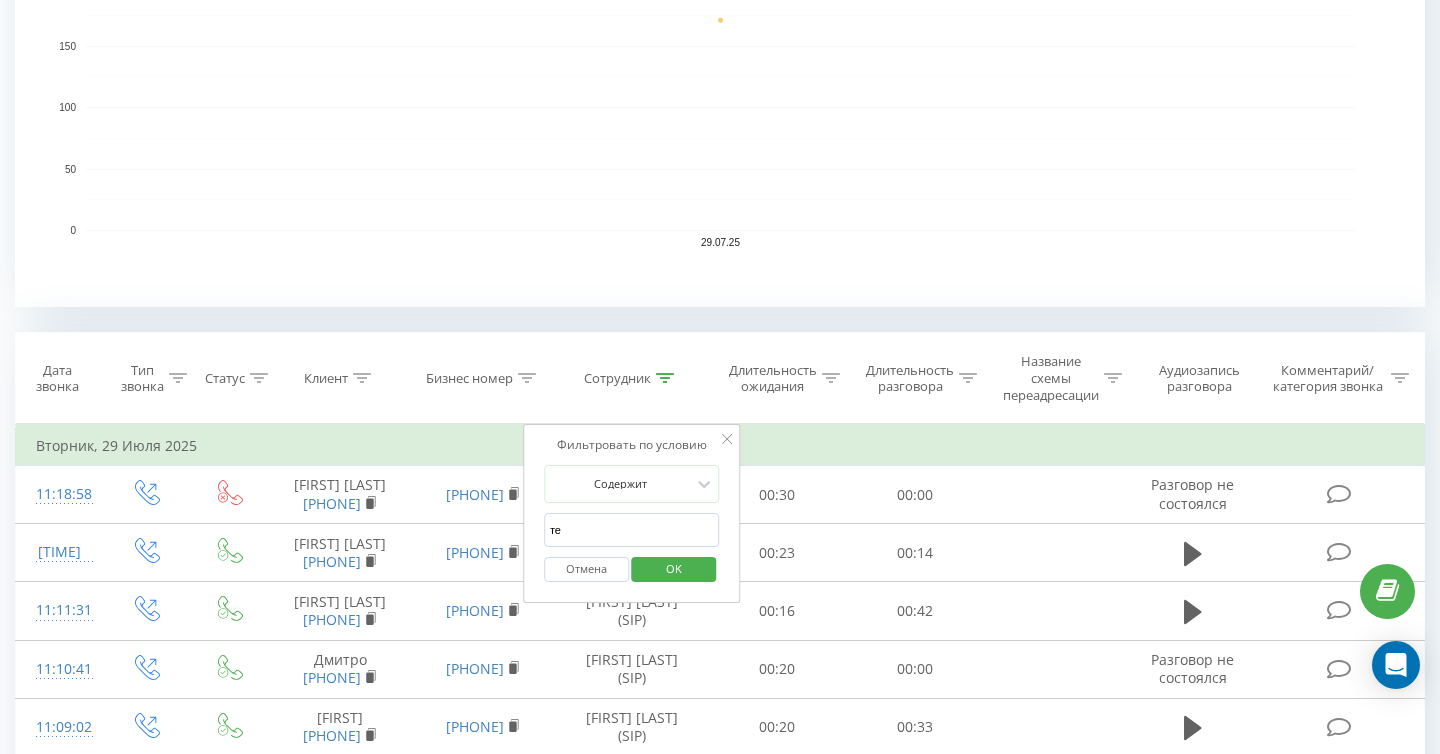 type on "тетяна" 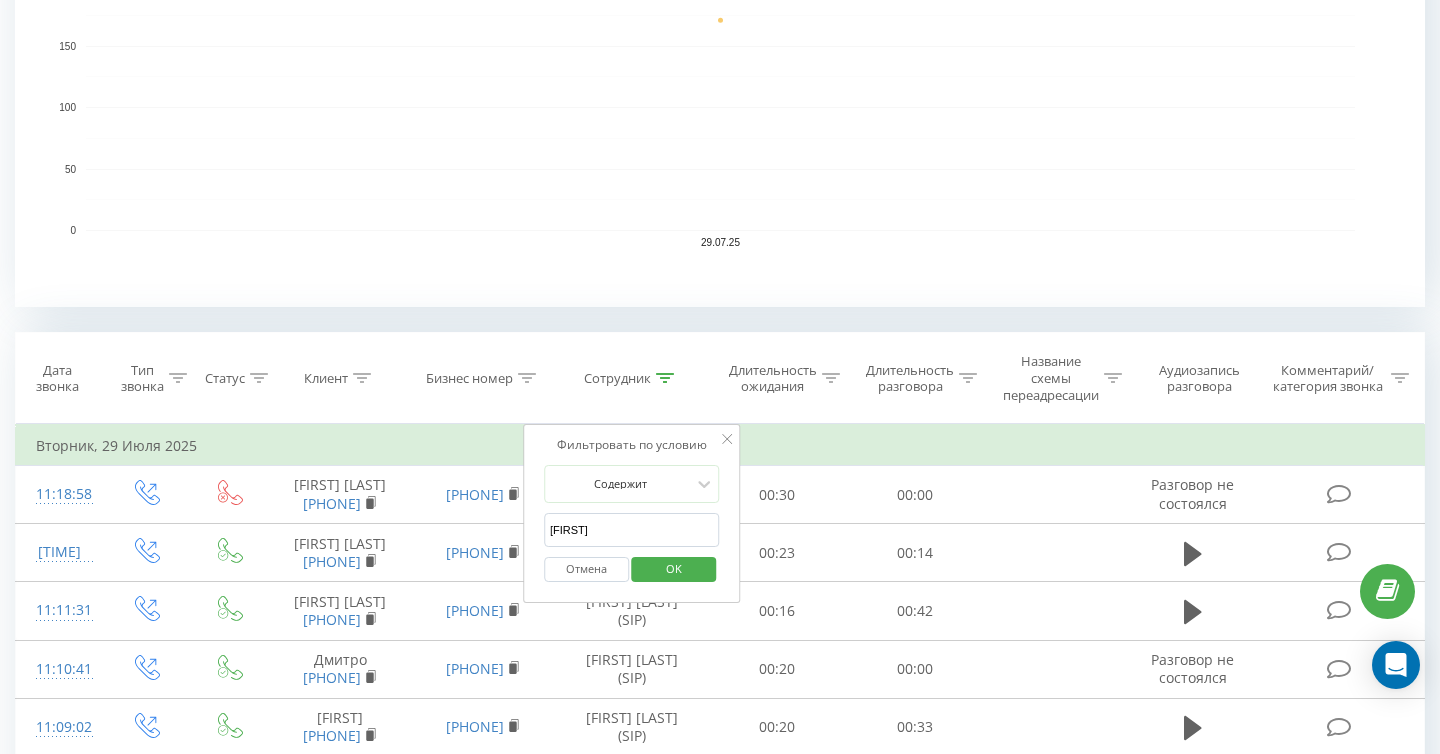 click on "Отмена OK" at bounding box center [632, 569] 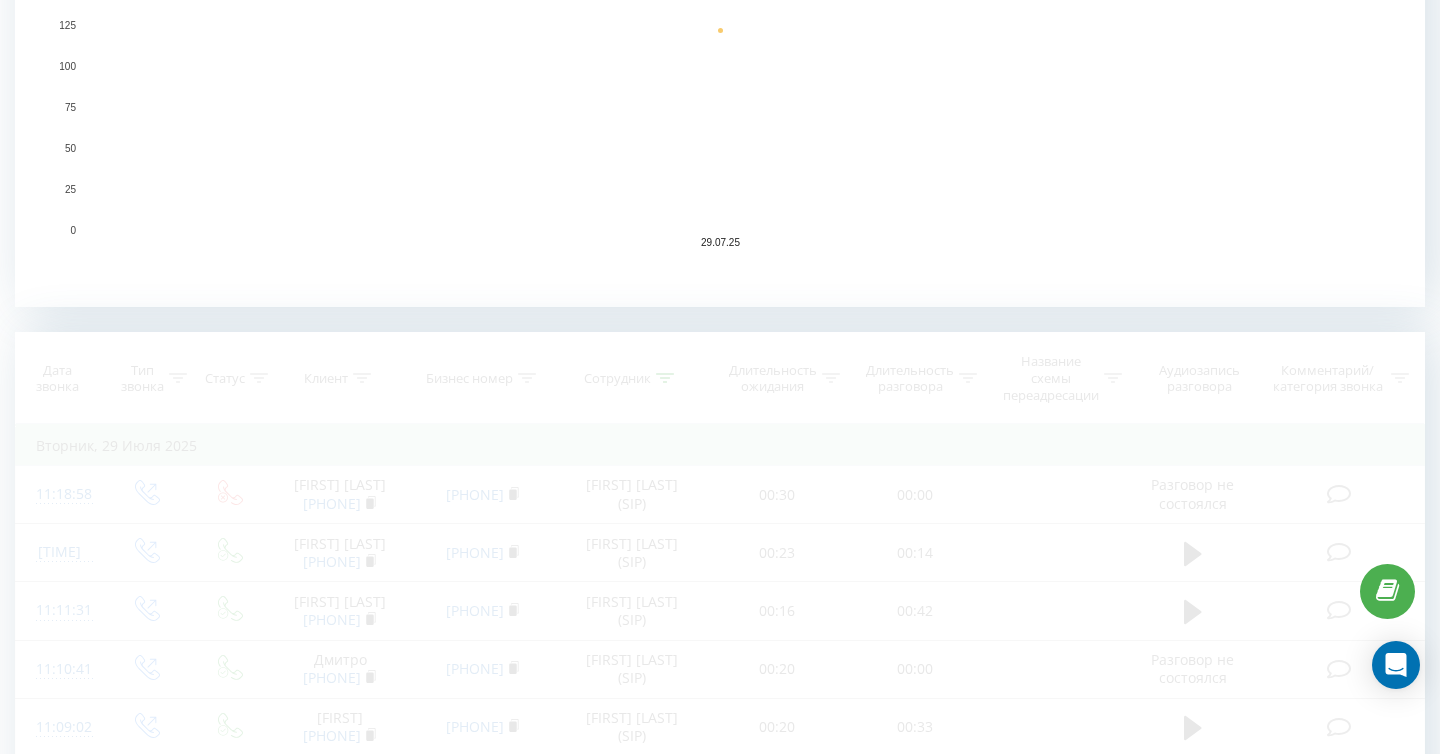 scroll, scrollTop: 0, scrollLeft: 0, axis: both 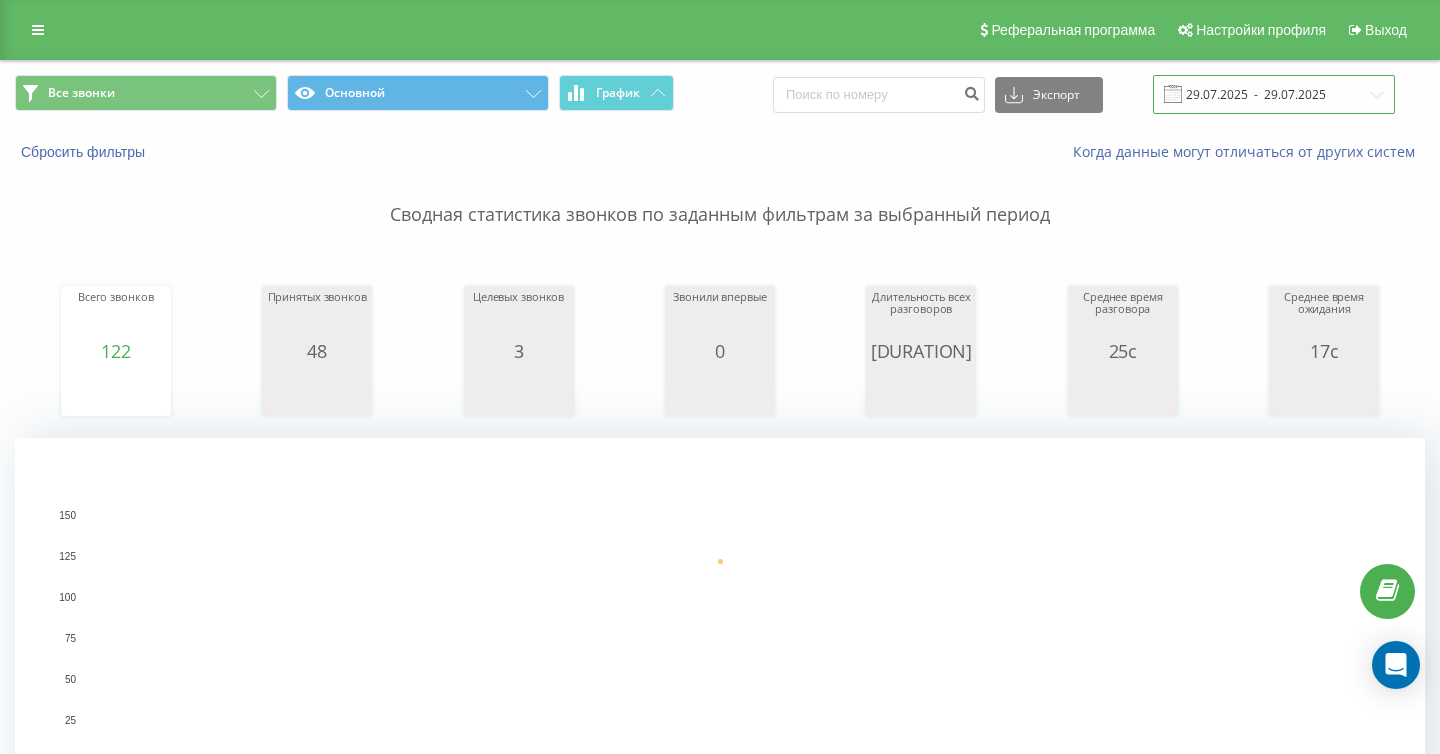 click on "29.07.2025  -  29.07.2025" at bounding box center [1274, 94] 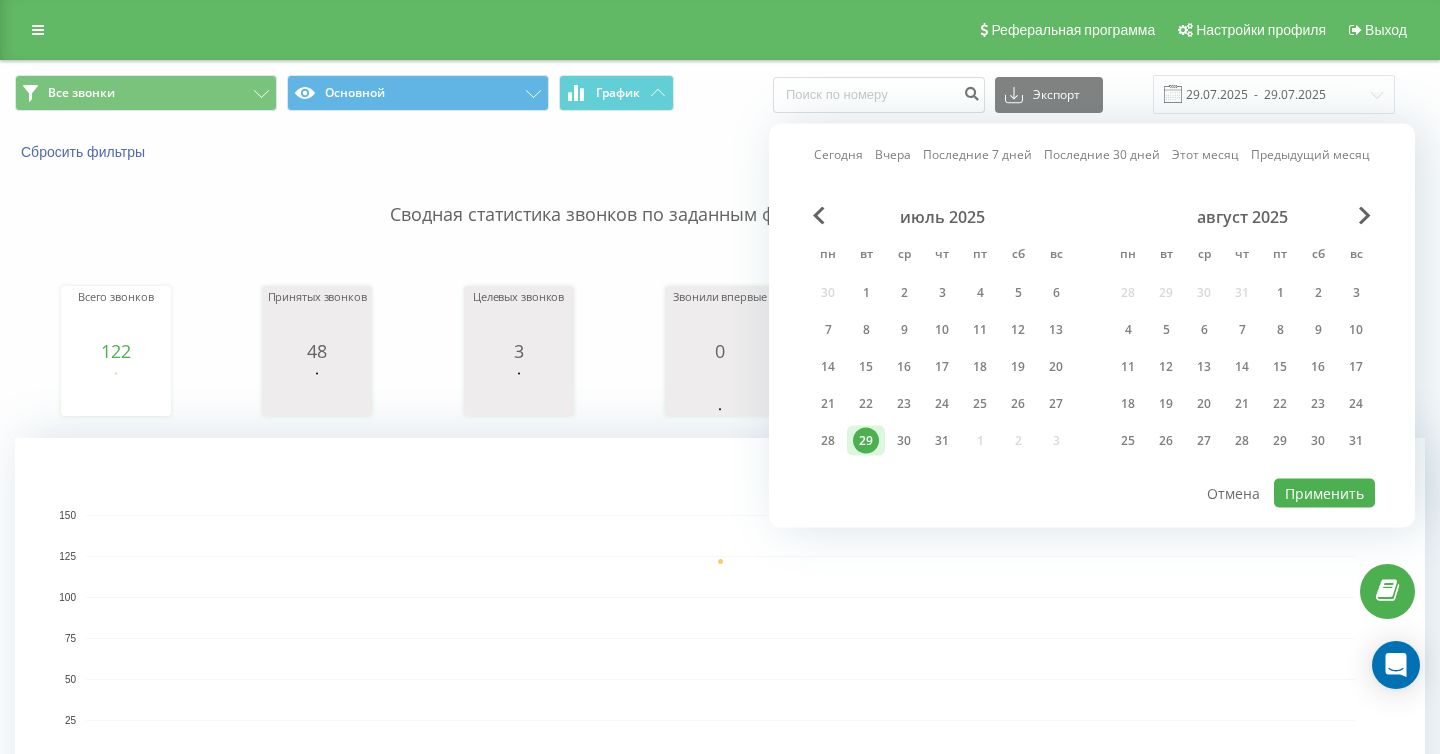 click on "август 2025 пн вт ср чт пт сб вс 28 29 30 31 1 2 3 4 5 6 7 8 9 10 11 12 13 14 15 16 17 18 19 20 21 22 23 24 25 26 27 28 29 30 31" at bounding box center (1242, 335) 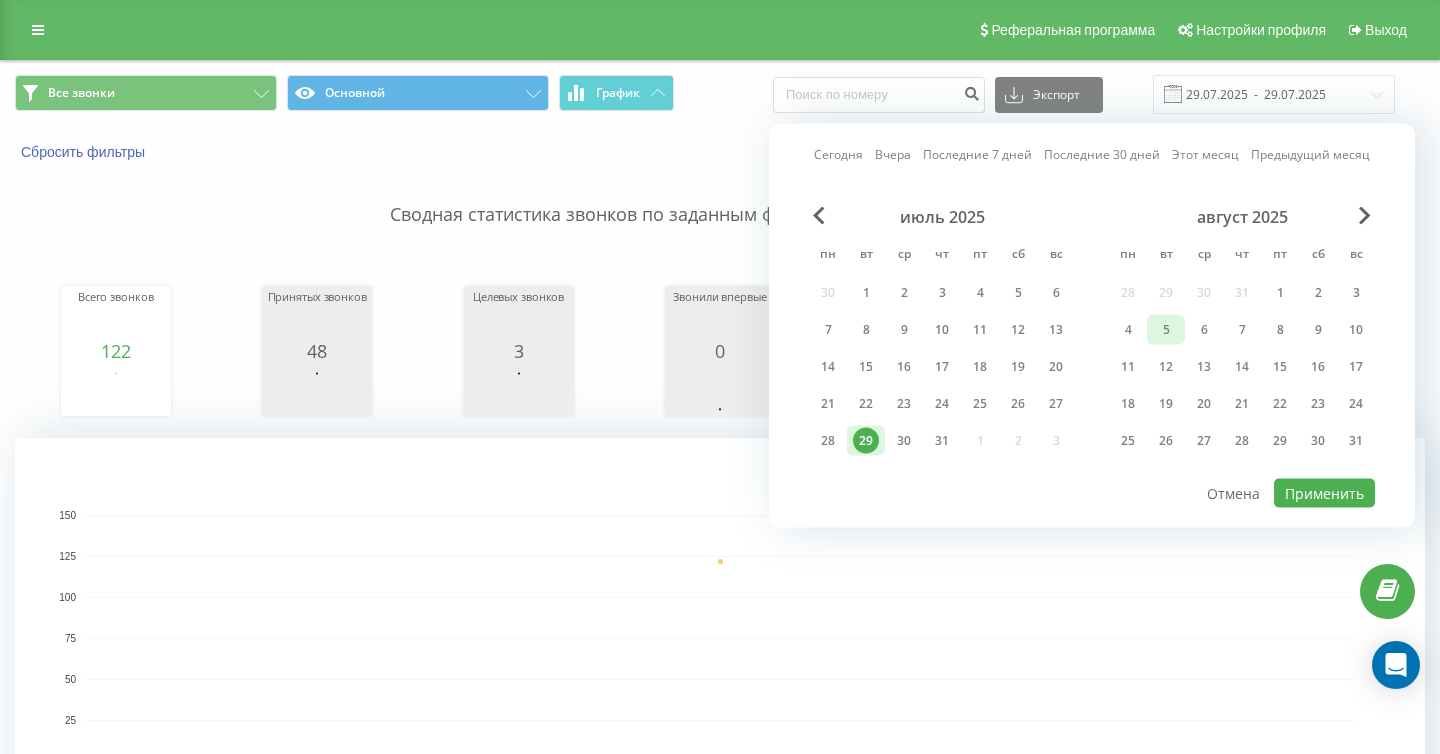 click on "5" at bounding box center (1166, 330) 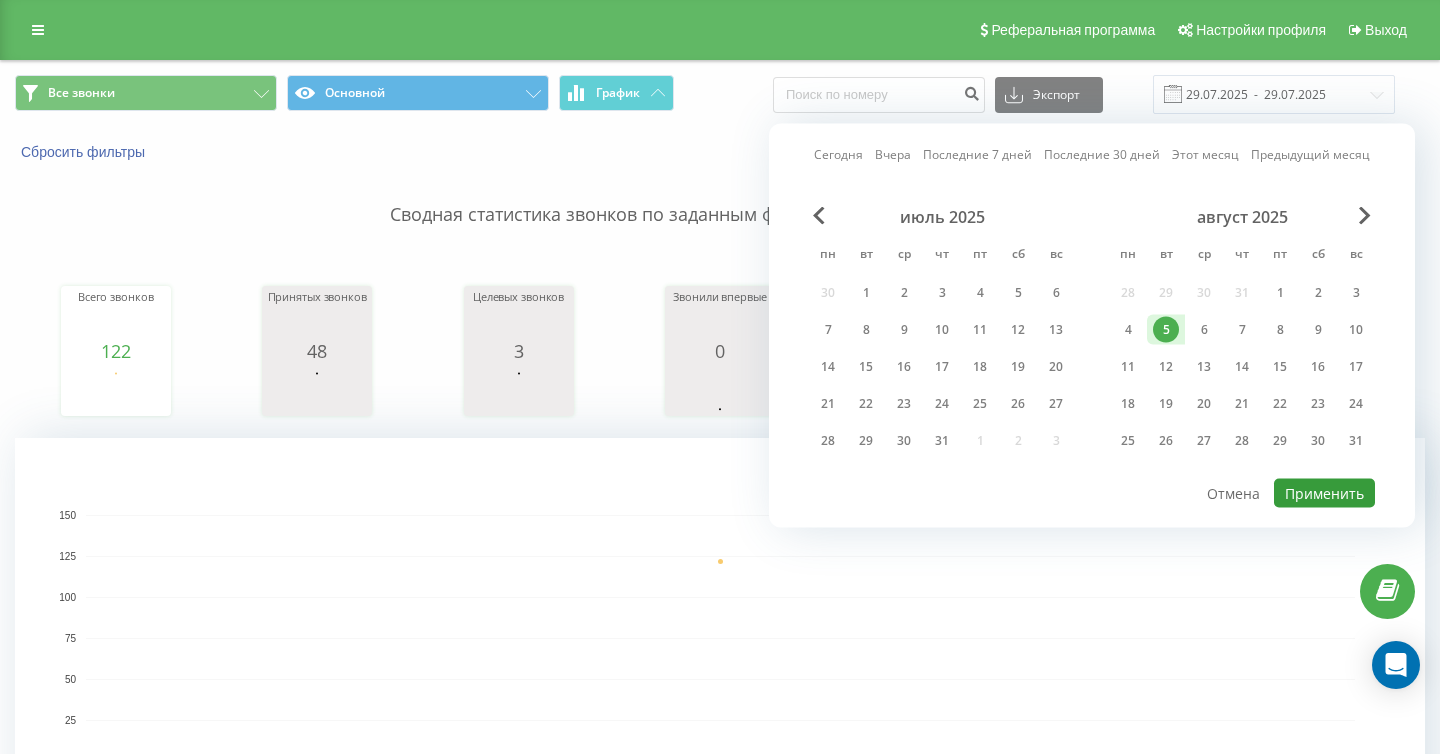 click on "Применить" at bounding box center [1324, 493] 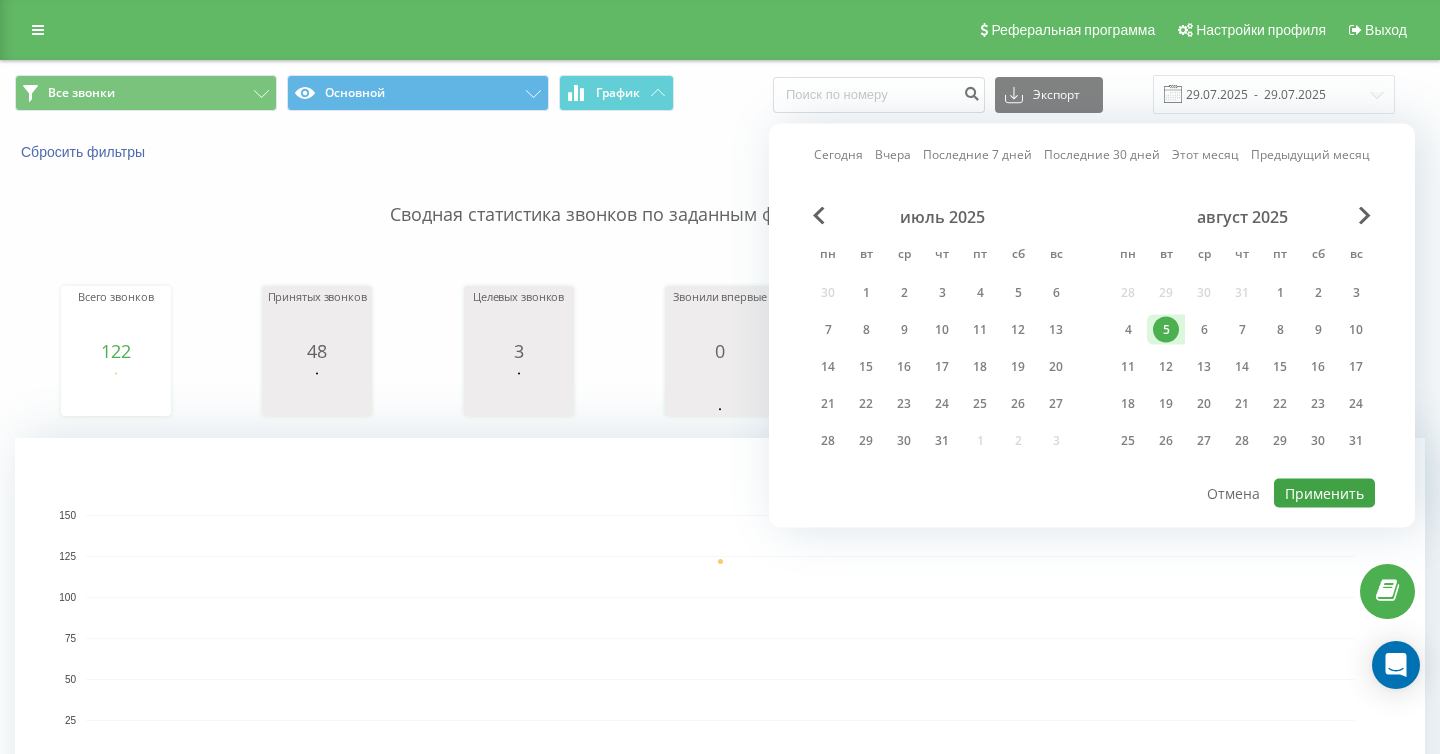type on "05.08.2025  -  05.08.2025" 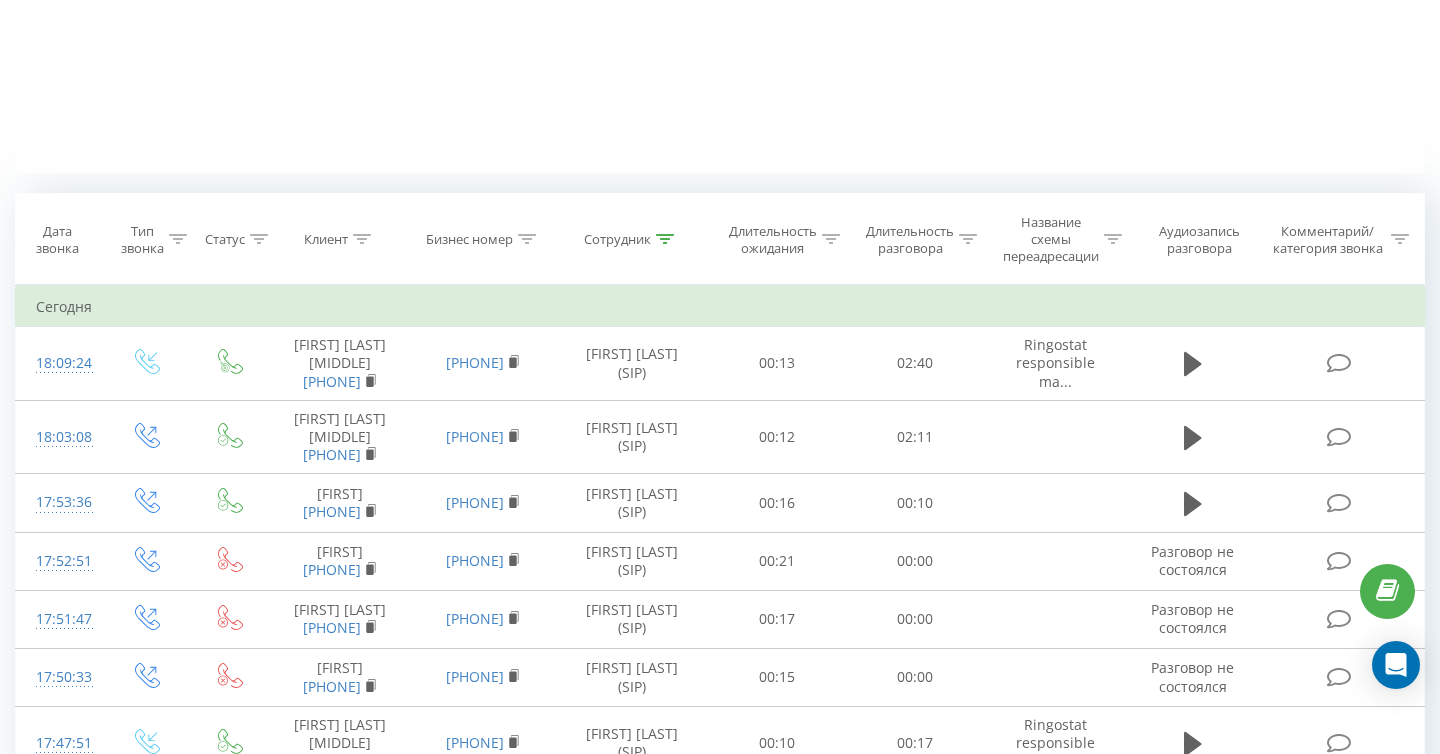 scroll, scrollTop: 876, scrollLeft: 0, axis: vertical 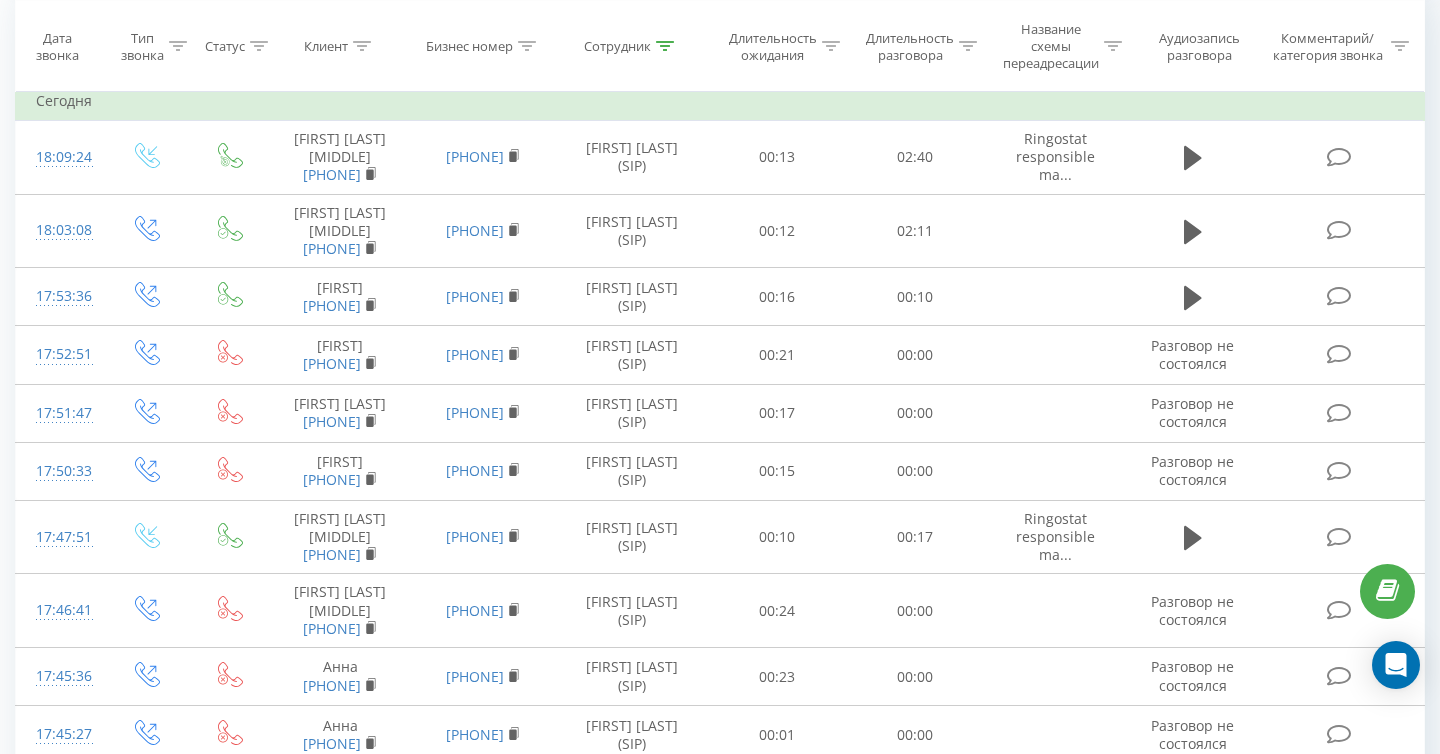 click 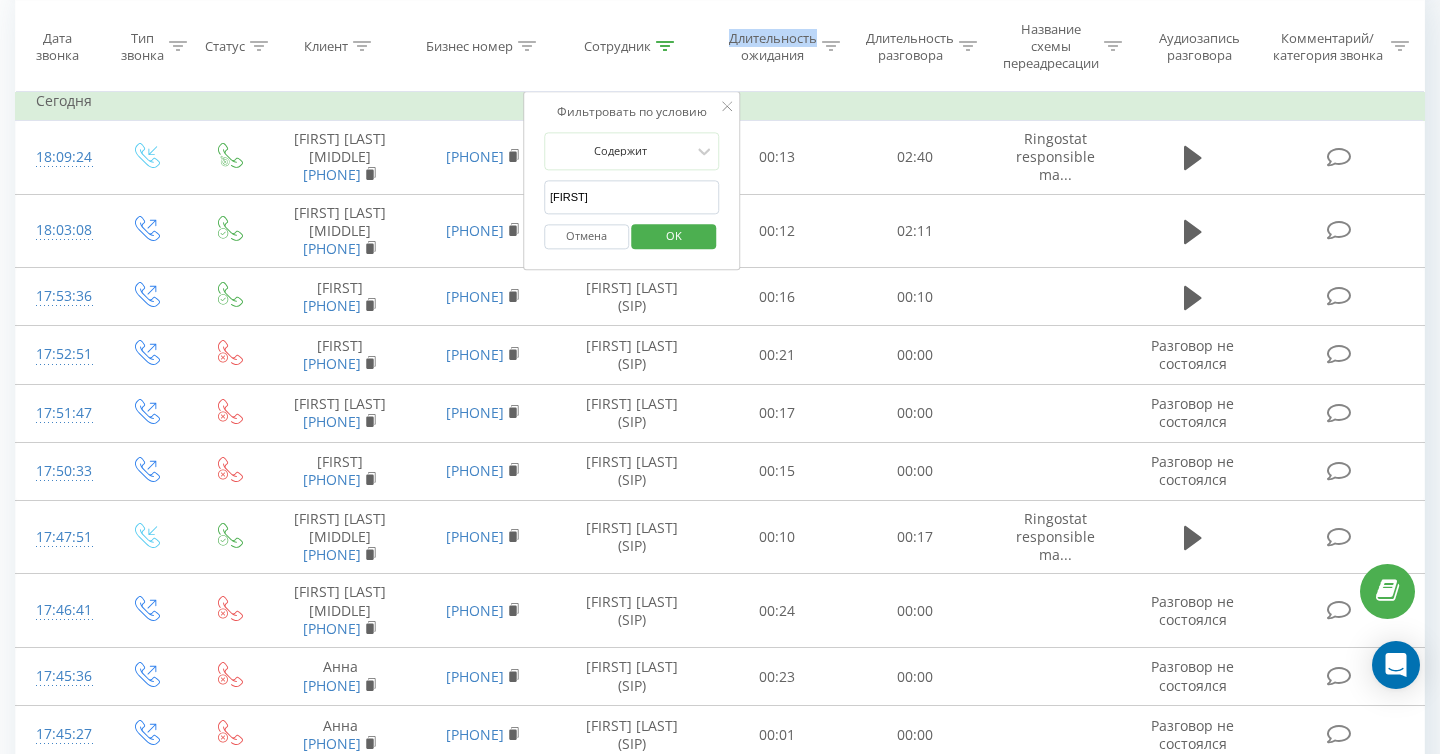 click 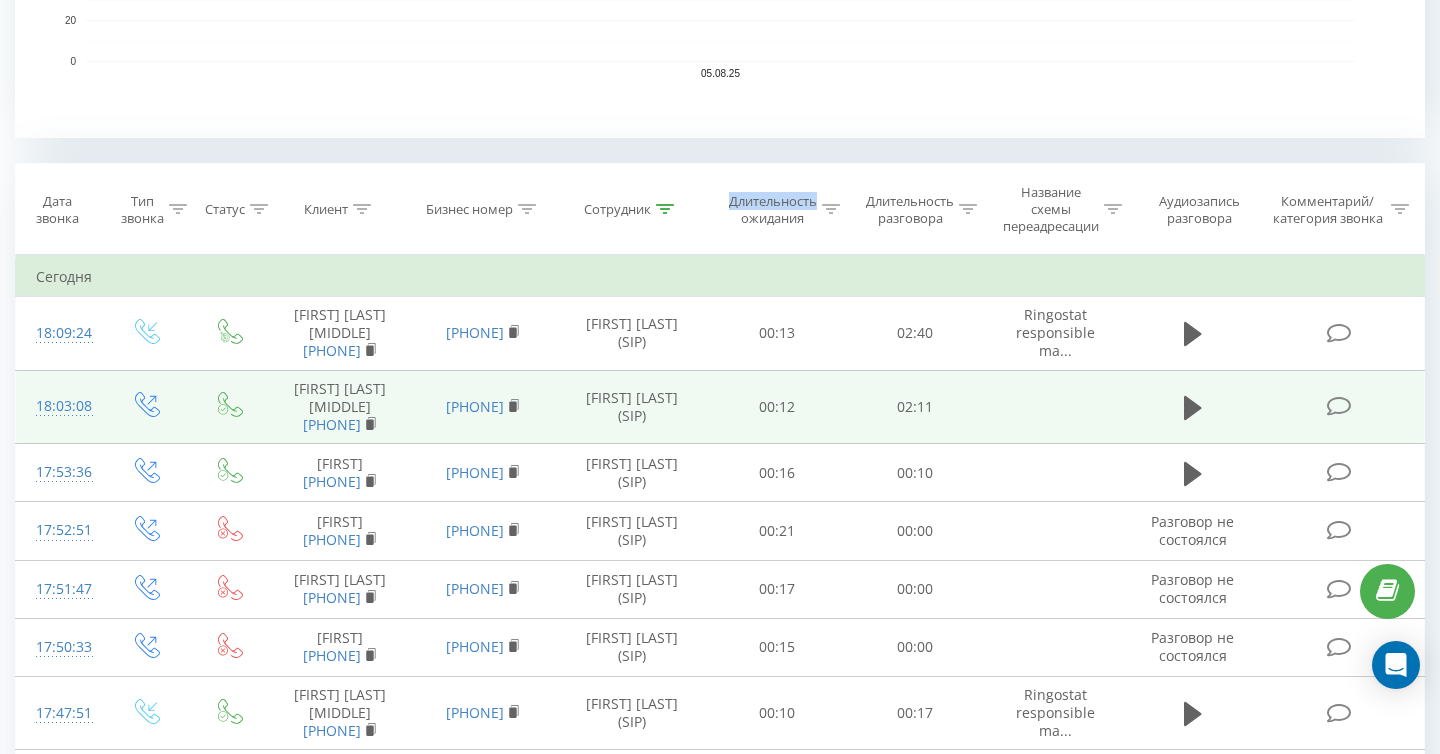 scroll, scrollTop: 492, scrollLeft: 0, axis: vertical 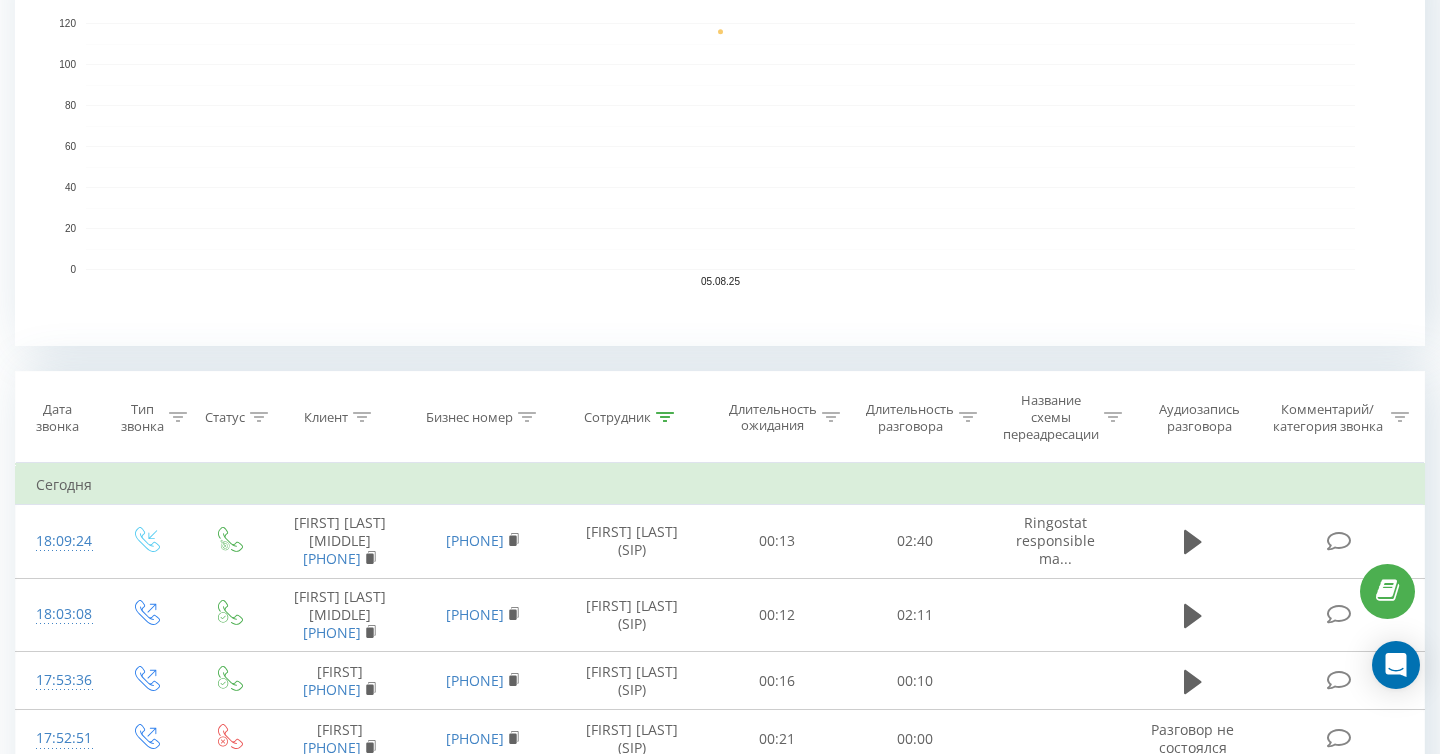 click on "Сотрудник" at bounding box center [632, 417] 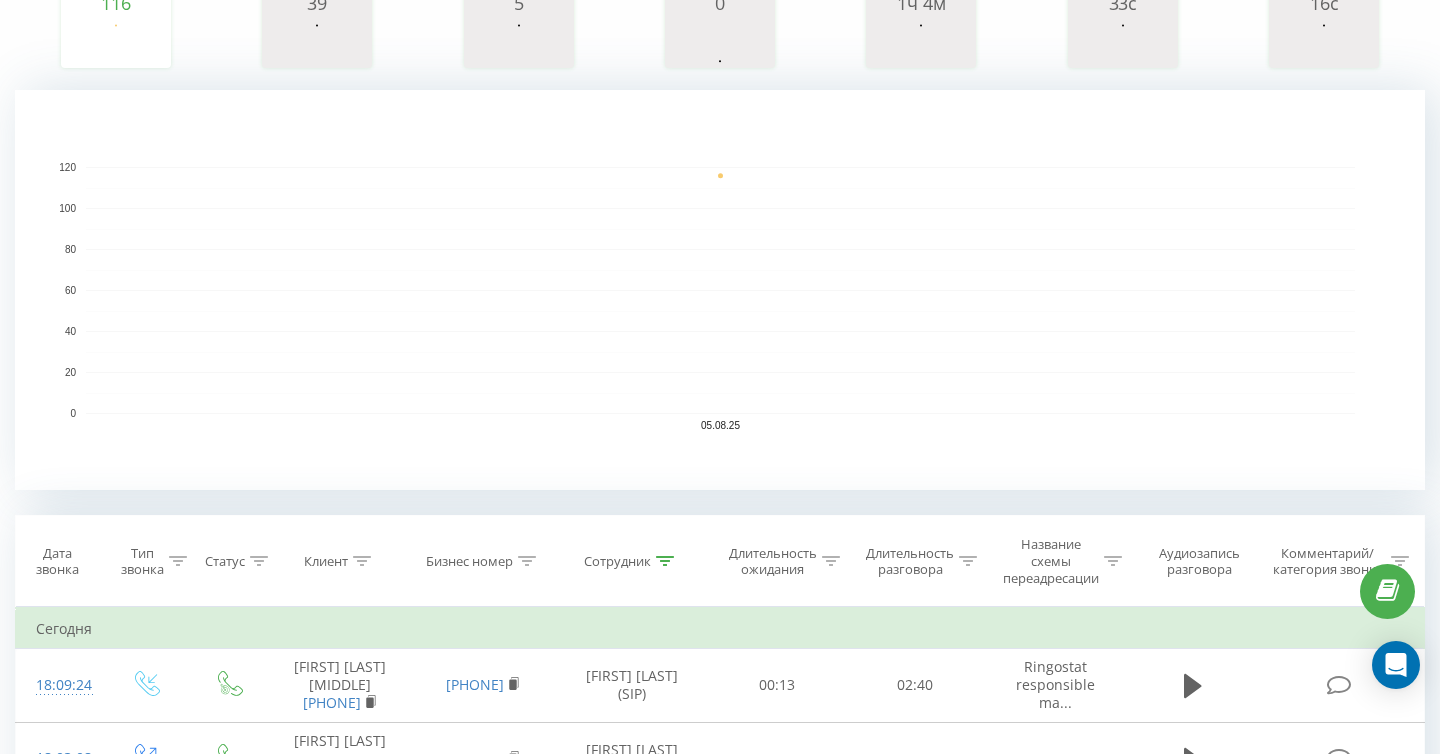 scroll, scrollTop: 420, scrollLeft: 0, axis: vertical 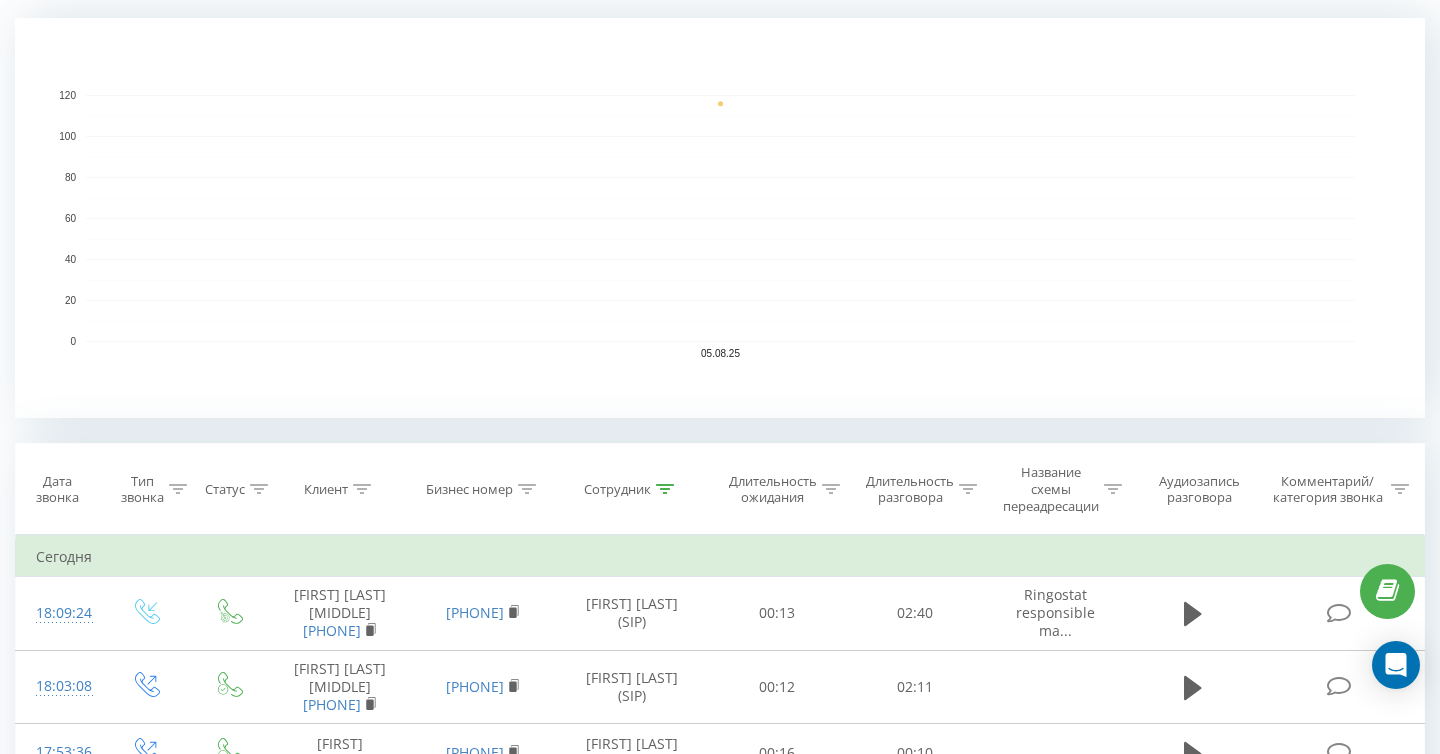 click 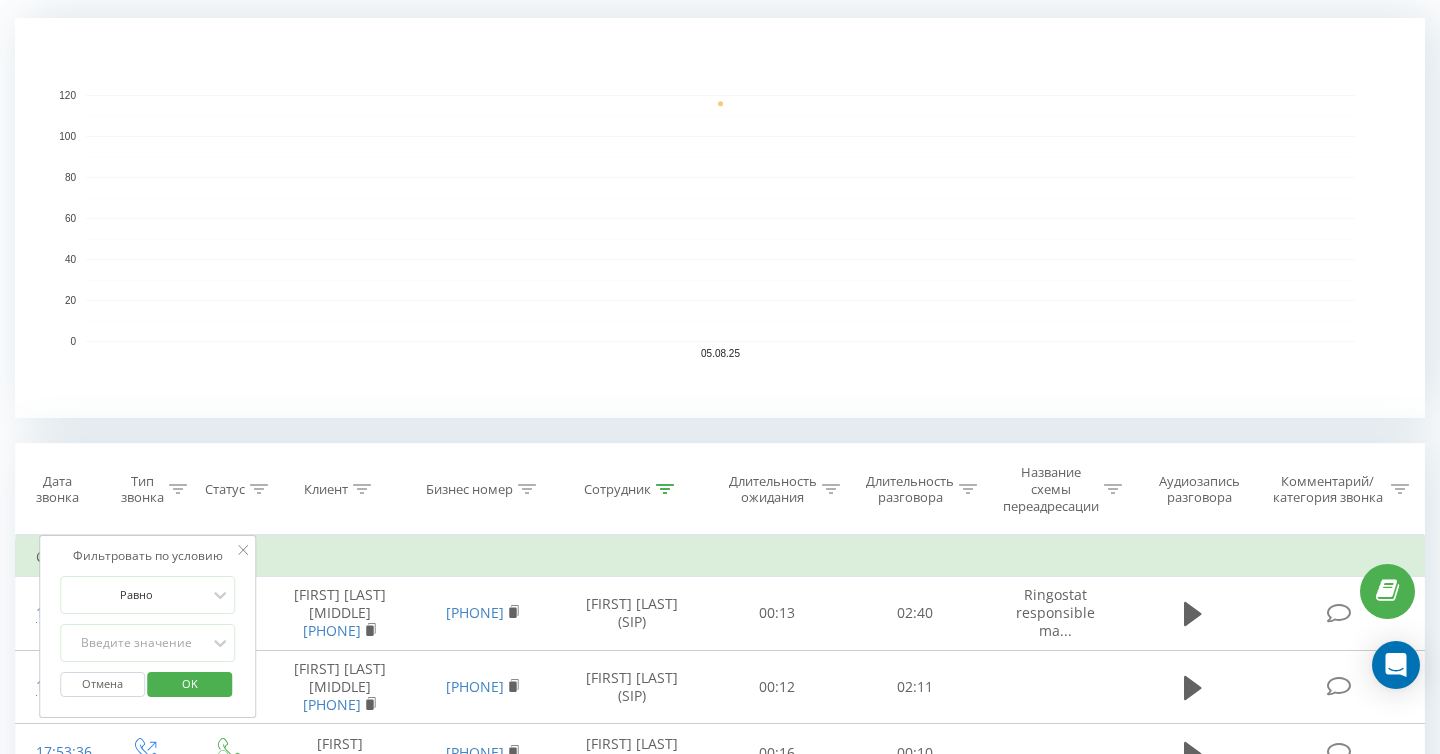 click on "OK" at bounding box center (190, 683) 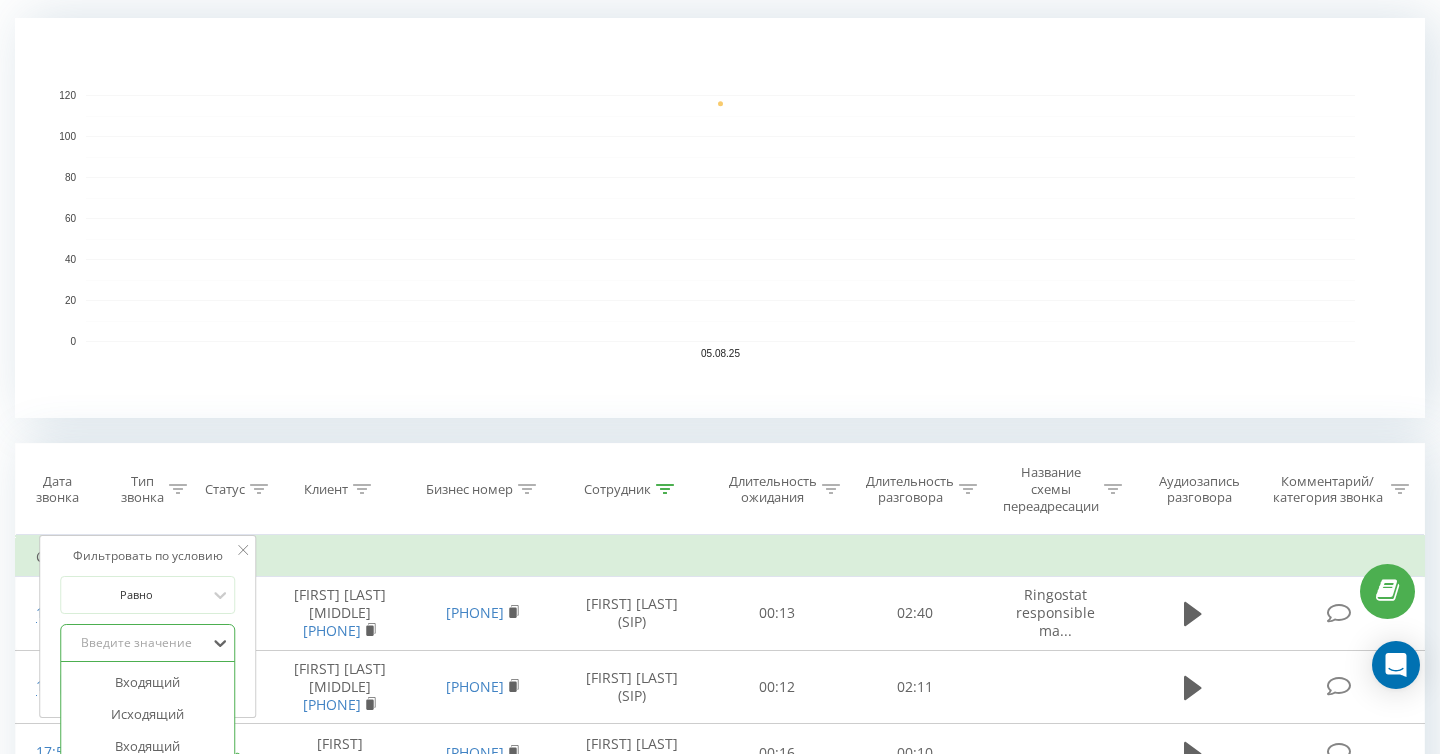 scroll, scrollTop: 569, scrollLeft: 0, axis: vertical 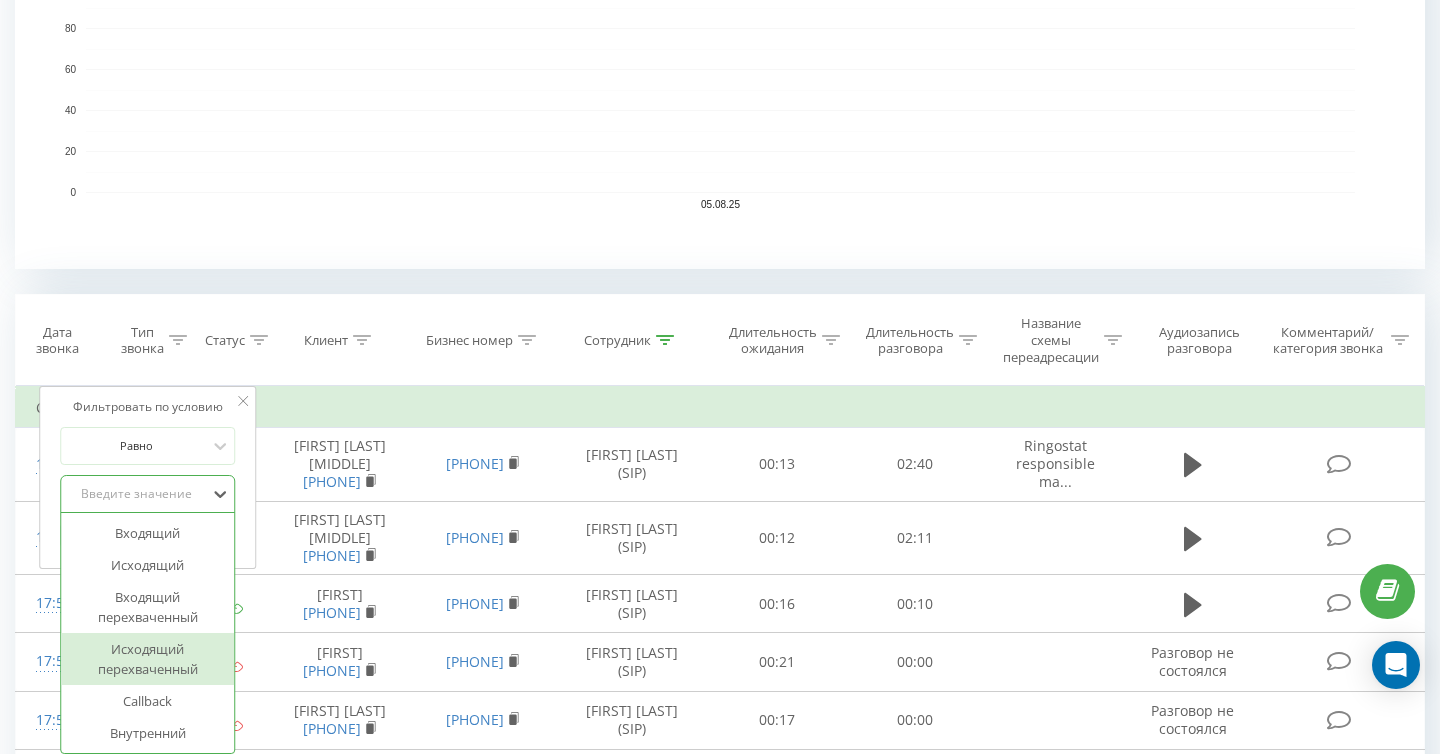 click on "option Исходящий перехваченный focused, 4 of 6. 6 results available. Use Up and Down to choose options, press Enter to select the currently focused option, press Escape to exit the menu, press Tab to select the option and exit the menu. Введите значение Входящий Исходящий Входящий перехваченный Исходящий перехваченный Callback Внутренний" at bounding box center (148, 494) 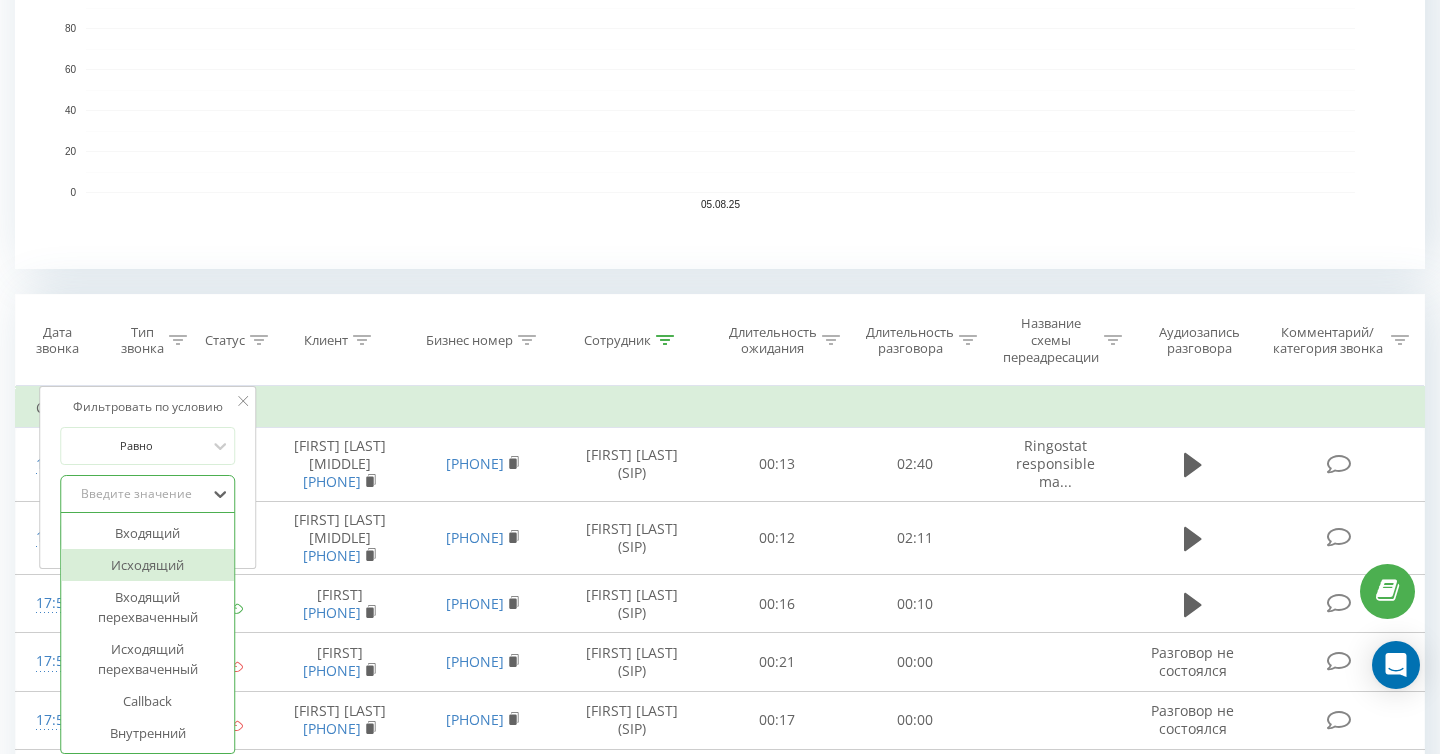 click on "Исходящий" at bounding box center (148, 565) 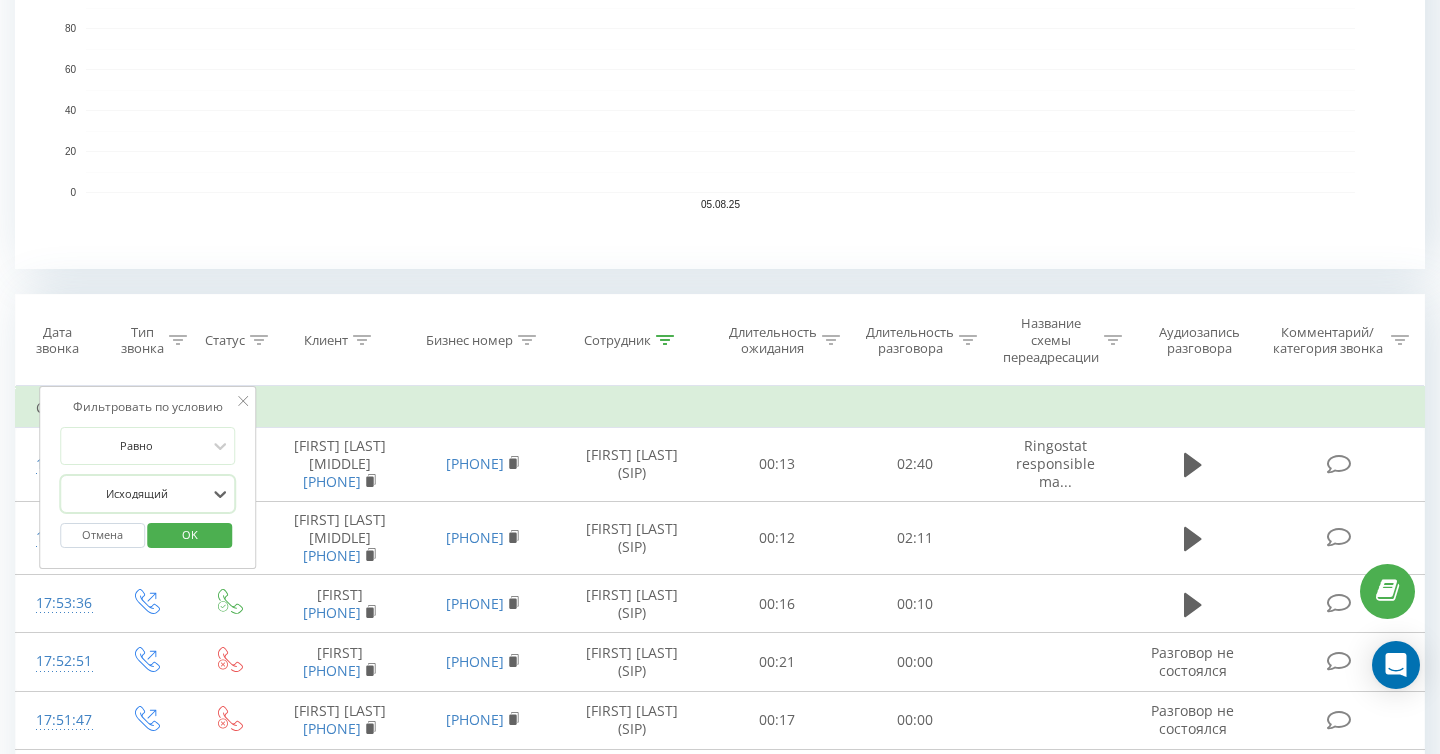 click on "OK" at bounding box center [190, 534] 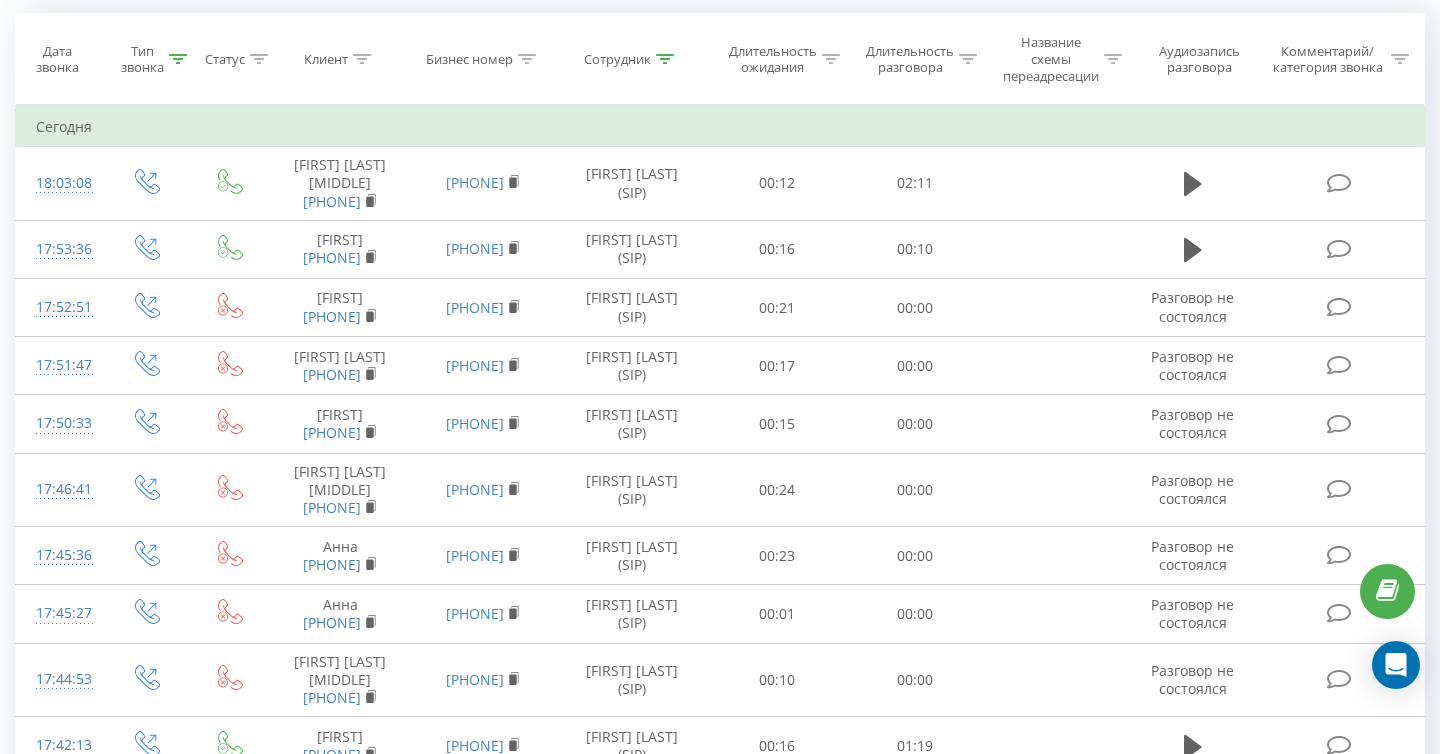 scroll, scrollTop: 0, scrollLeft: 0, axis: both 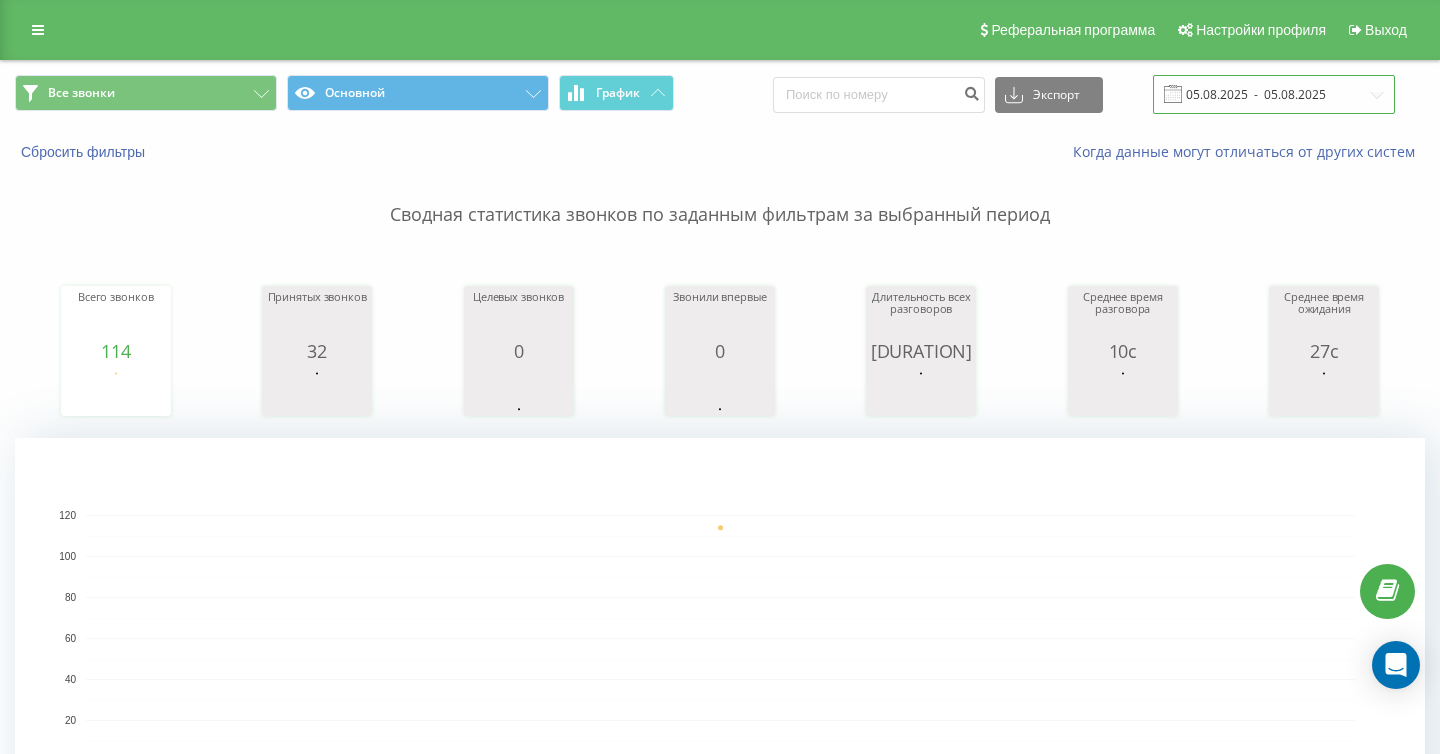 click on "05.08.2025  -  05.08.2025" at bounding box center (1274, 94) 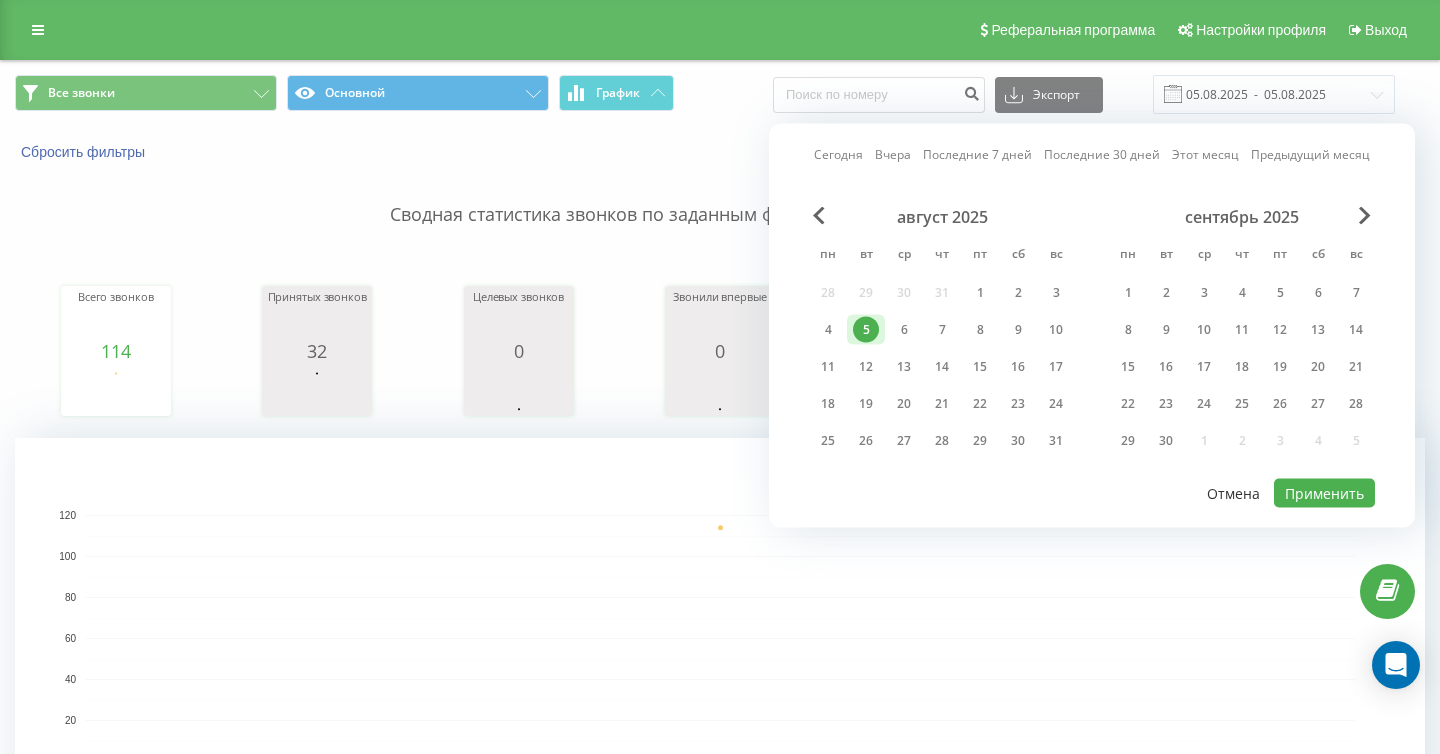 click on "Отмена" at bounding box center (1233, 493) 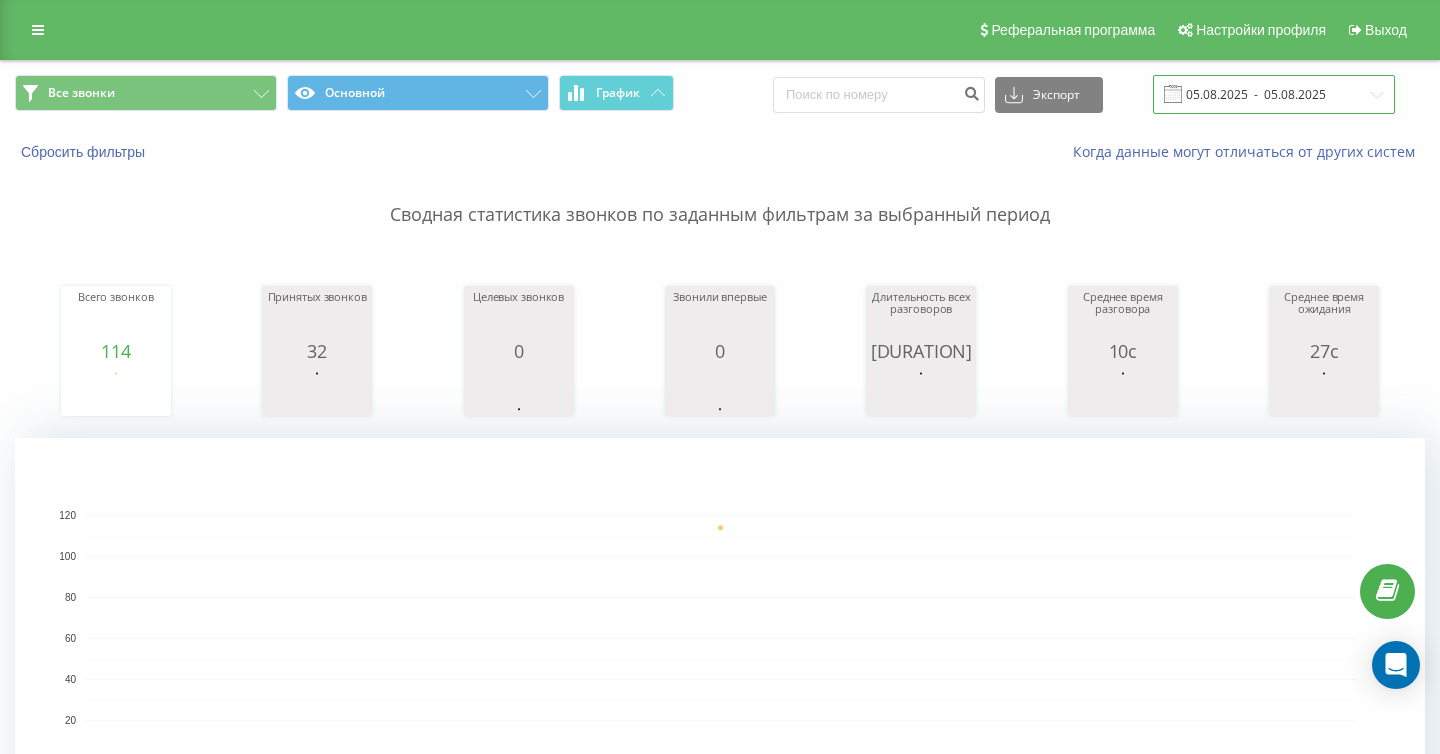 click on "05.08.2025  -  05.08.2025" at bounding box center [1274, 94] 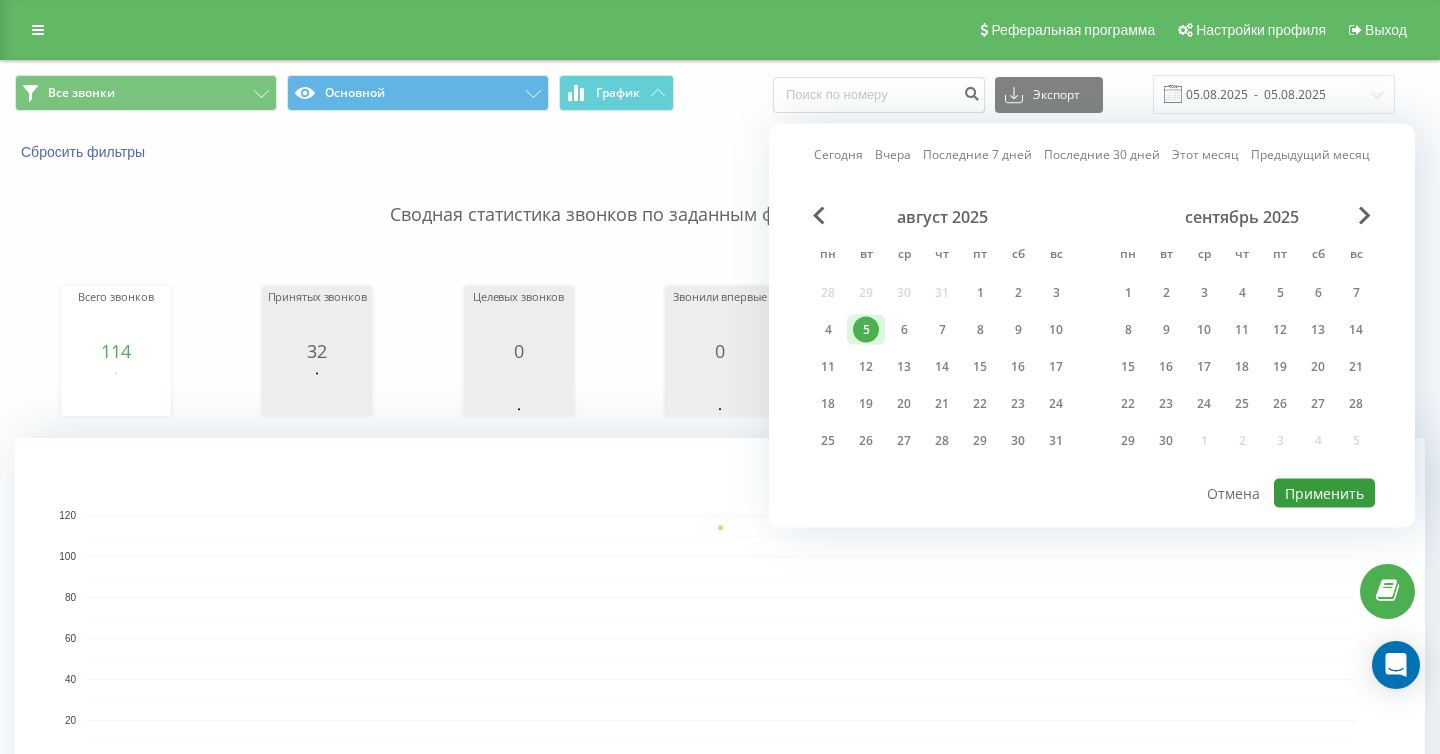 click on "Применить" at bounding box center (1324, 493) 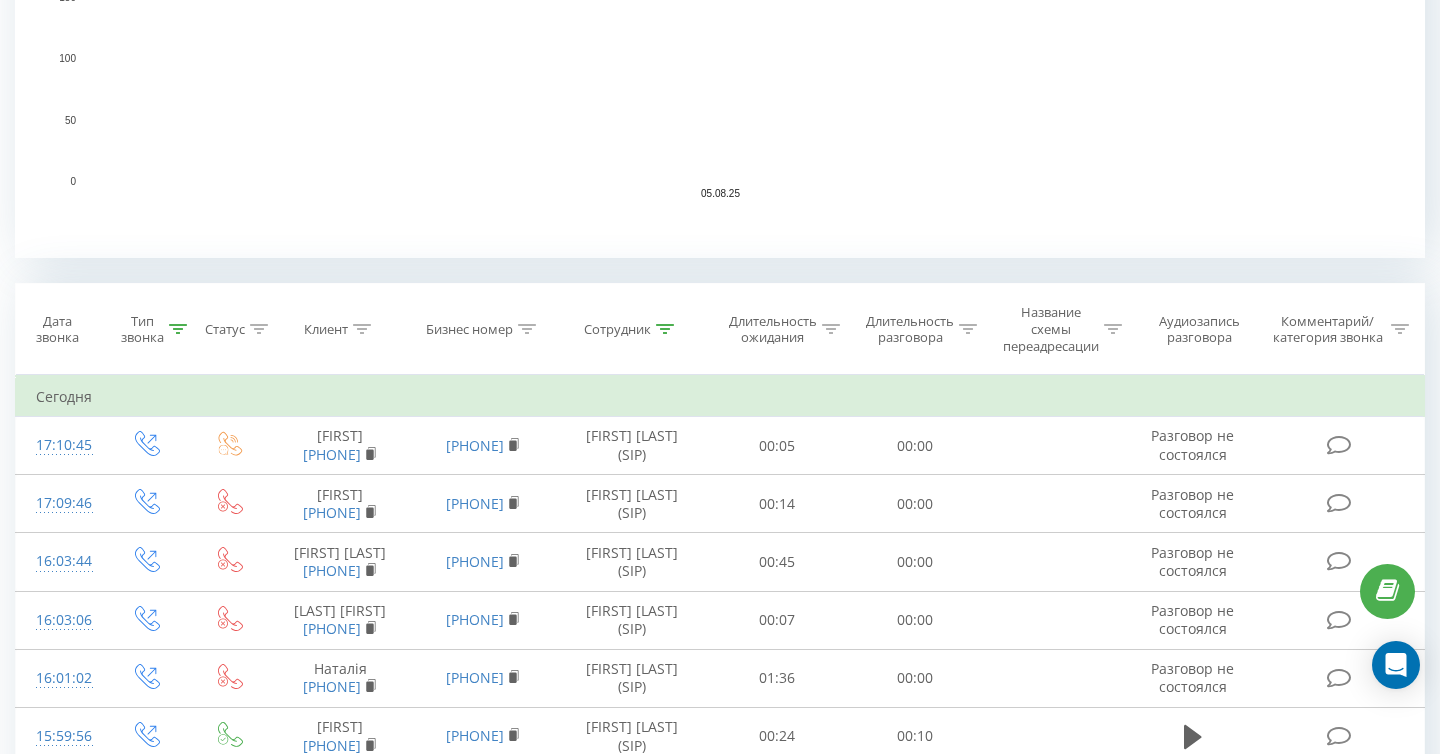scroll, scrollTop: 707, scrollLeft: 0, axis: vertical 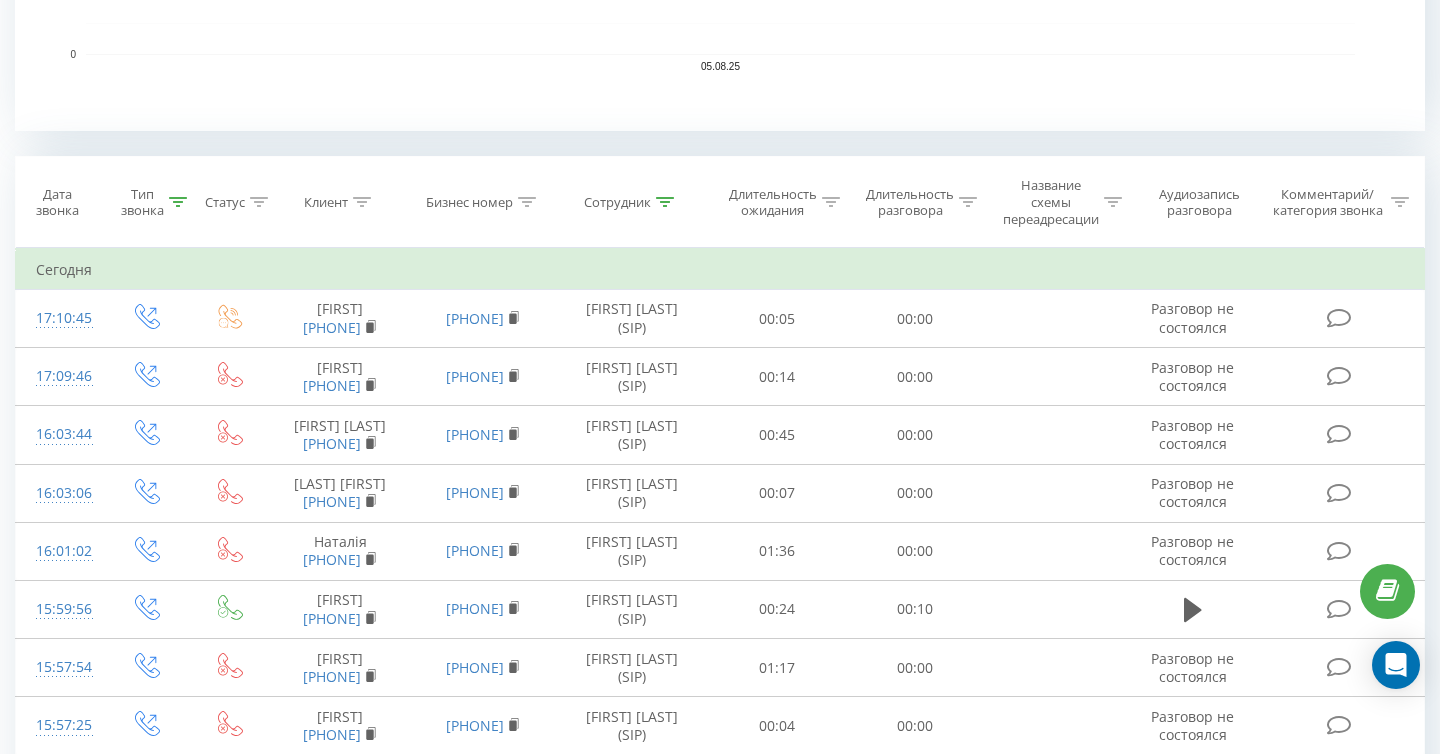 click 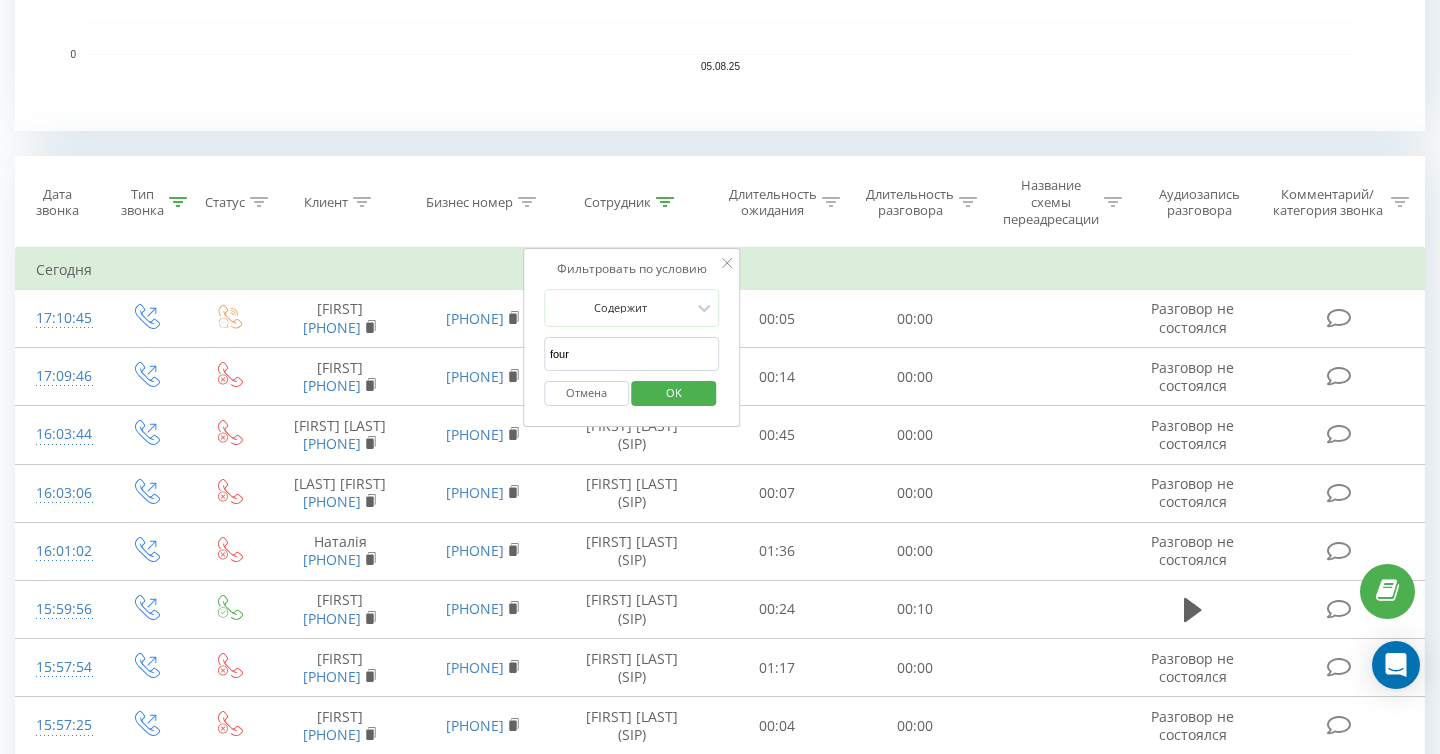 click on "чотири" at bounding box center [632, 354] 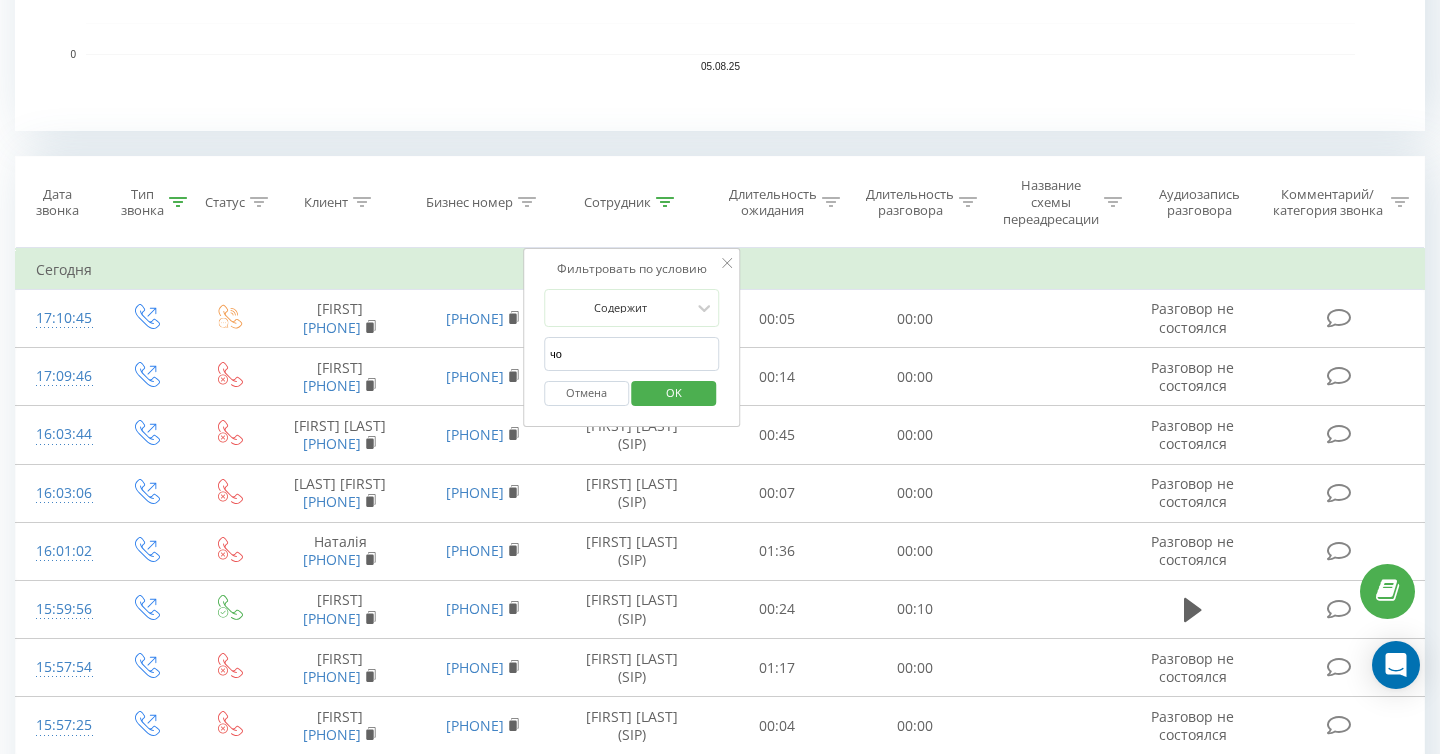 type on "ч" 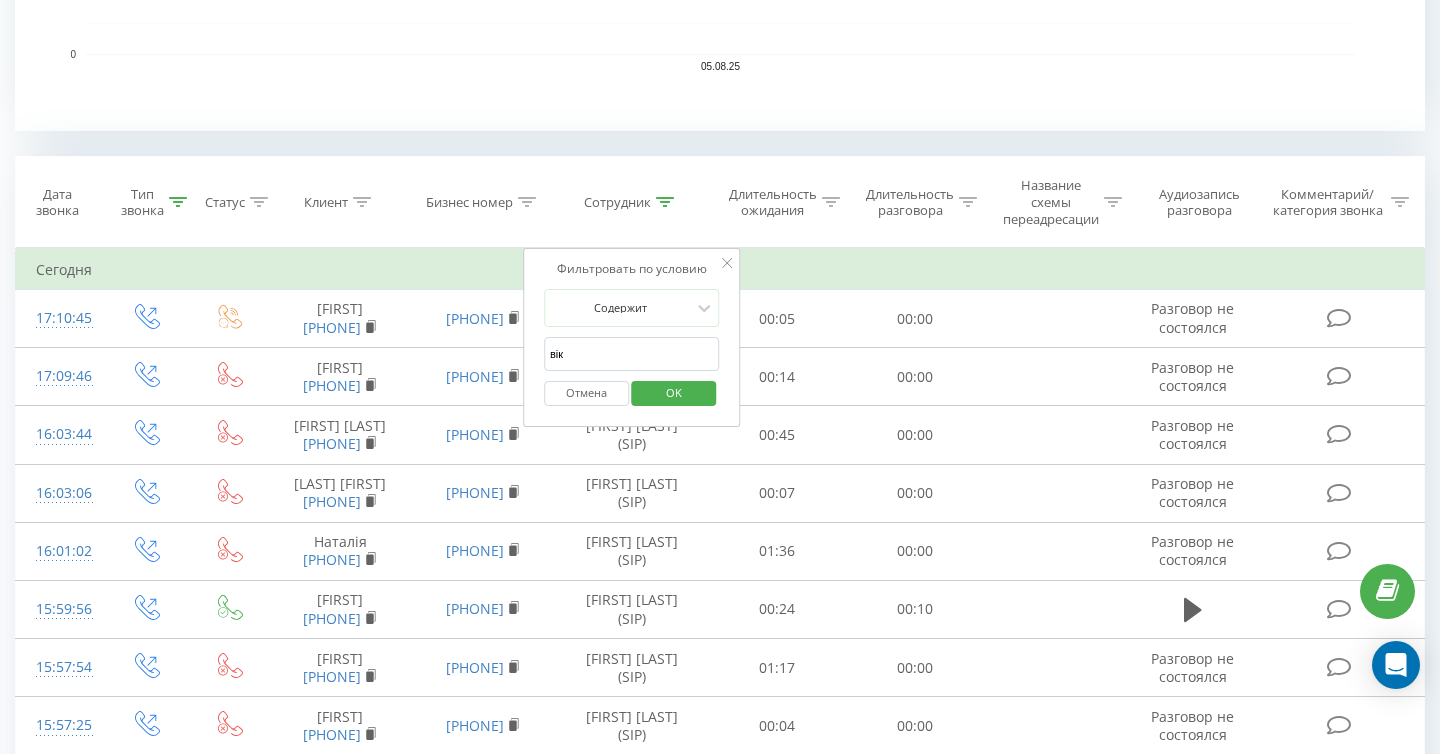 type on "[FIRST]" 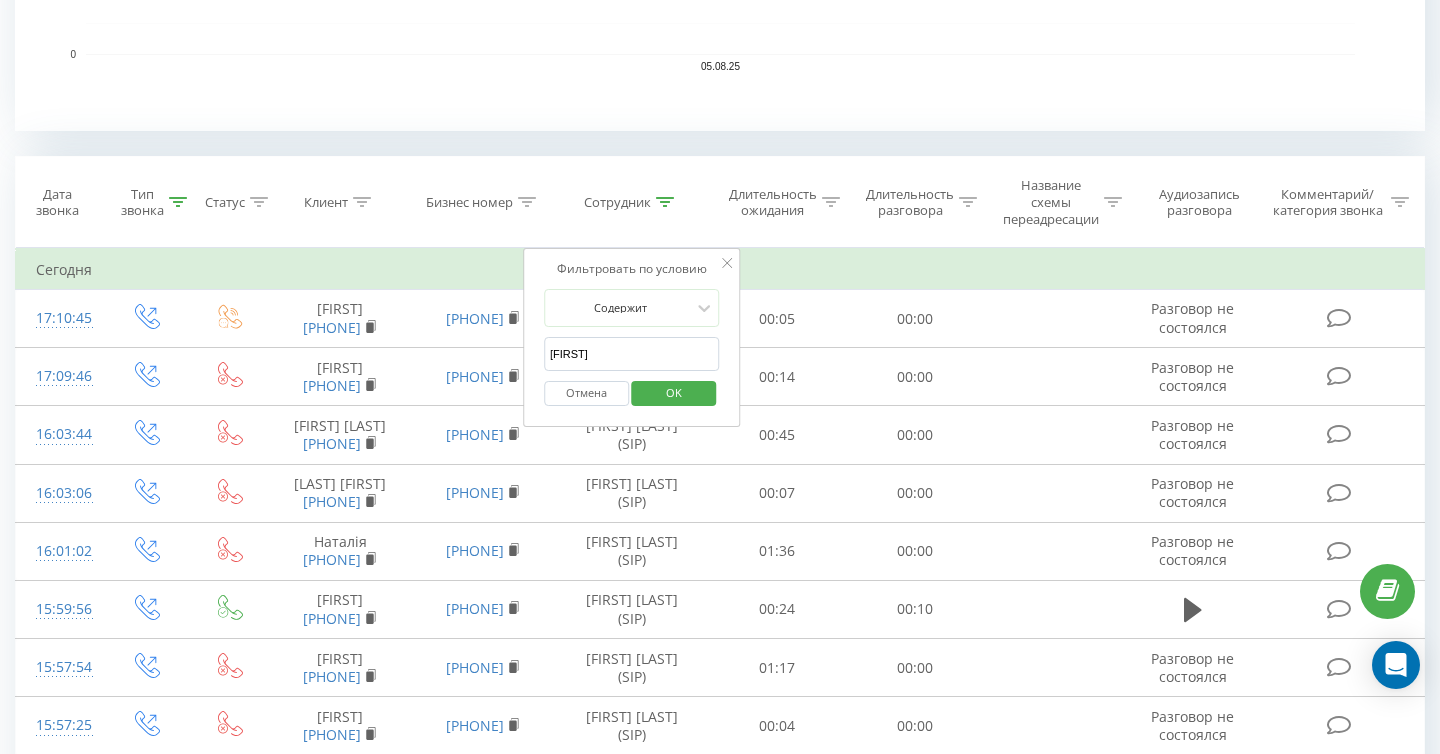 click on "OK" at bounding box center [674, 392] 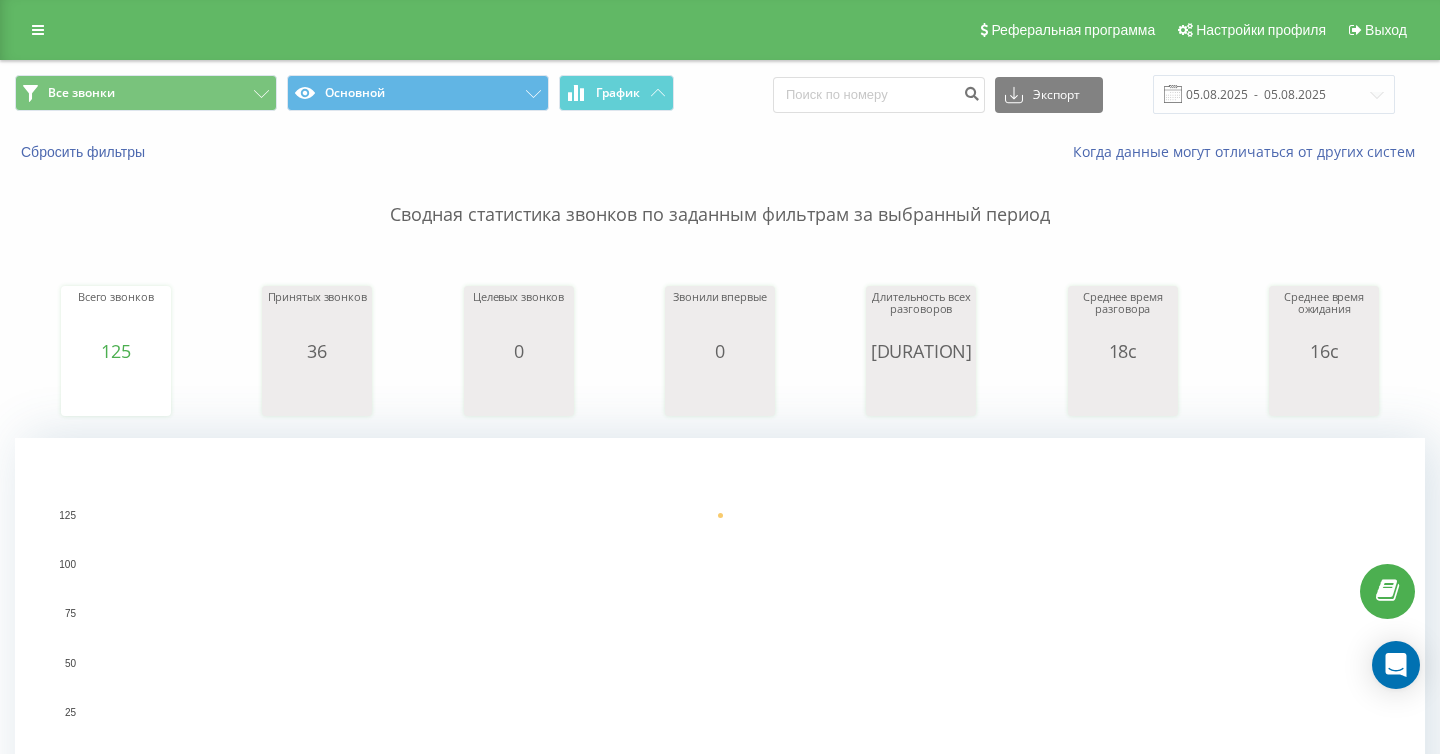 scroll, scrollTop: 554, scrollLeft: 0, axis: vertical 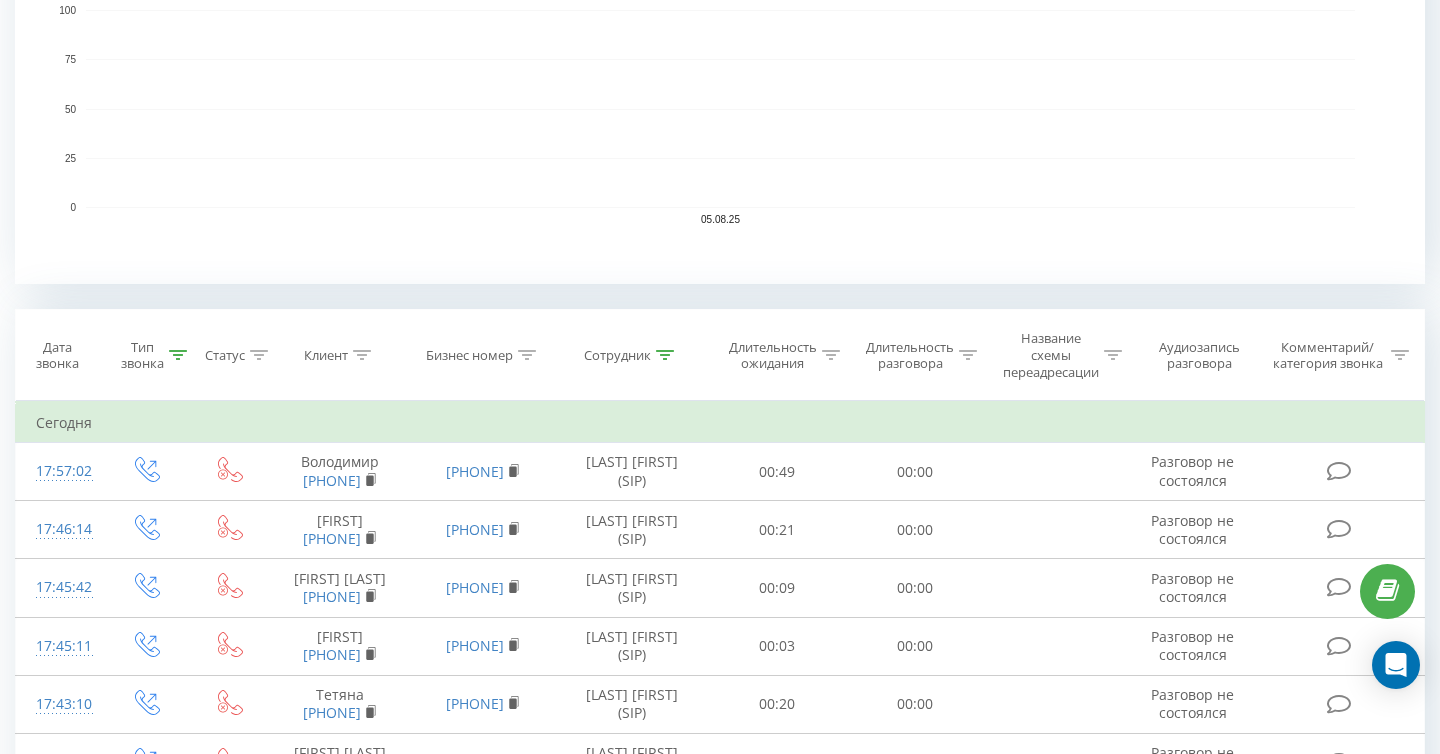 click on "Тип звонка" at bounding box center (154, 356) 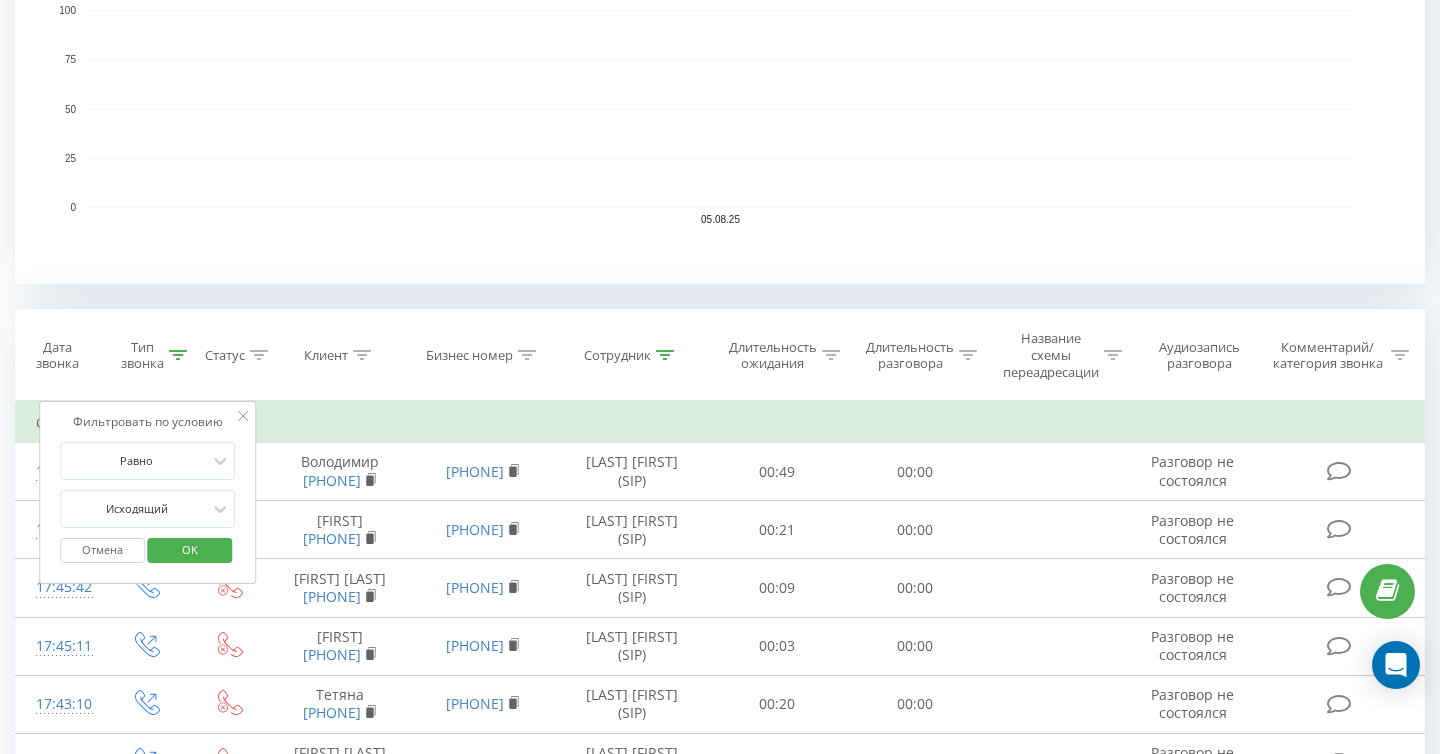 click 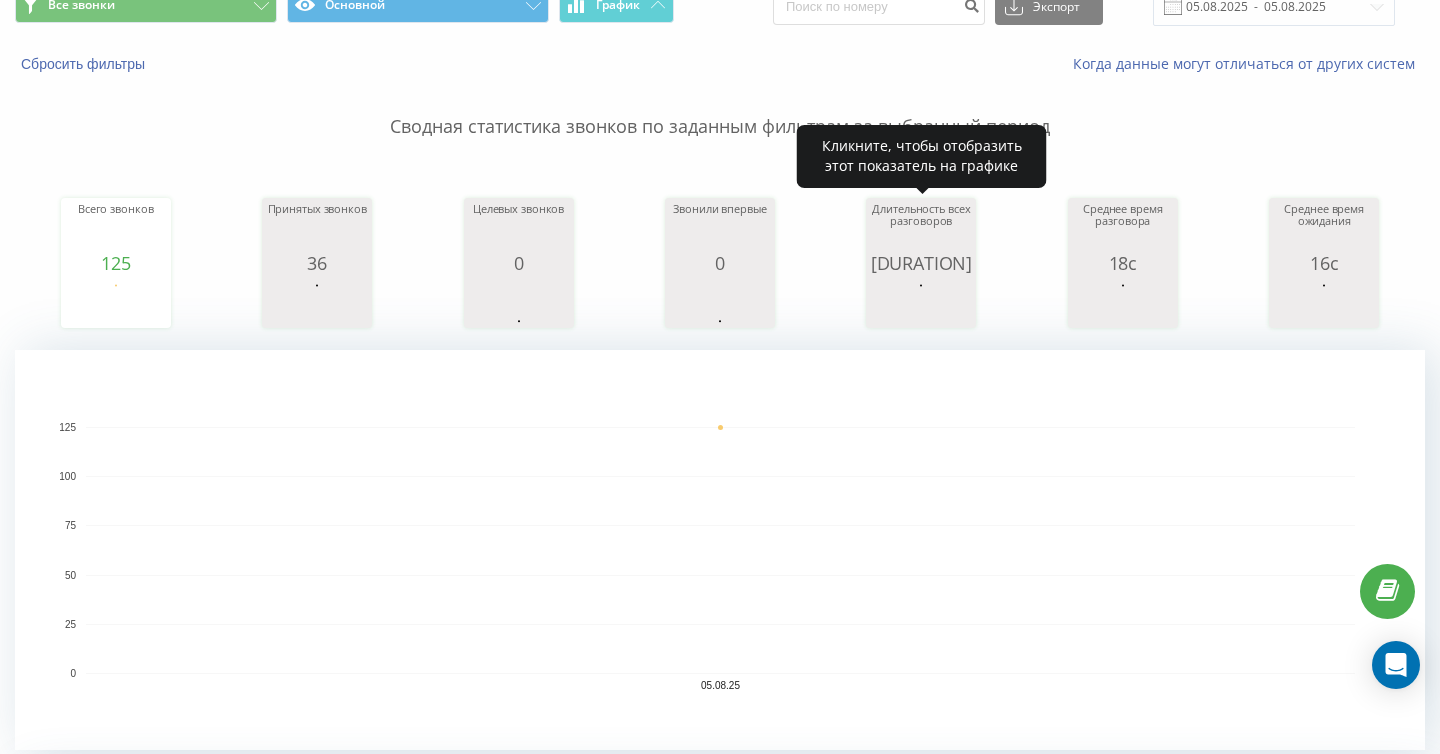 scroll, scrollTop: 0, scrollLeft: 0, axis: both 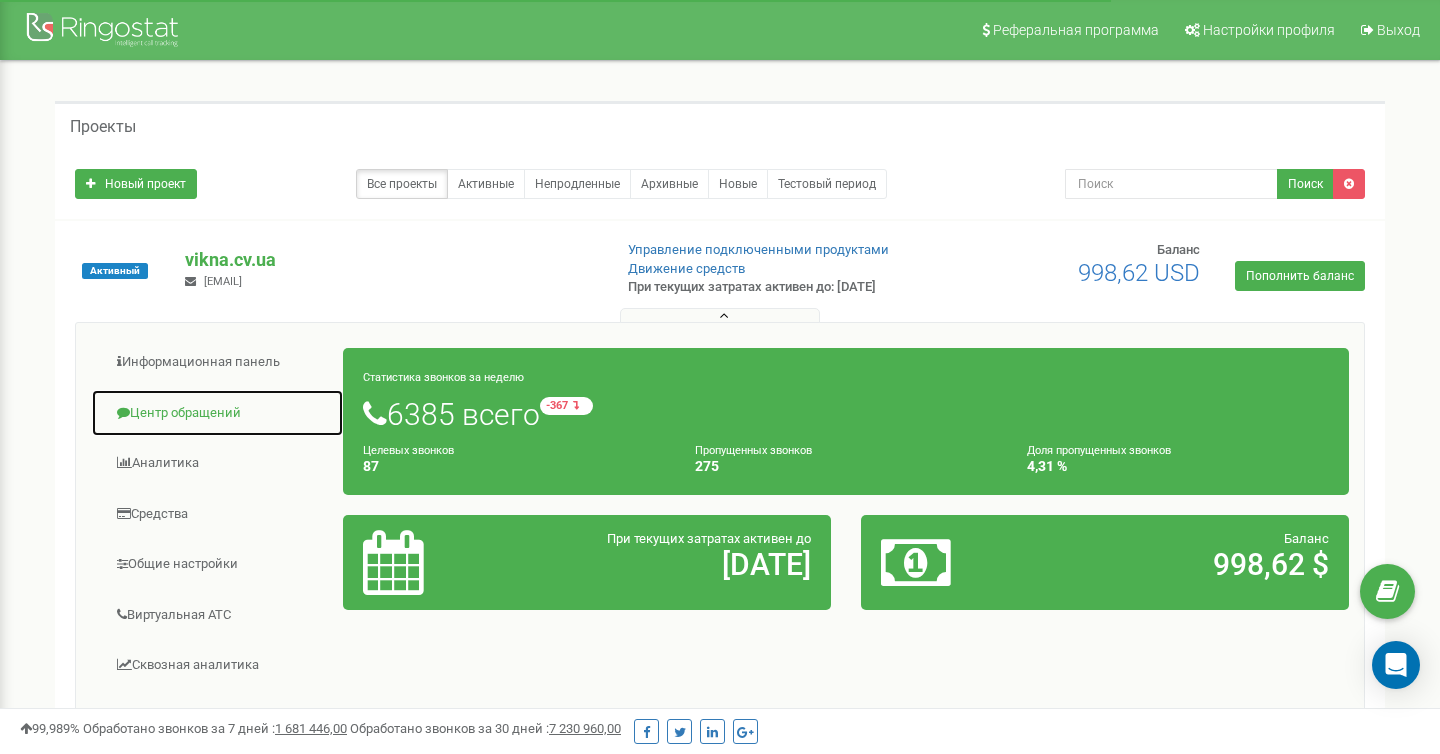 click on "Центр обращений" at bounding box center [217, 413] 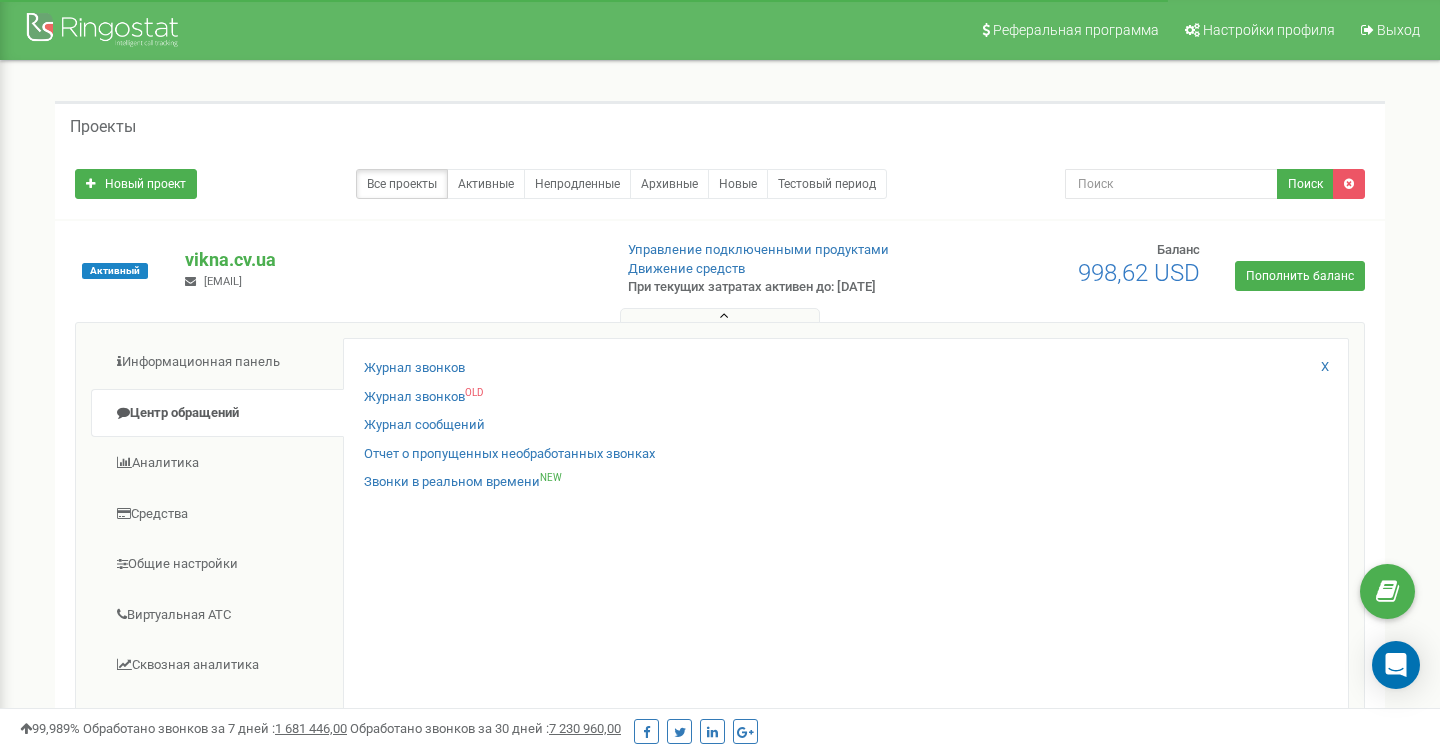 click on "Журнал звонков" at bounding box center [846, 373] 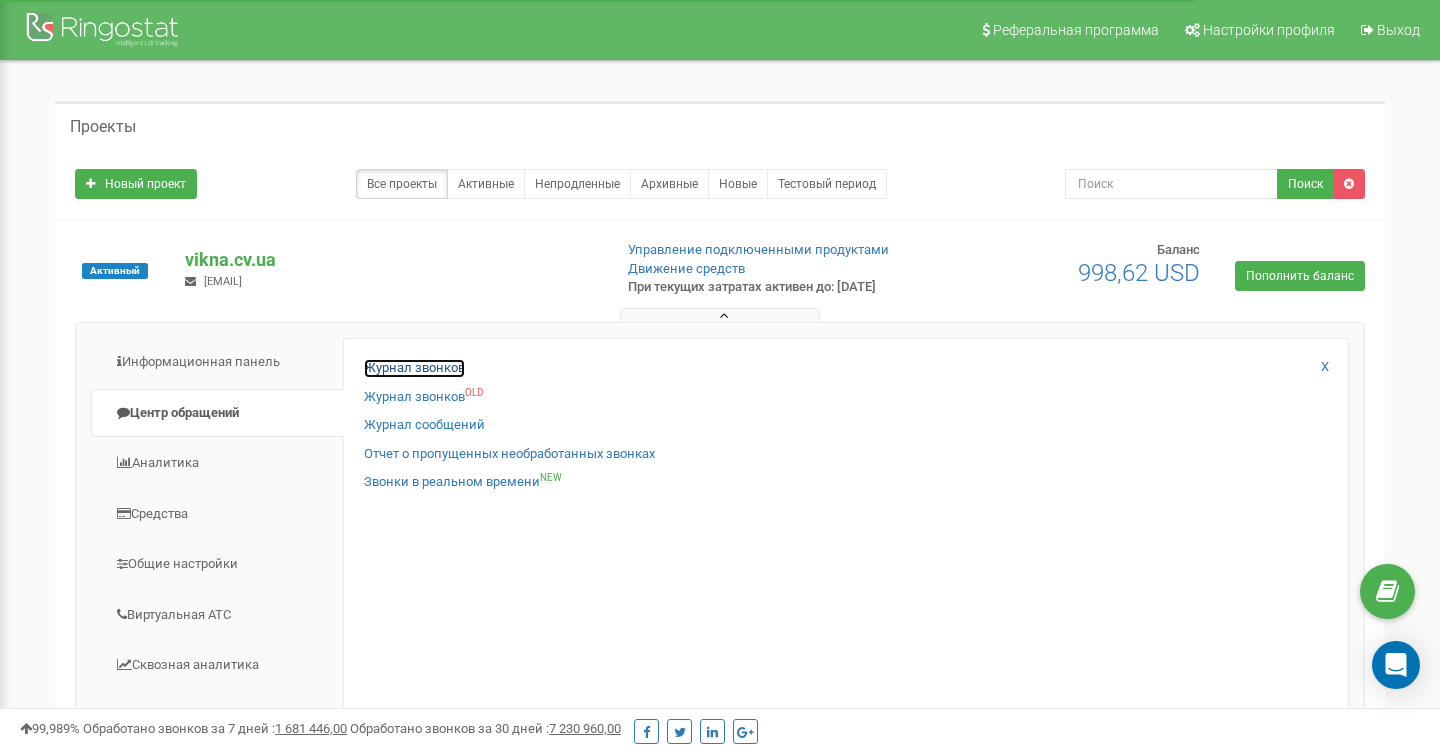 click on "Журнал звонков" at bounding box center [414, 368] 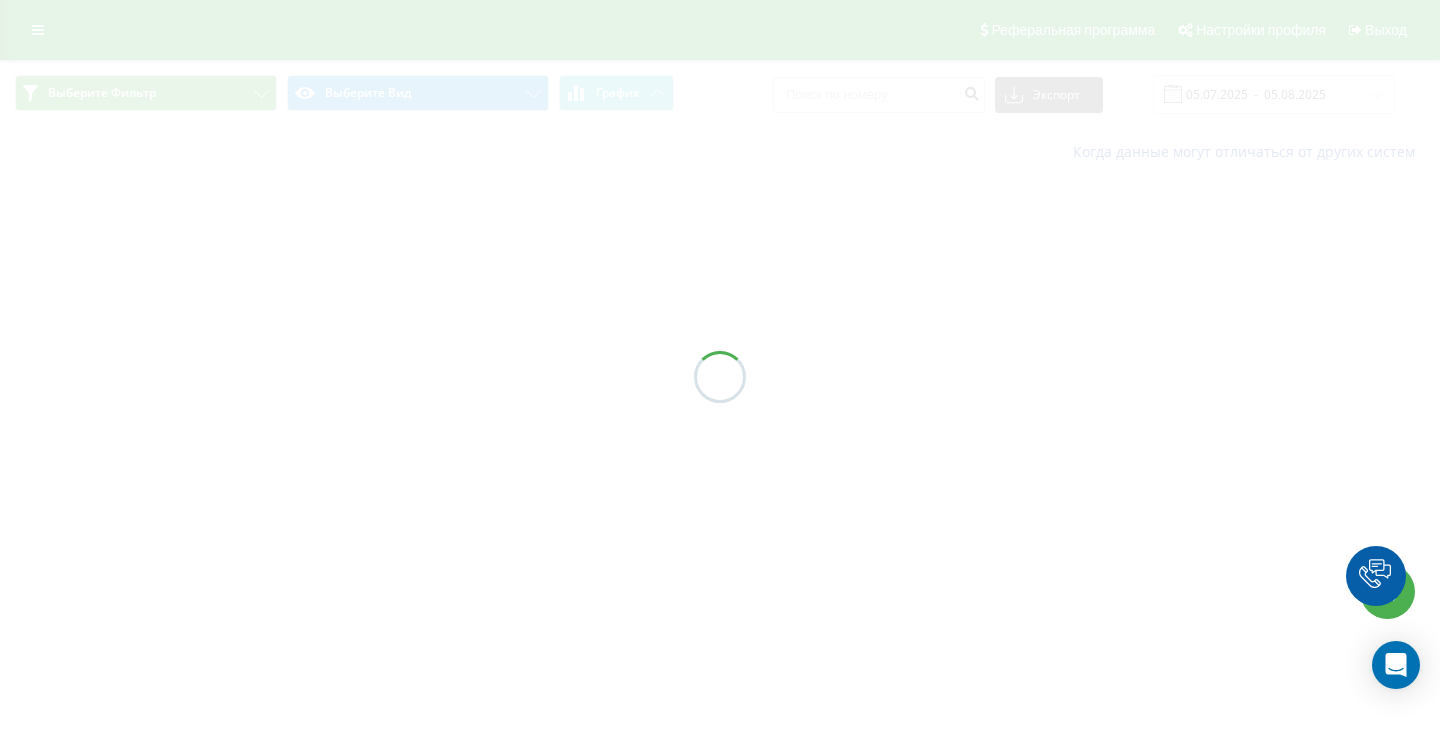 scroll, scrollTop: 0, scrollLeft: 0, axis: both 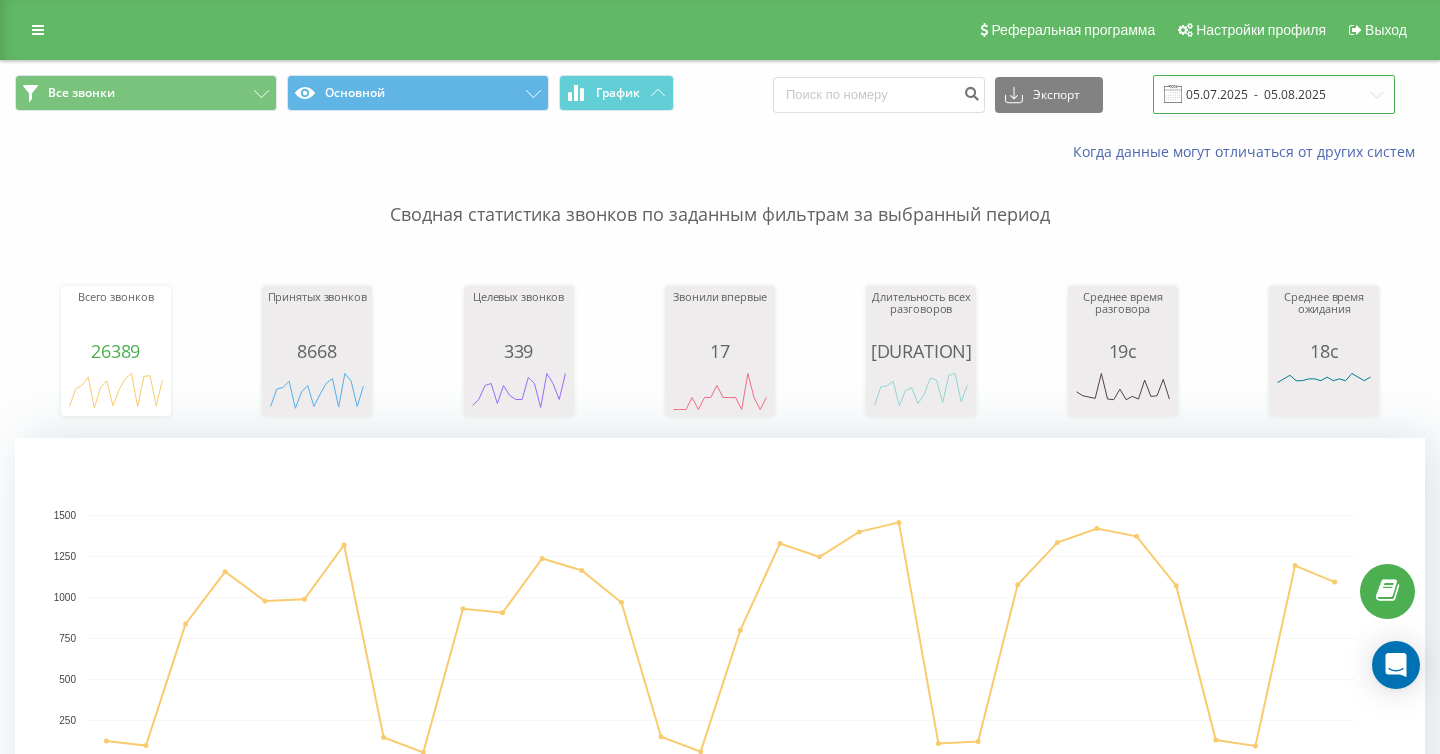 click on "05.07.2025  -  05.08.2025" at bounding box center (1274, 94) 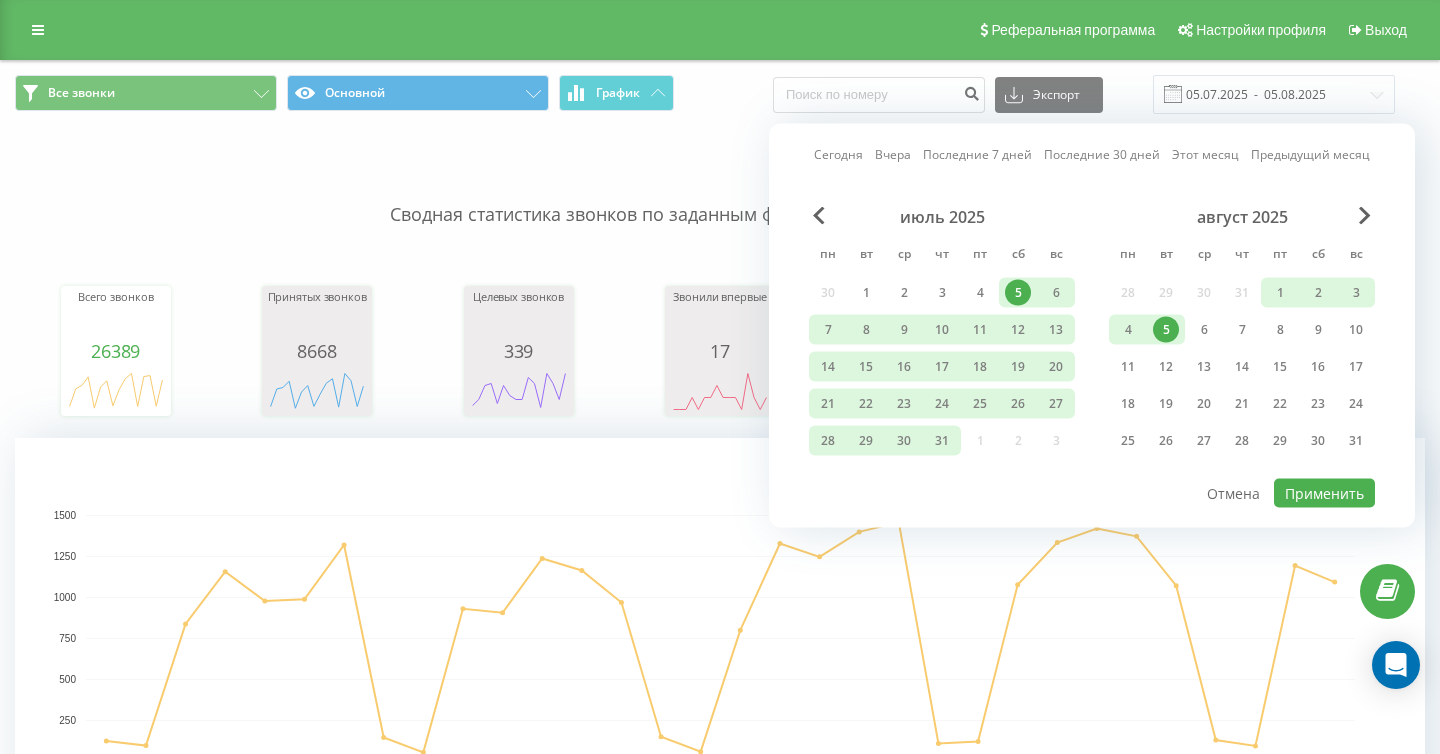 click on "август 2025 пн вт ср чт пт сб вс 28 29 30 31 1 2 3 4 5 6 7 8 9 10 11 12 13 14 15 16 17 18 19 20 21 22 23 24 25 26 27 28 29 30 31" at bounding box center (1242, 335) 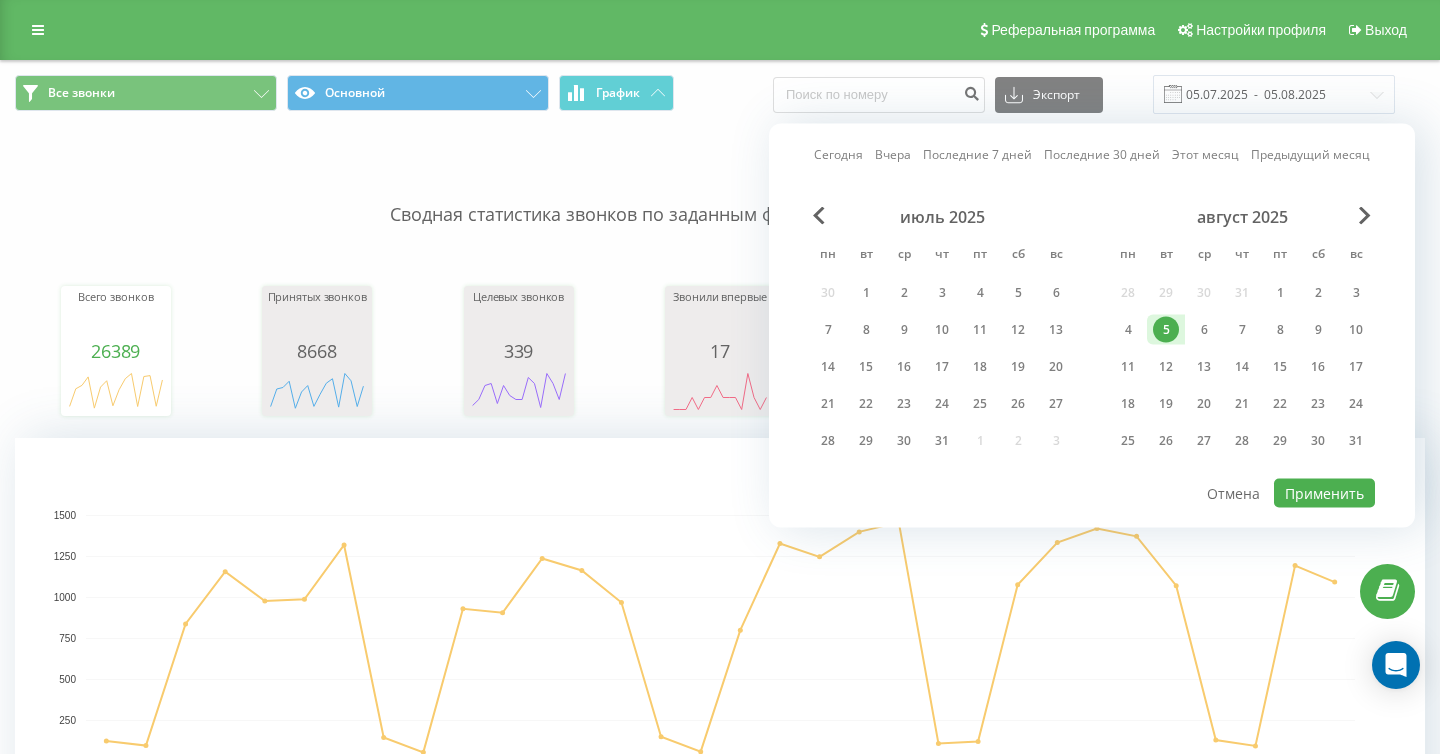 click on "Сегодня Вчера Последние 7 дней Последние 30 дней Этот месяц Предыдущий месяц июль 2025 пн вт ср чт пт сб вс 30 1 2 3 4 5 6 7 8 9 10 11 12 13 14 15 16 17 18 19 20 21 22 23 24 25 26 27 28 29 30 31 1 2 3 август 2025 пн вт ср чт пт сб вс 28 29 30 31 1 2 3 4 5 6 7 8 9 10 11 12 13 14 15 16 17 18 19 20 21 22 23 24 25 26 27 28 29 30 31 Применить Отмена" at bounding box center (1092, 326) 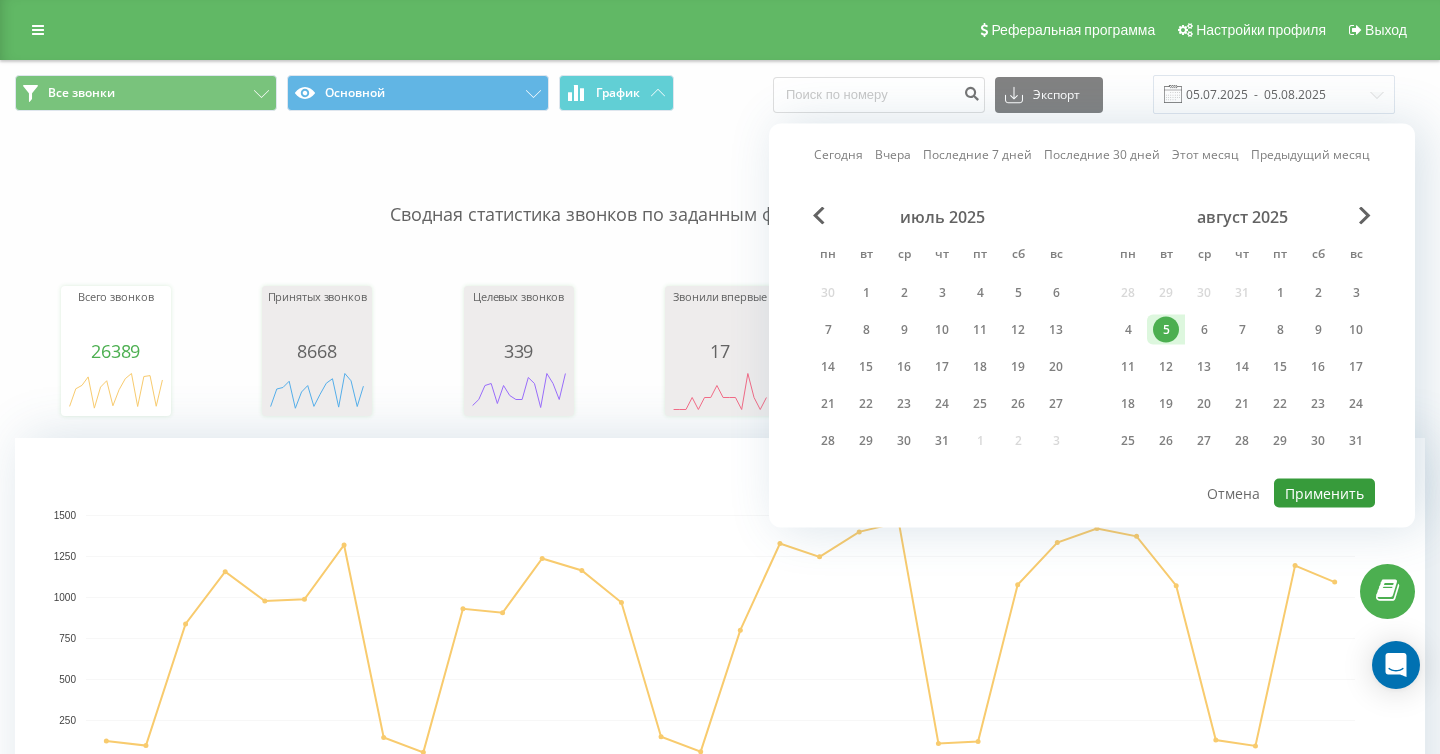 click on "Применить" at bounding box center (1324, 493) 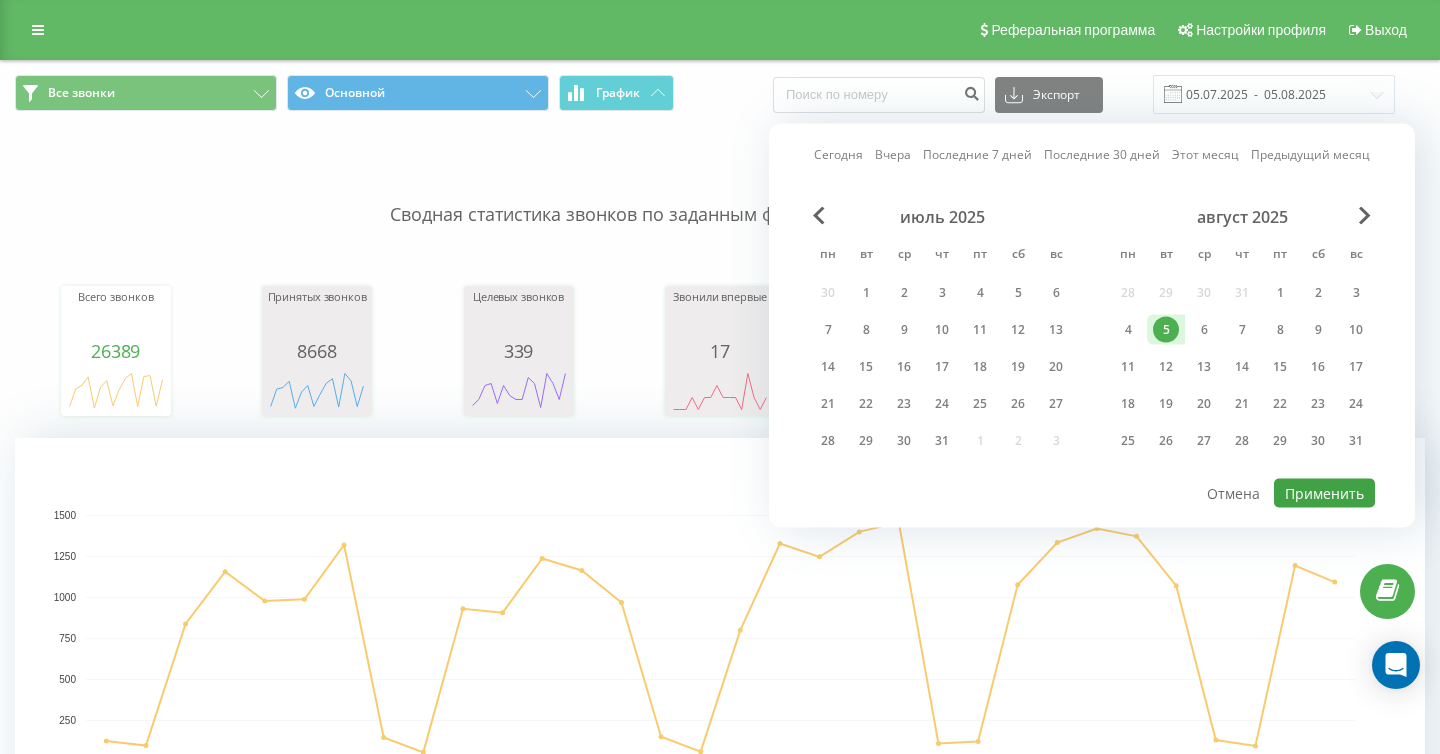 type on "05.08.2025  -  05.08.2025" 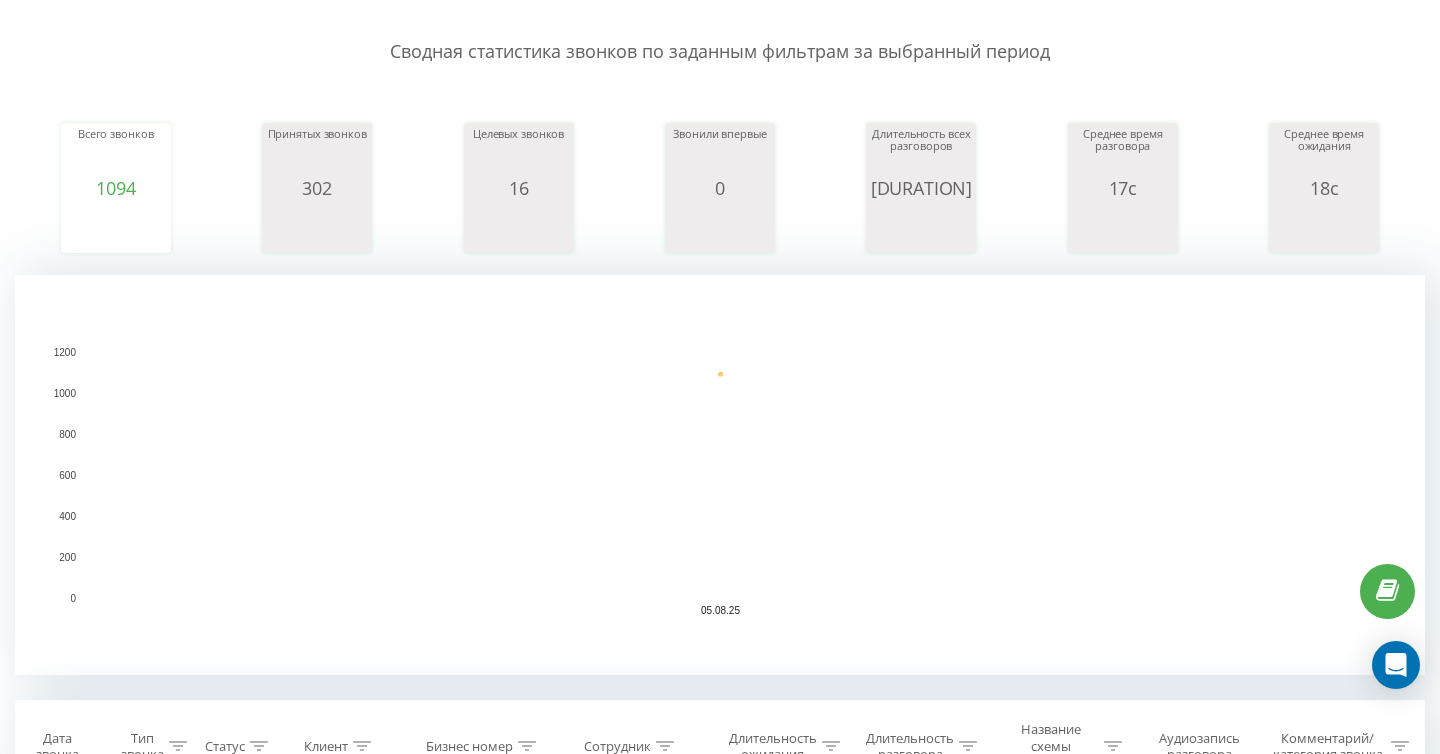 scroll, scrollTop: 774, scrollLeft: 0, axis: vertical 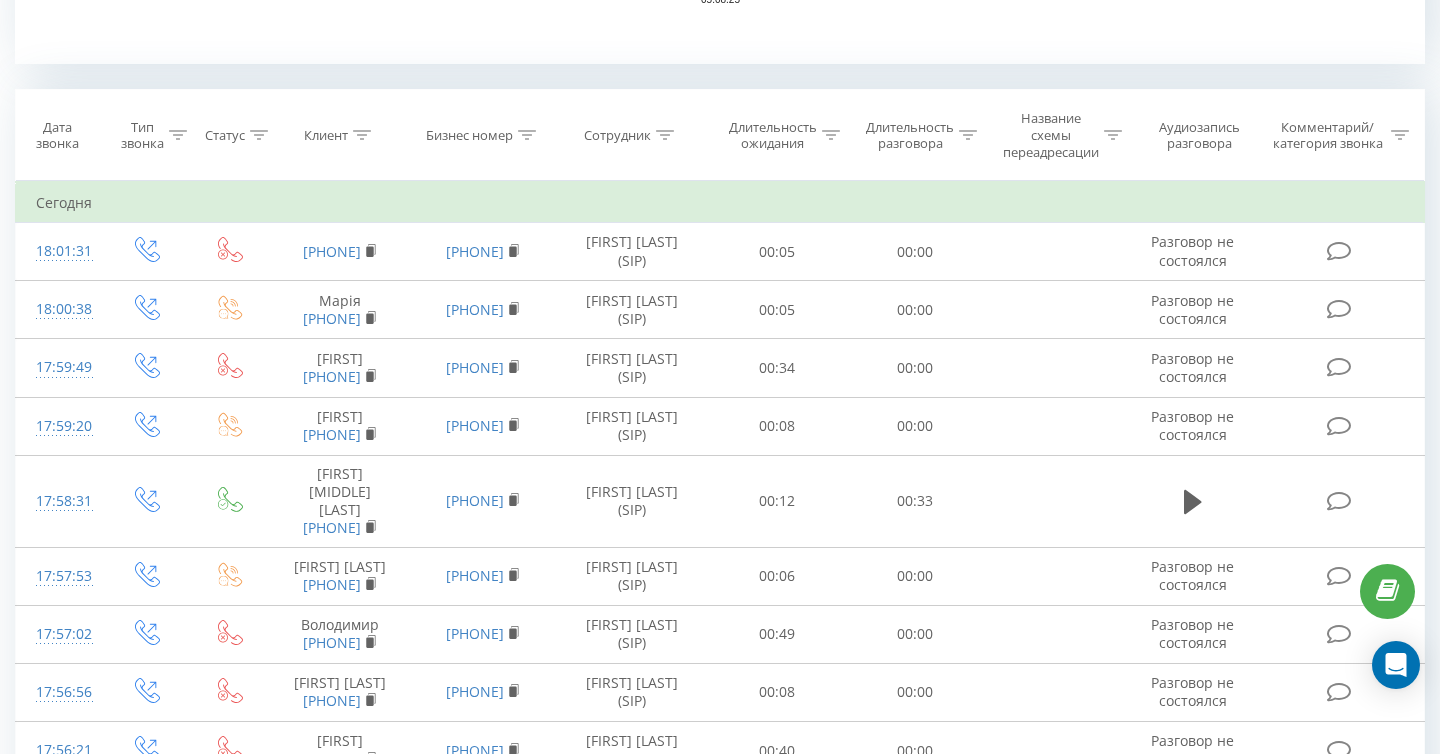 click at bounding box center [665, 135] 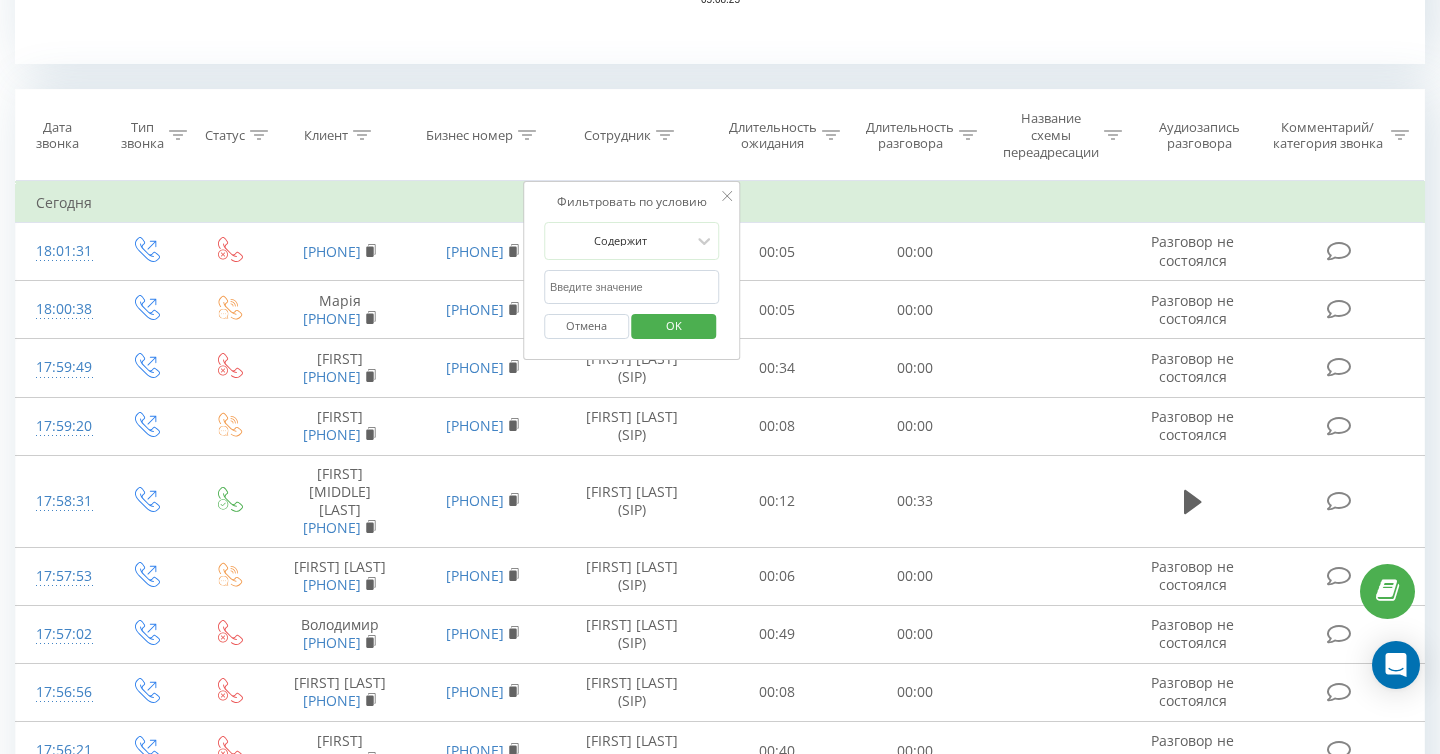 click at bounding box center (632, 287) 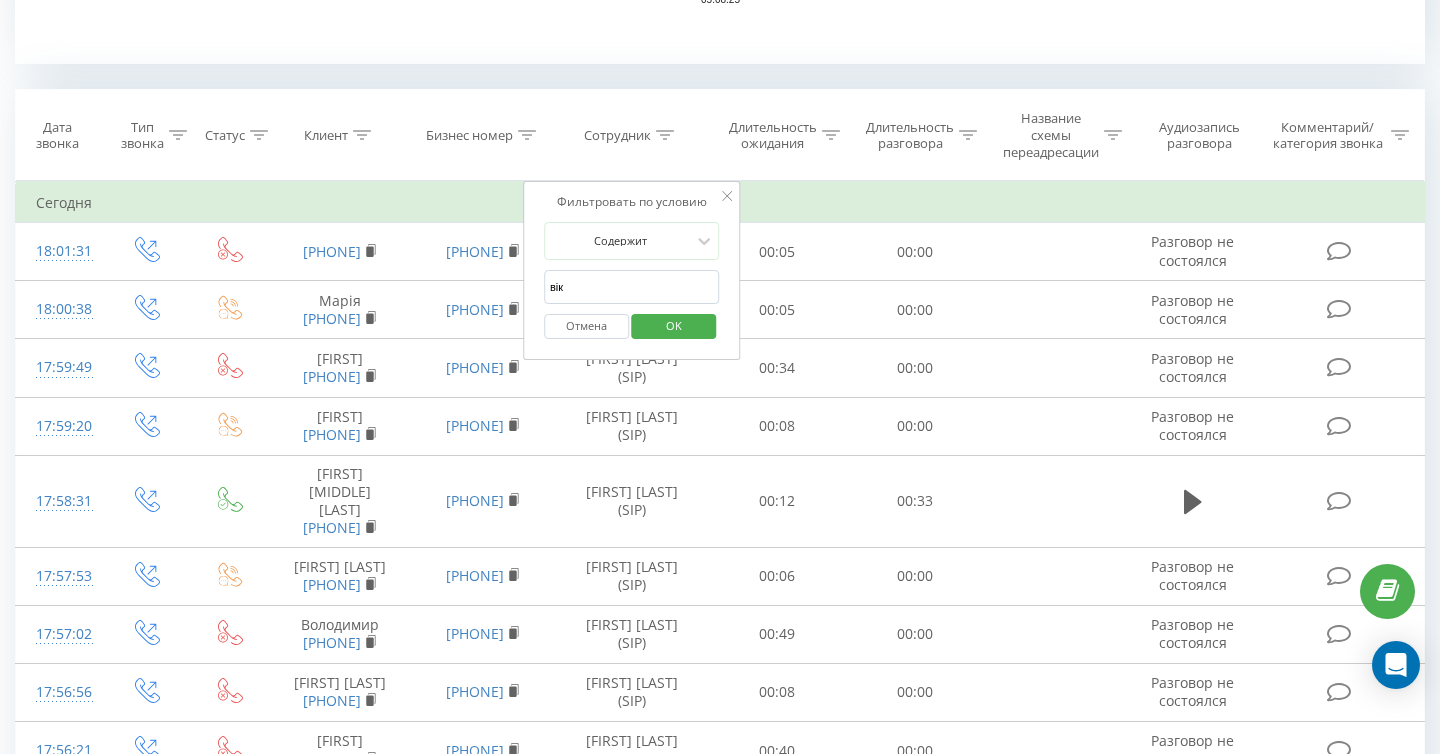 type on "вікторія" 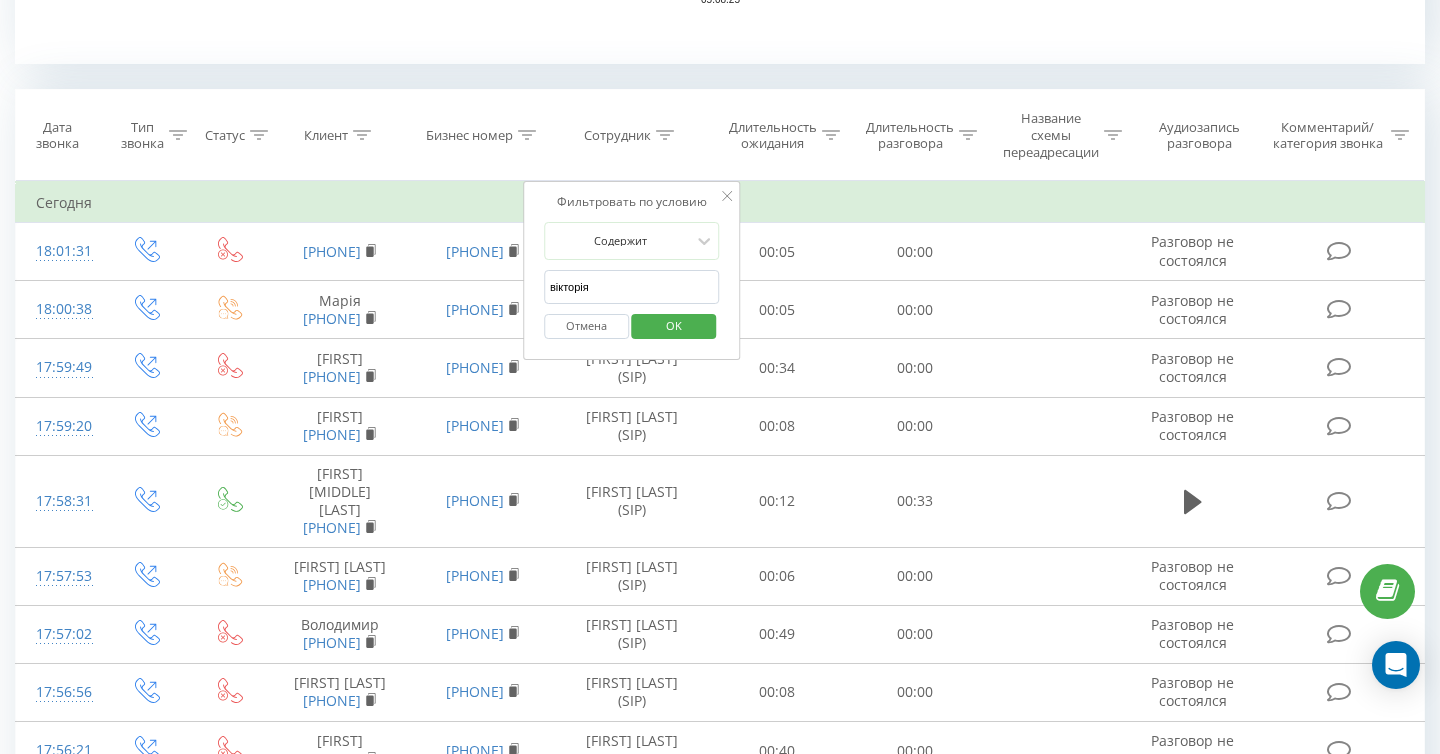 click on "OK" at bounding box center [674, 325] 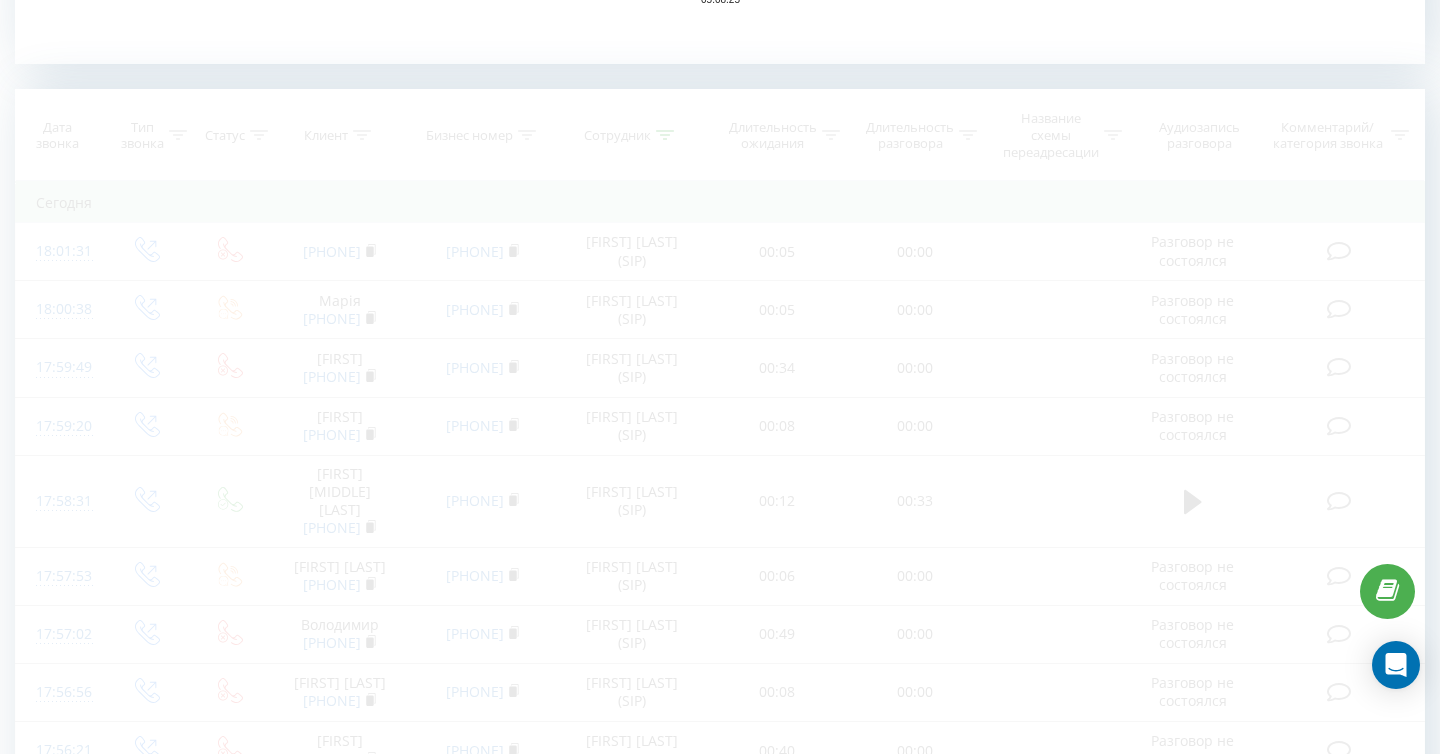 scroll, scrollTop: 1054, scrollLeft: 0, axis: vertical 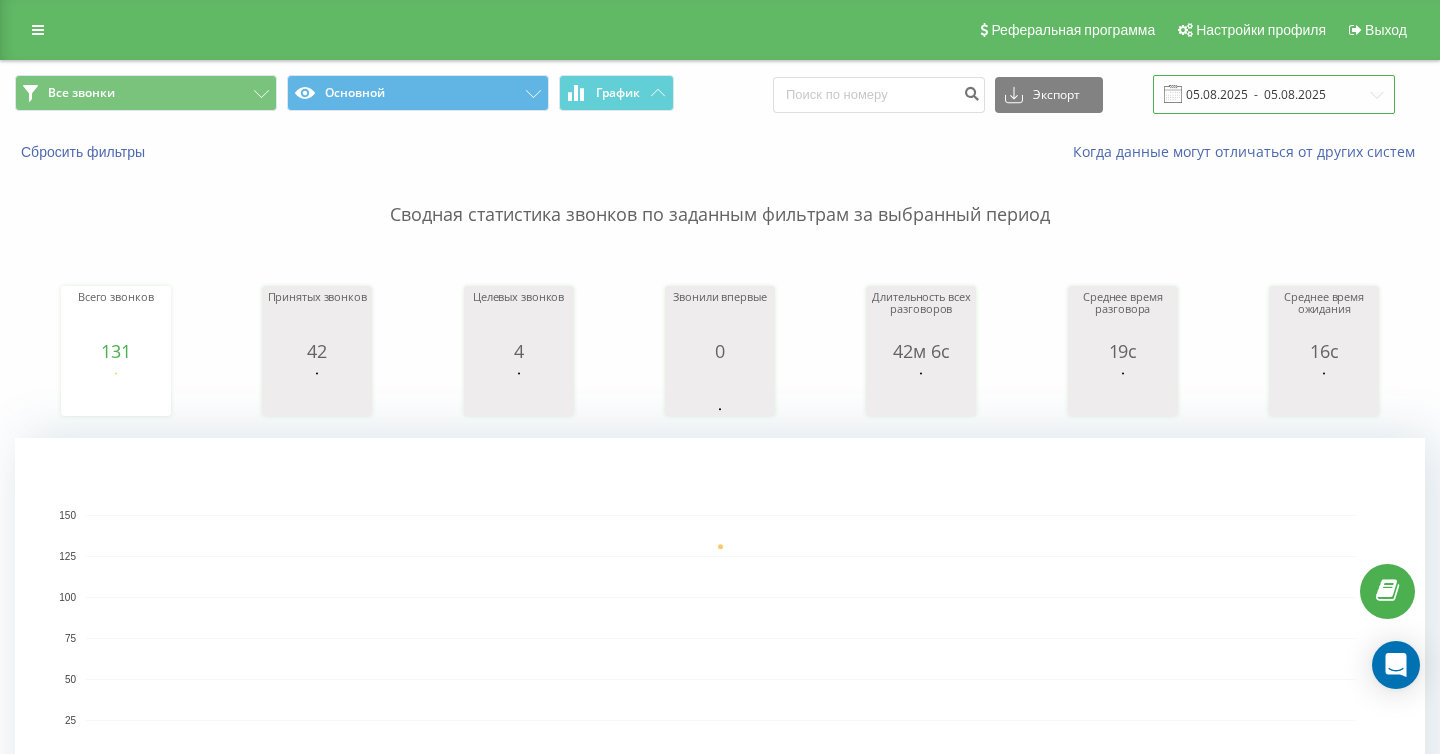 click on "05.08.2025  -  05.08.2025" at bounding box center (1274, 94) 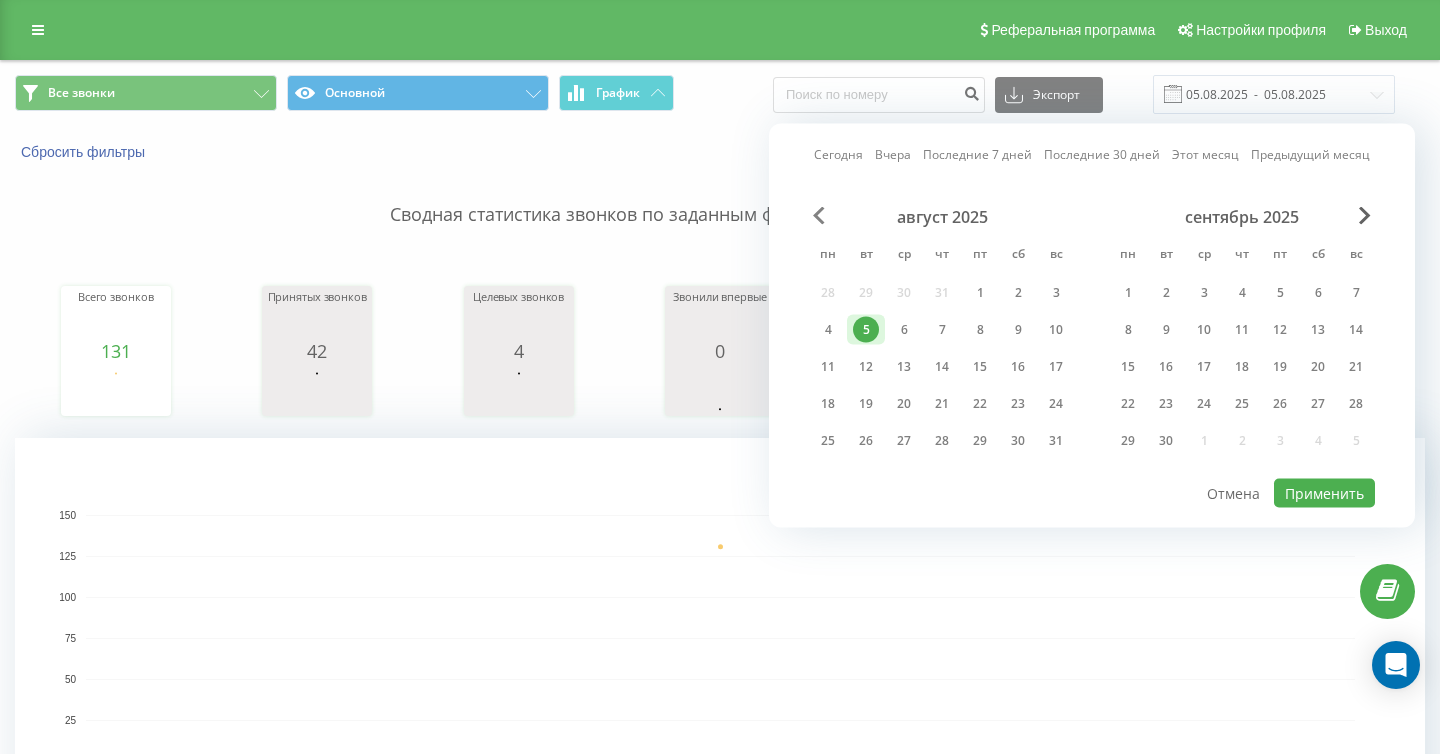 click at bounding box center (819, 216) 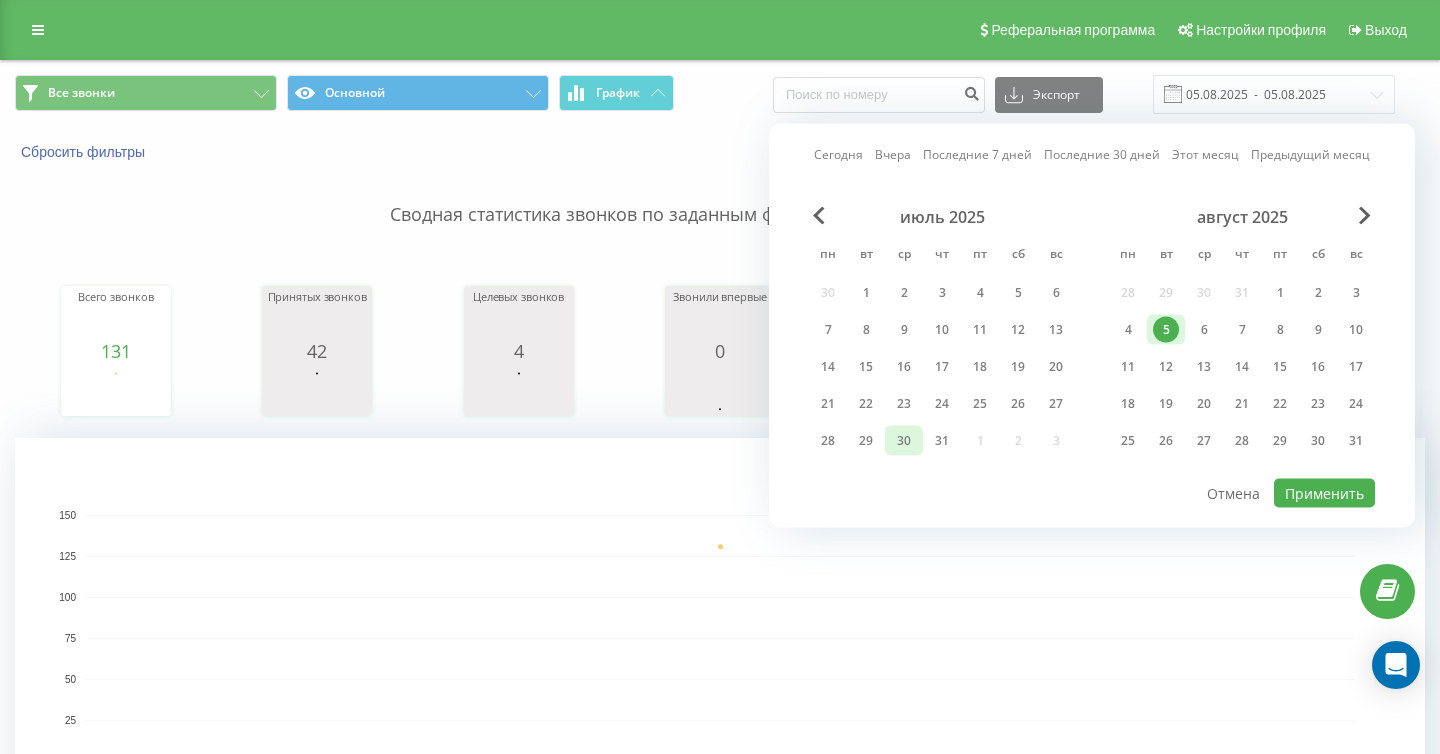 click on "30" at bounding box center [904, 441] 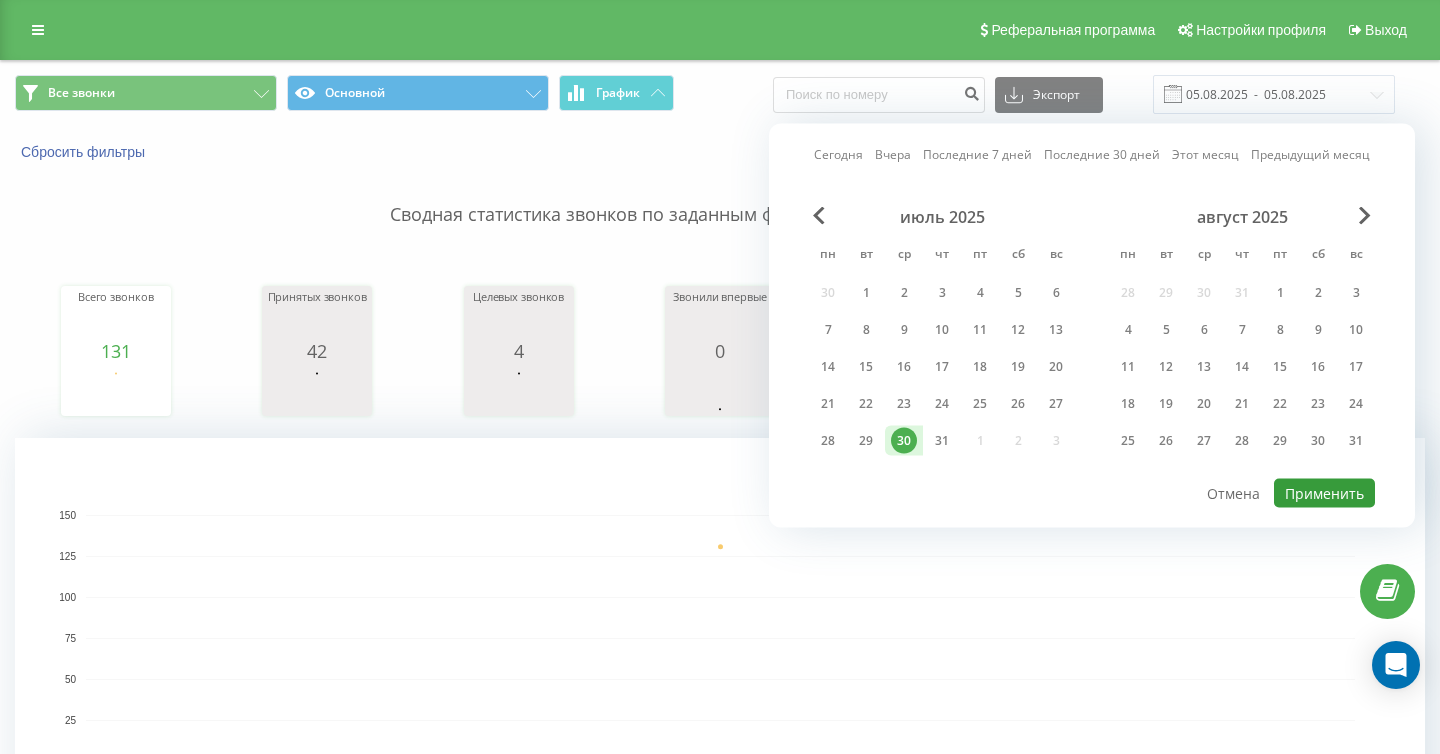 click on "Применить" at bounding box center (1324, 493) 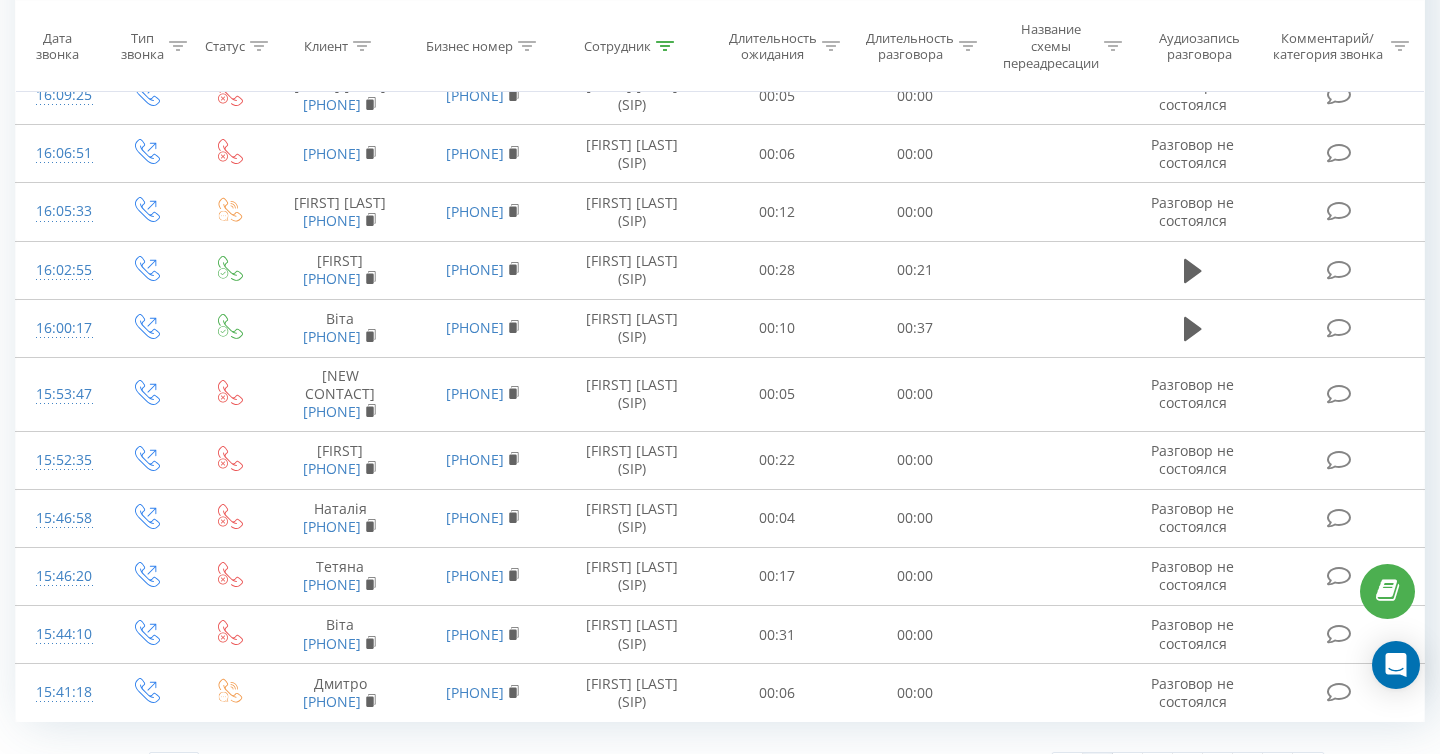 scroll, scrollTop: 2166, scrollLeft: 0, axis: vertical 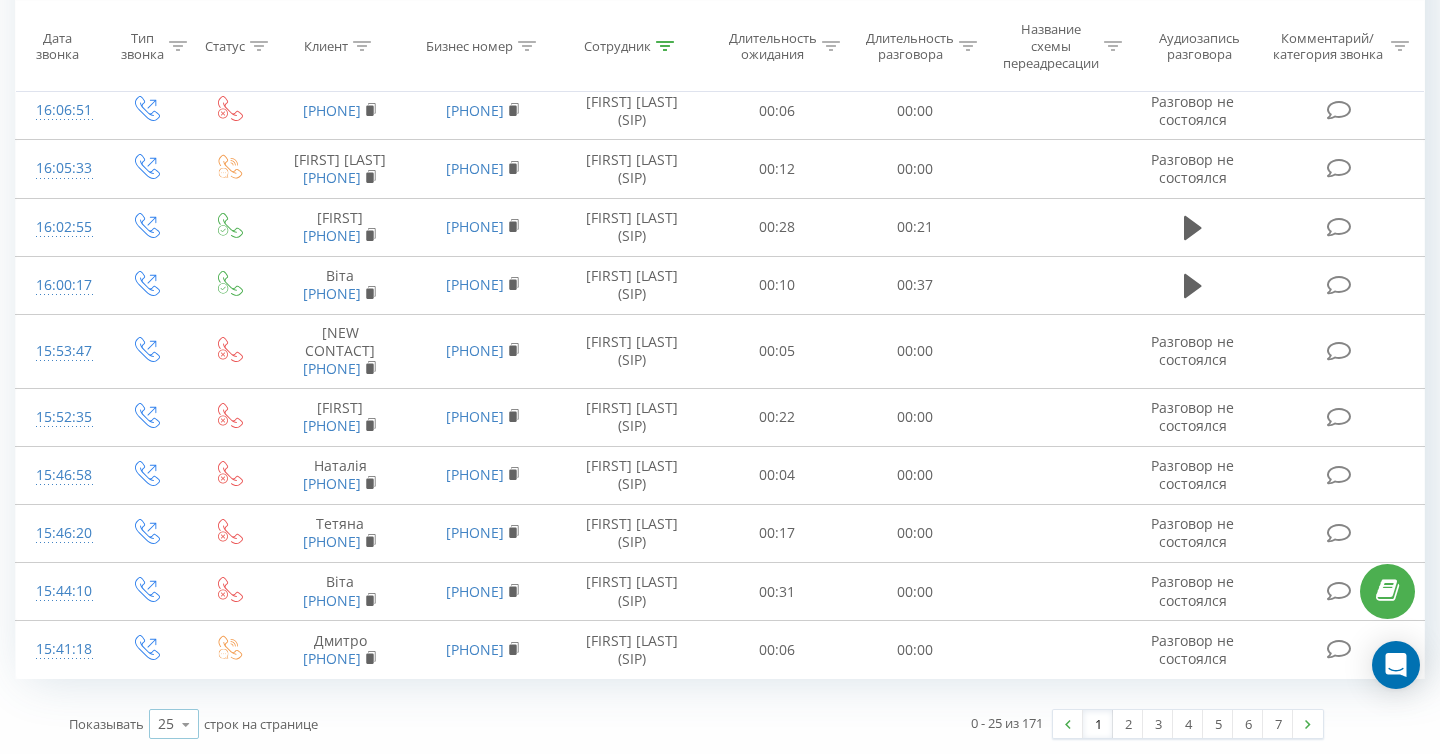 click at bounding box center [186, 724] 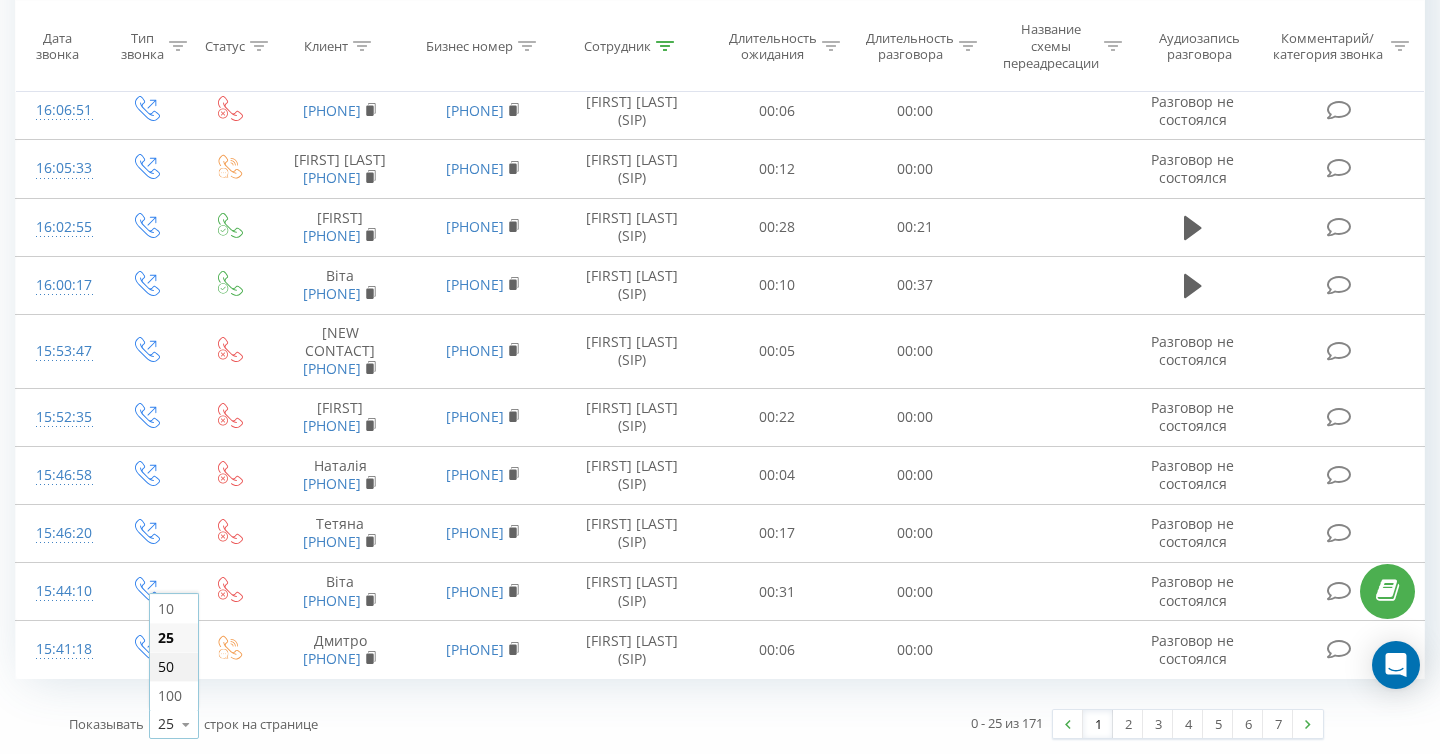click on "50" at bounding box center (174, 666) 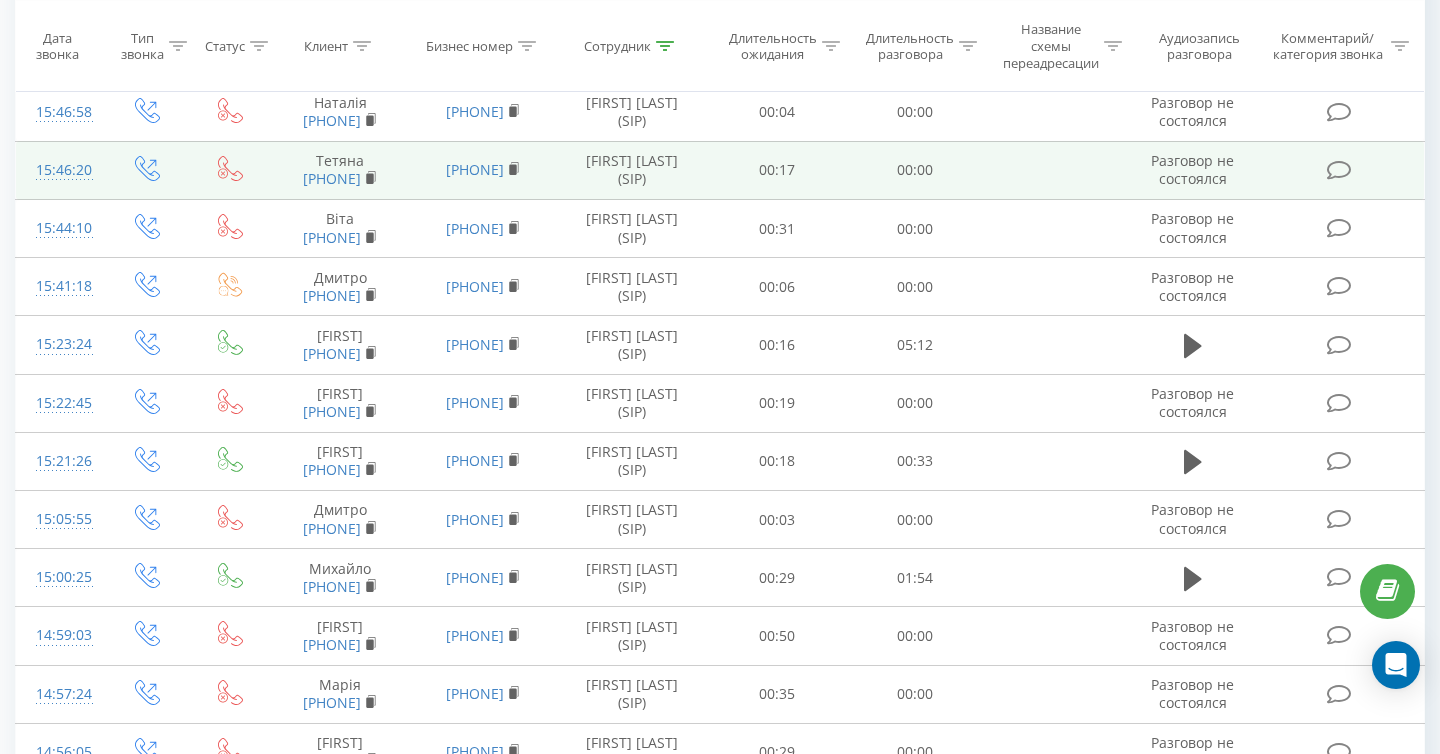 scroll, scrollTop: 4060, scrollLeft: 0, axis: vertical 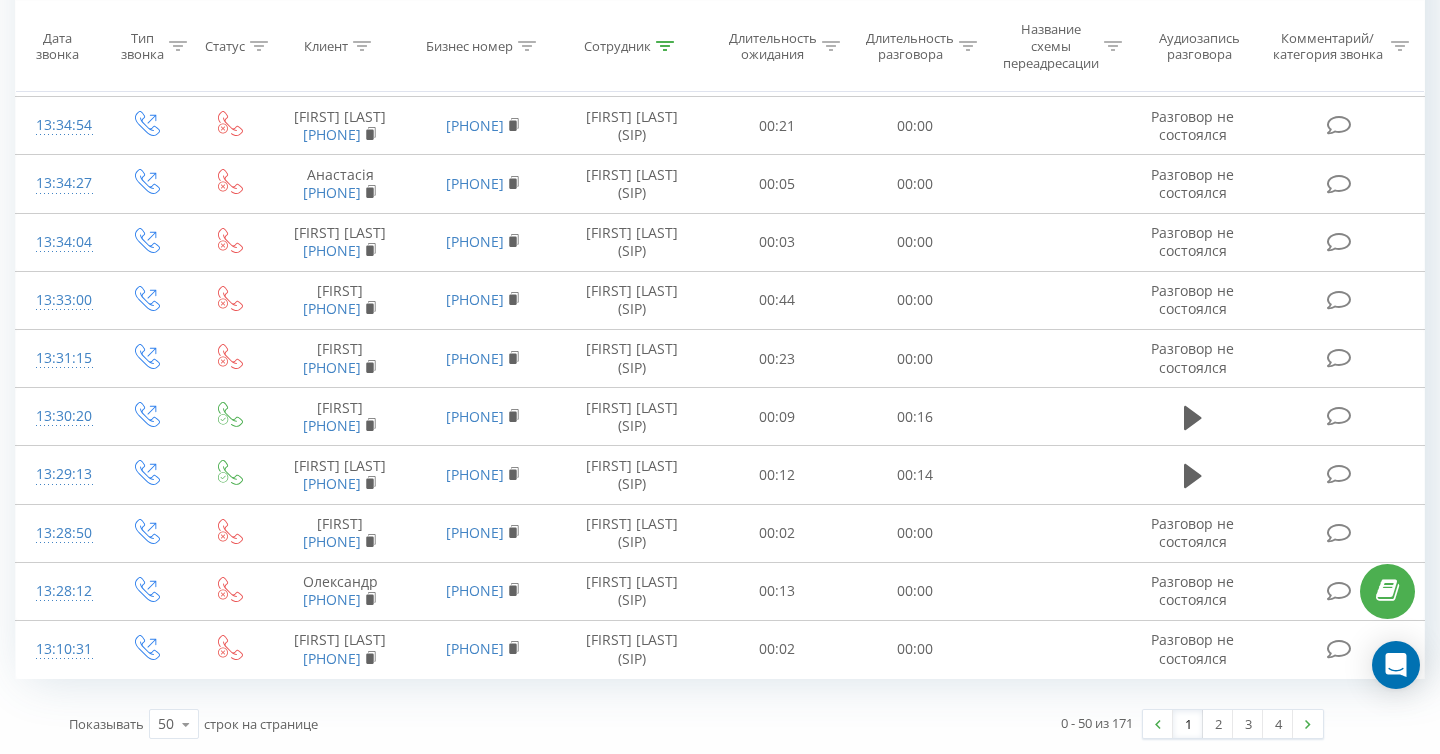 click on "Показывать 50 10 25 50 100 строк на странице" at bounding box center [376, 724] 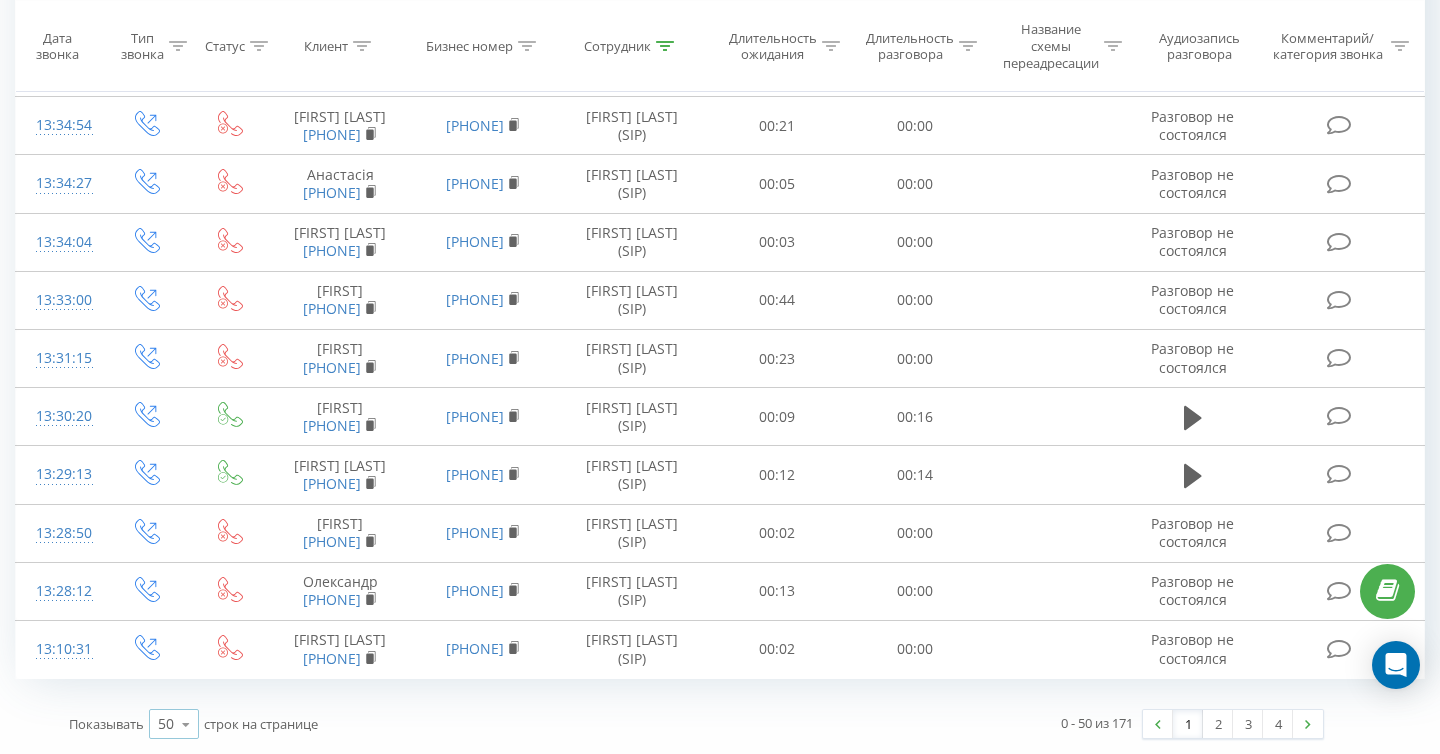 click at bounding box center (186, 724) 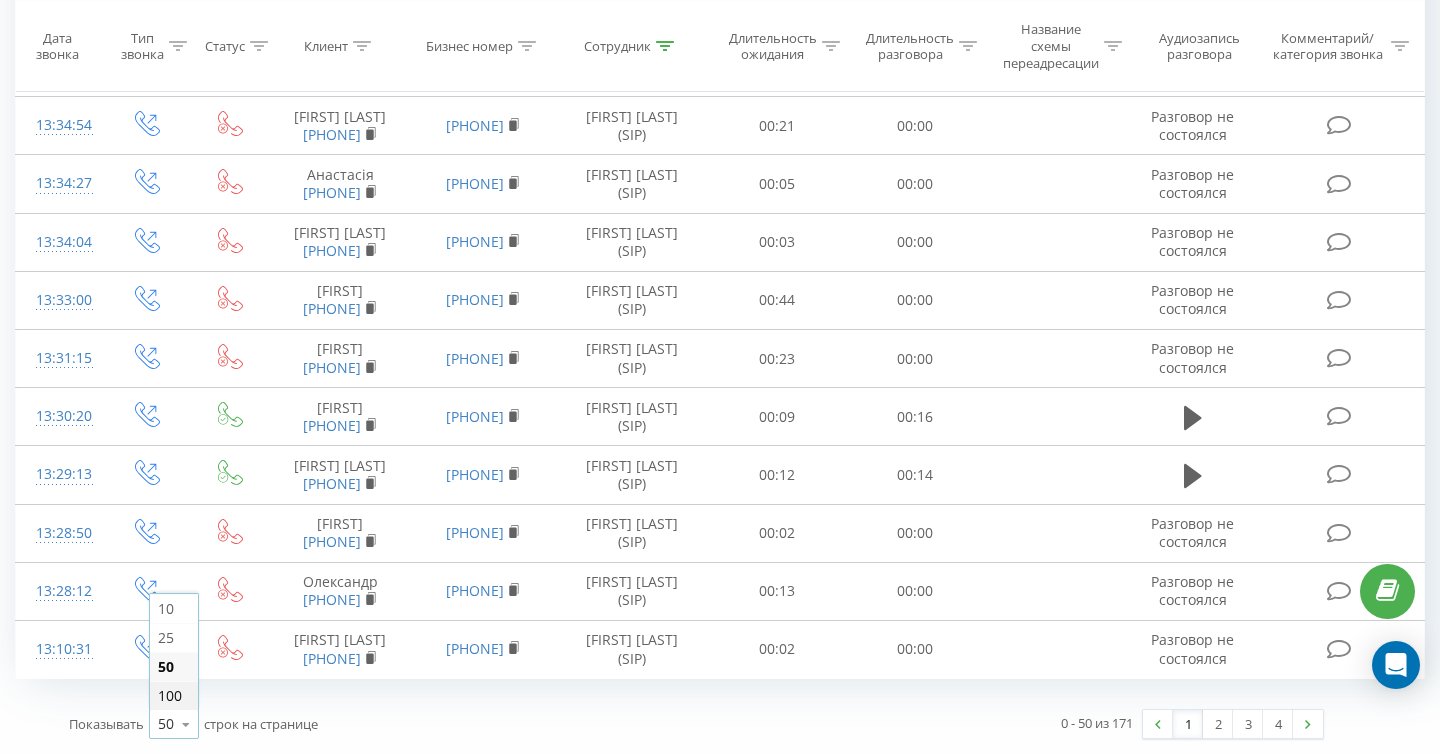 click on "100" at bounding box center [170, 695] 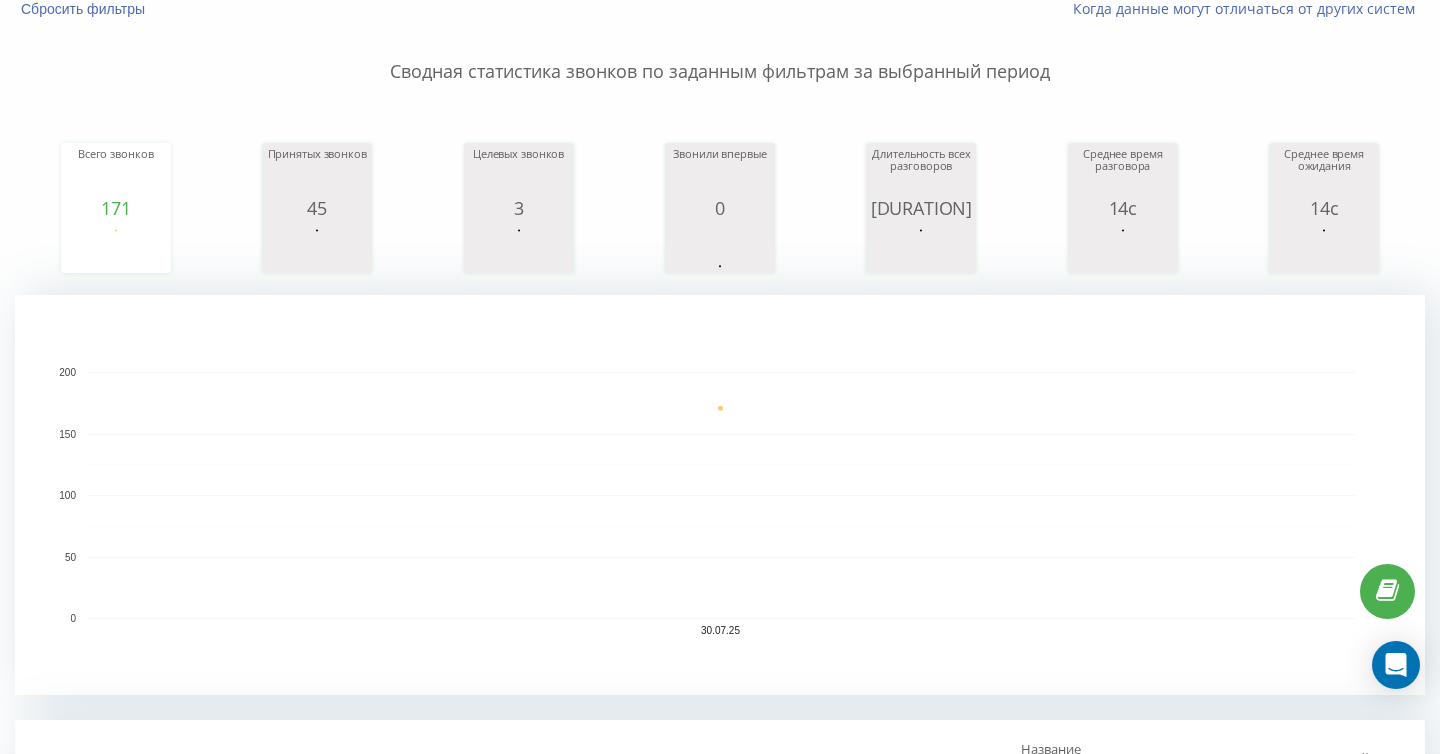 scroll, scrollTop: 0, scrollLeft: 0, axis: both 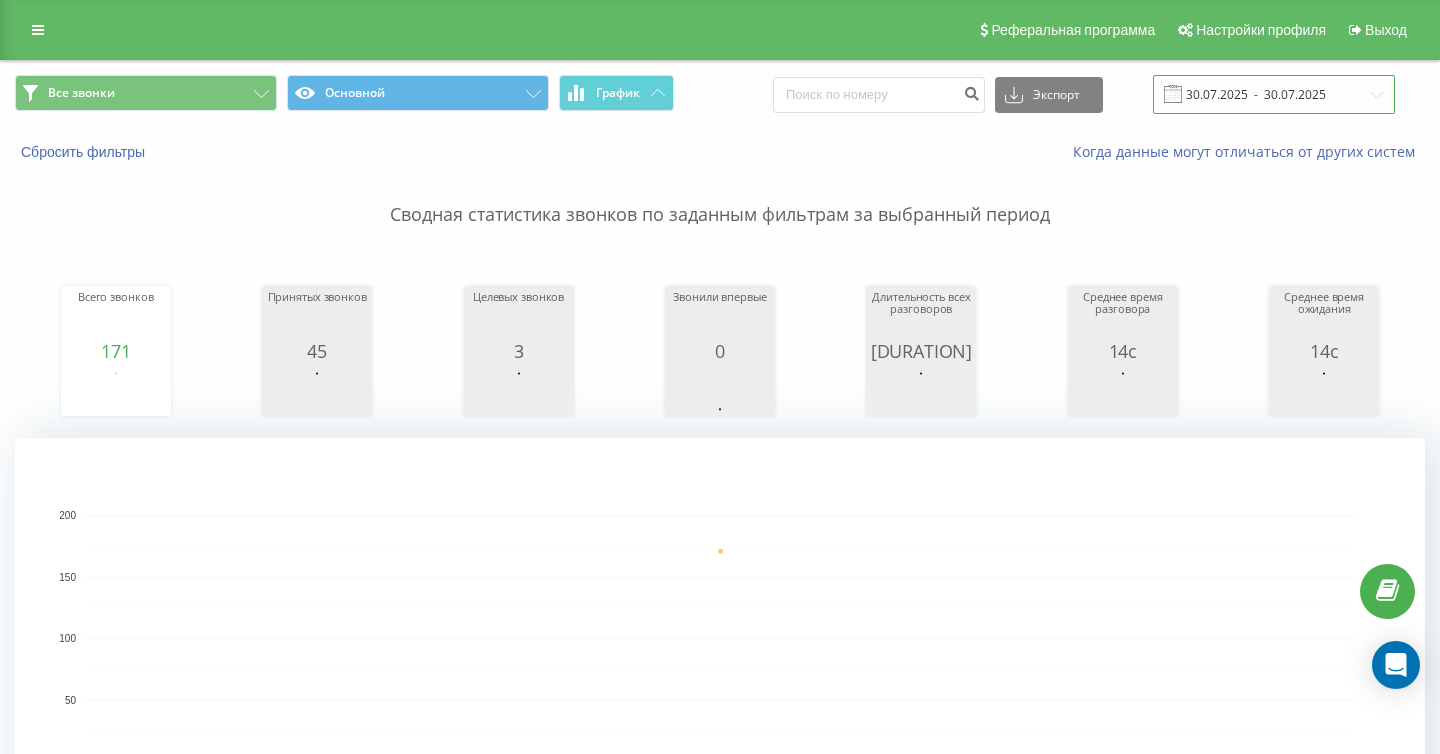 click on "30.07.2025  -  30.07.2025" at bounding box center (1274, 94) 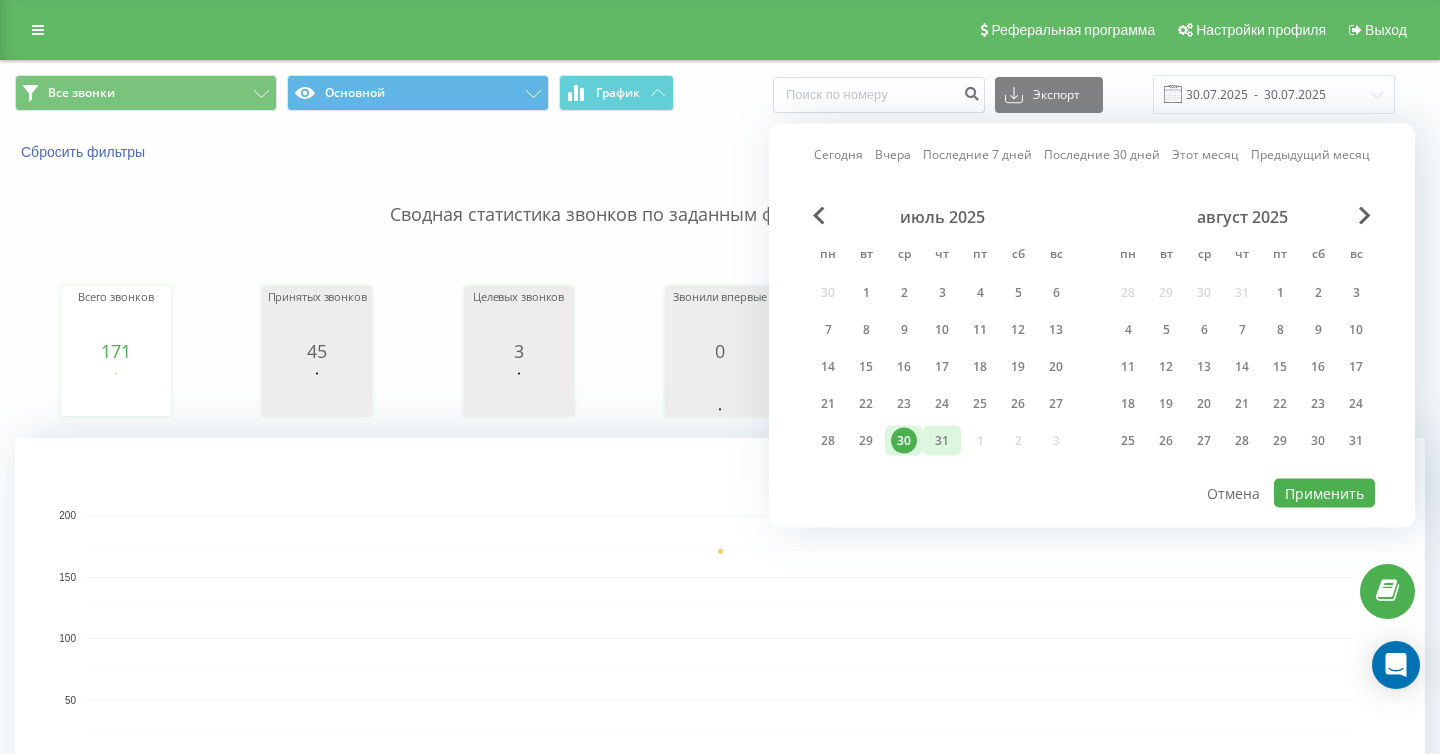click on "31" at bounding box center (942, 441) 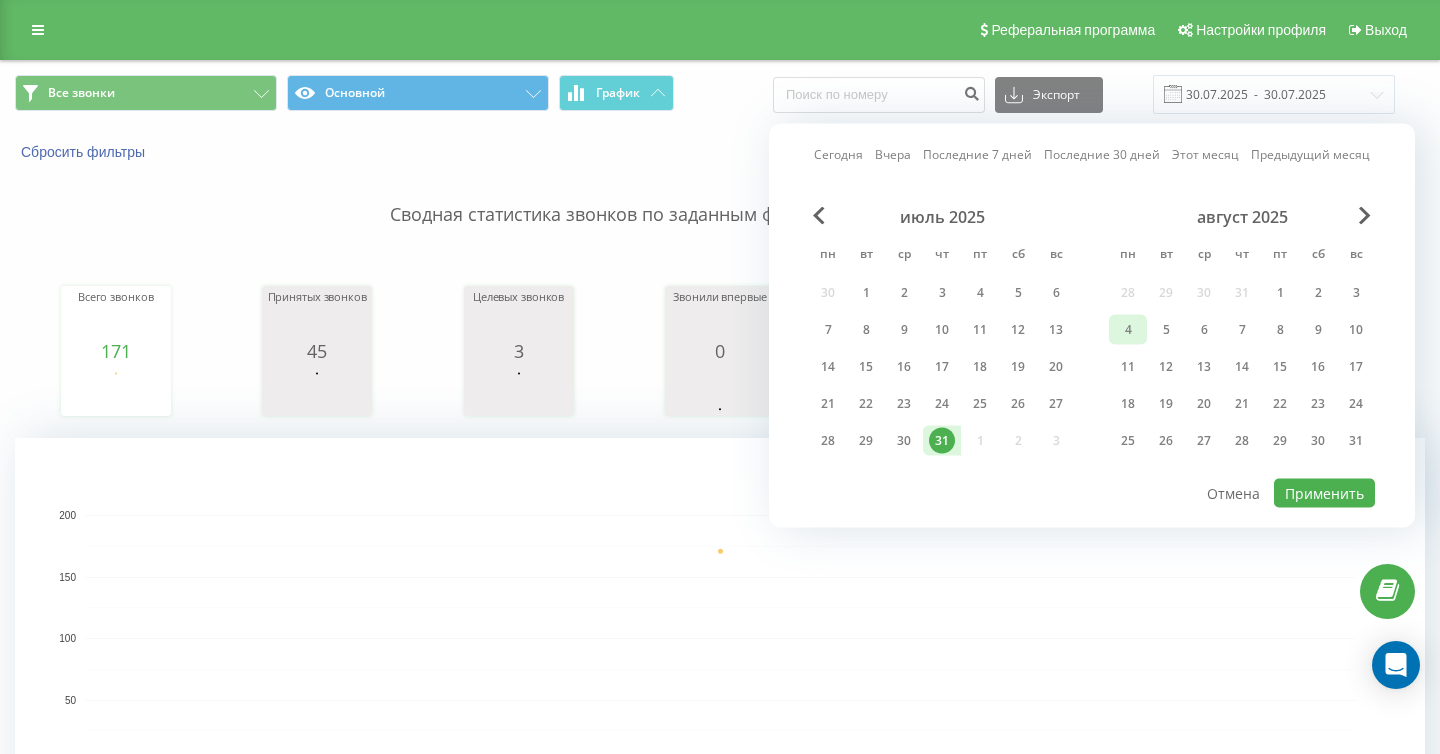 click on "4" at bounding box center (1128, 330) 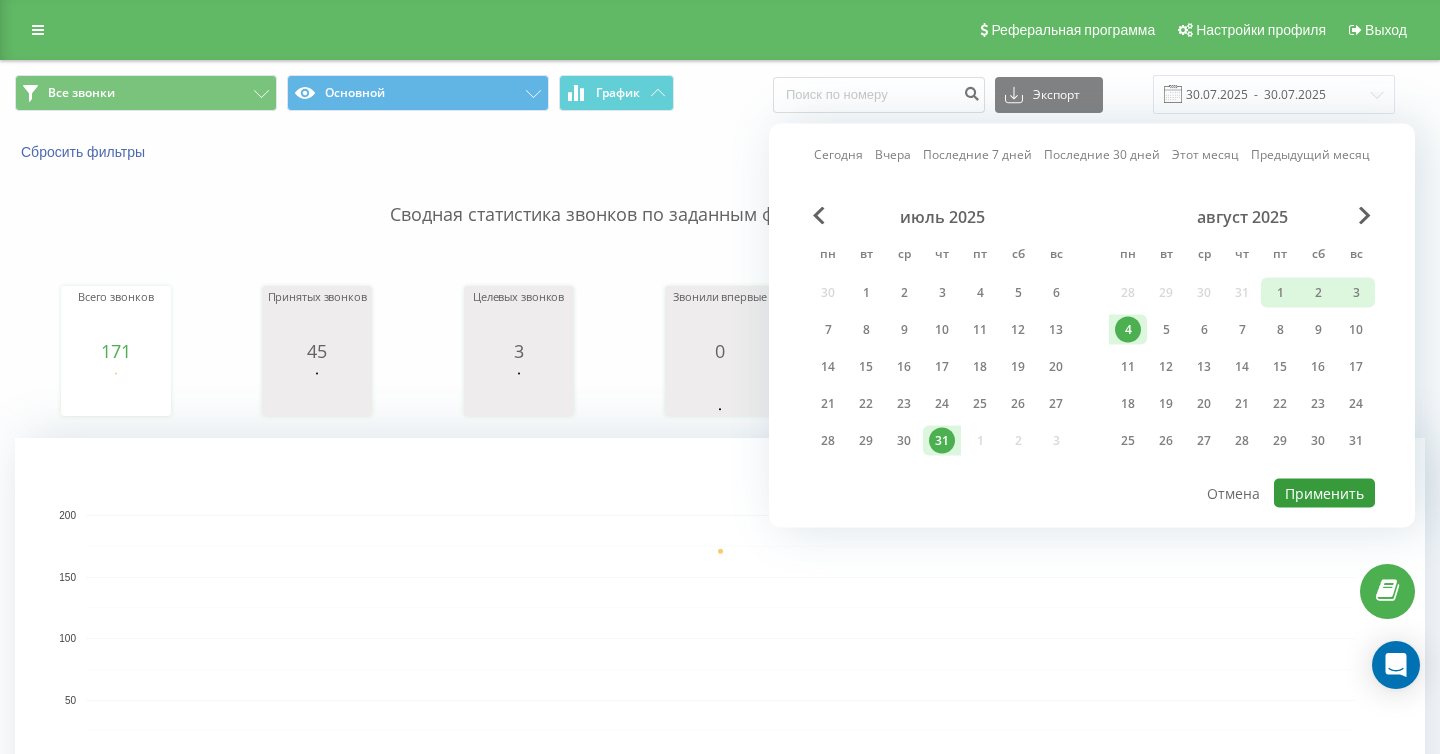 click on "Применить" at bounding box center (1324, 493) 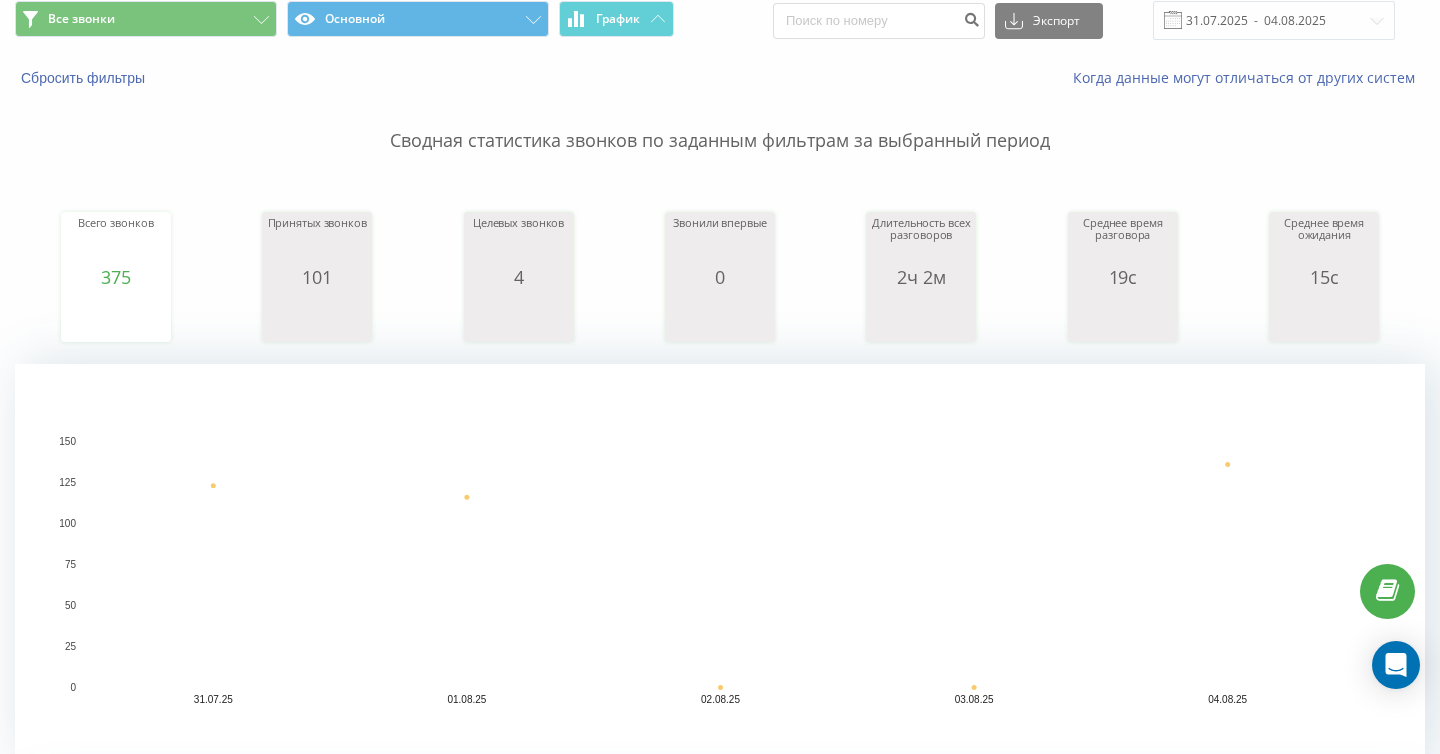 scroll, scrollTop: 0, scrollLeft: 0, axis: both 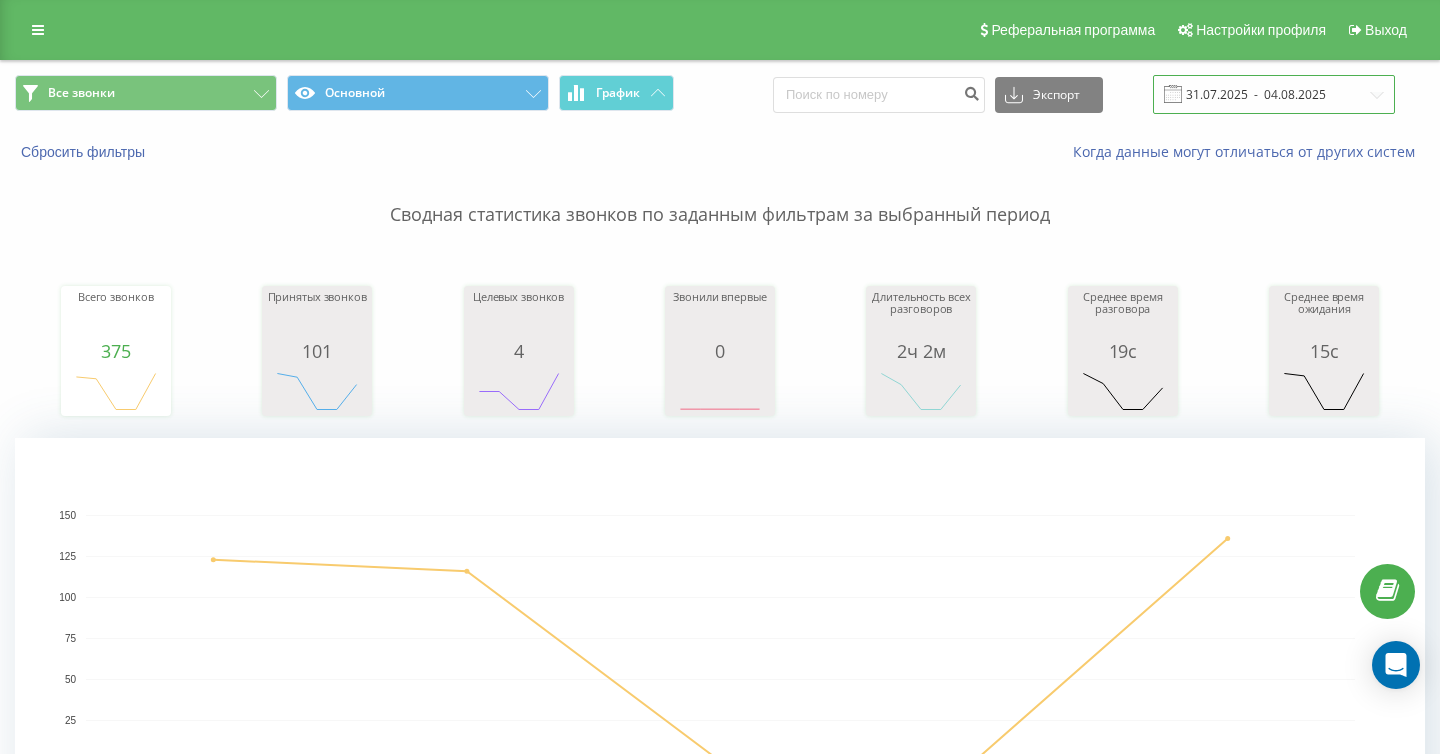 click on "31.07.2025  -  04.08.2025" at bounding box center (1274, 94) 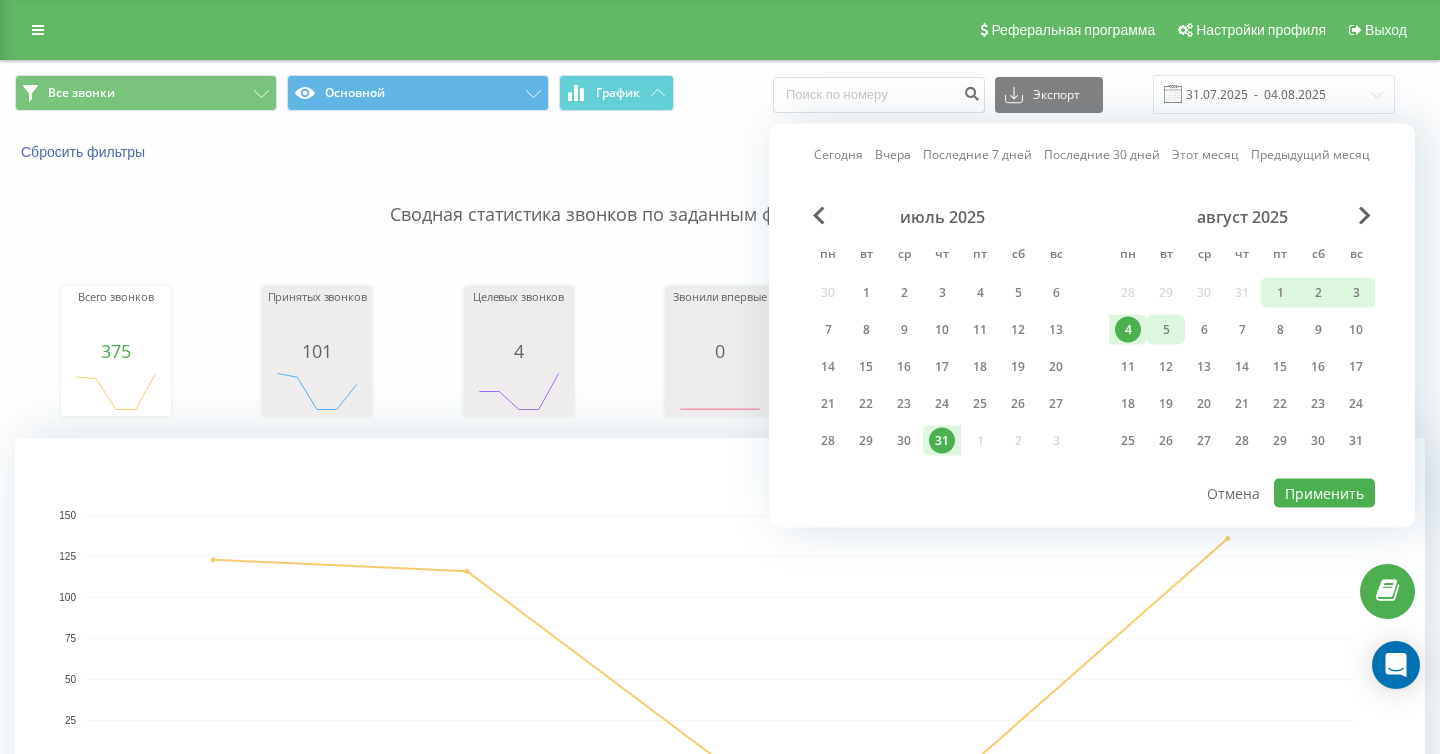 click on "5" at bounding box center [1166, 330] 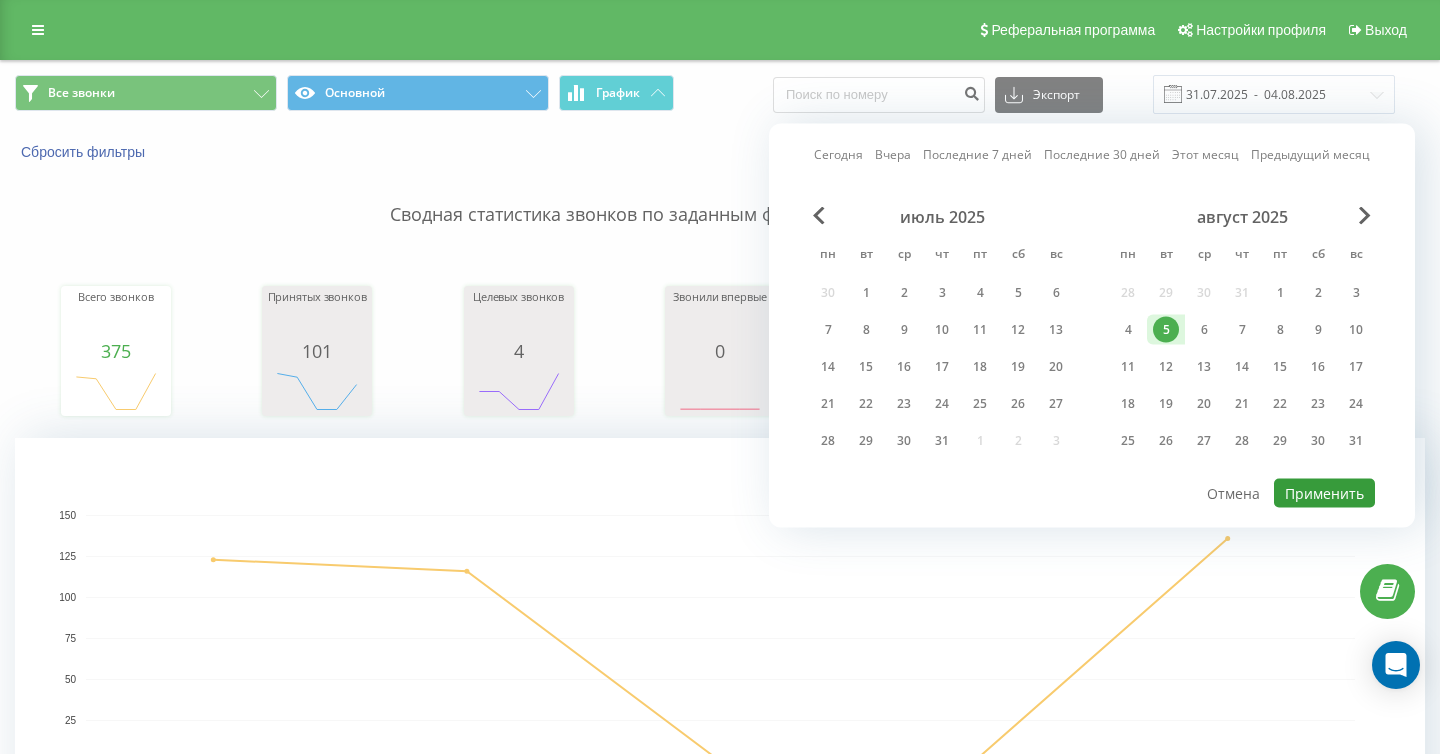 click on "Применить" at bounding box center [1324, 493] 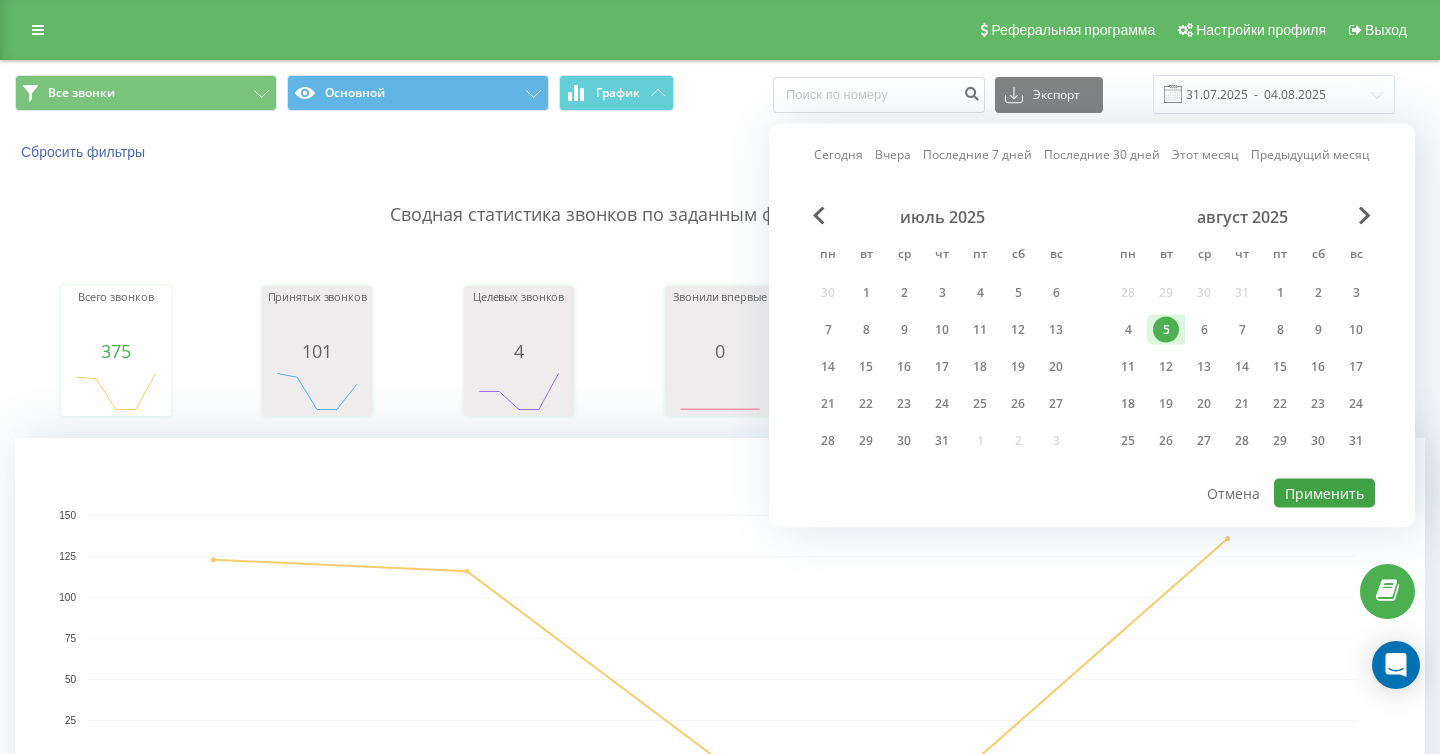 type on "05.08.2025  -  05.08.2025" 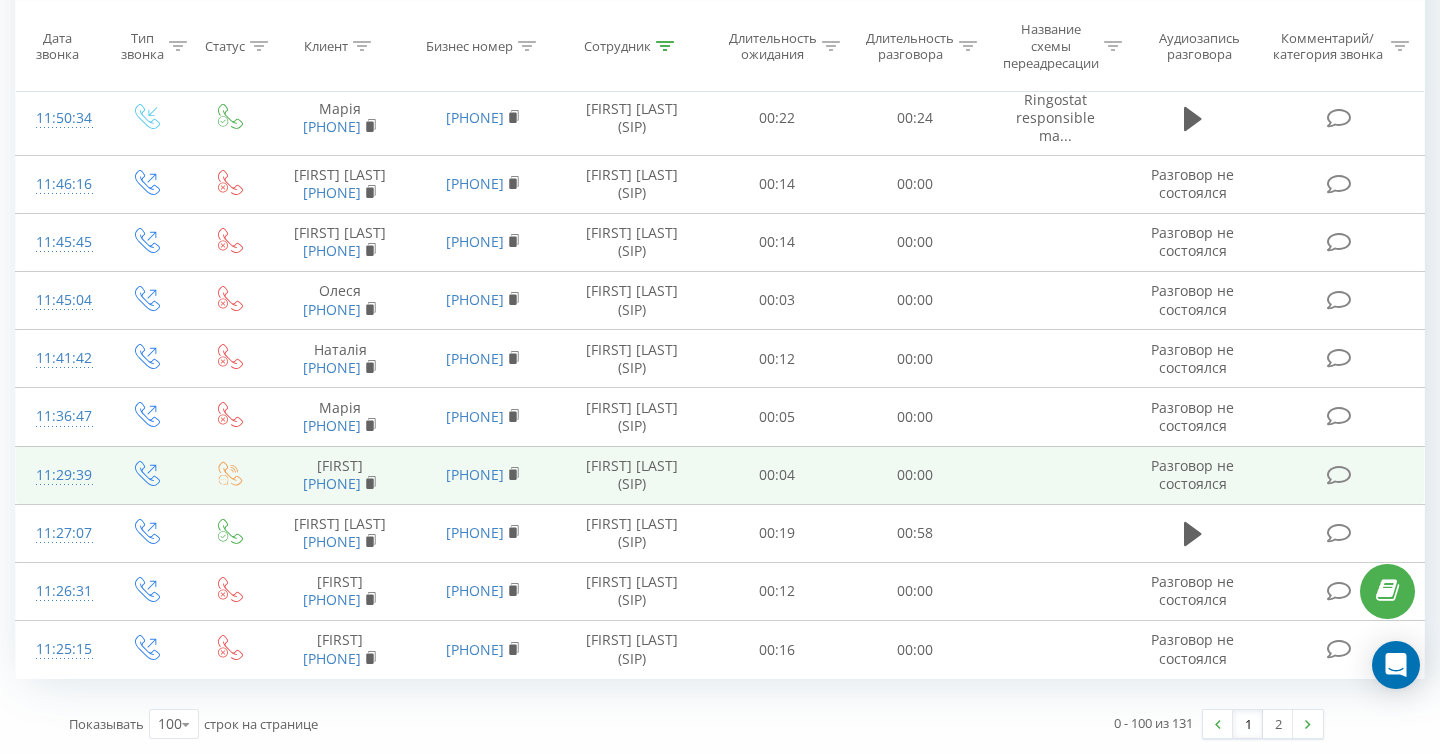 scroll, scrollTop: 8137, scrollLeft: 0, axis: vertical 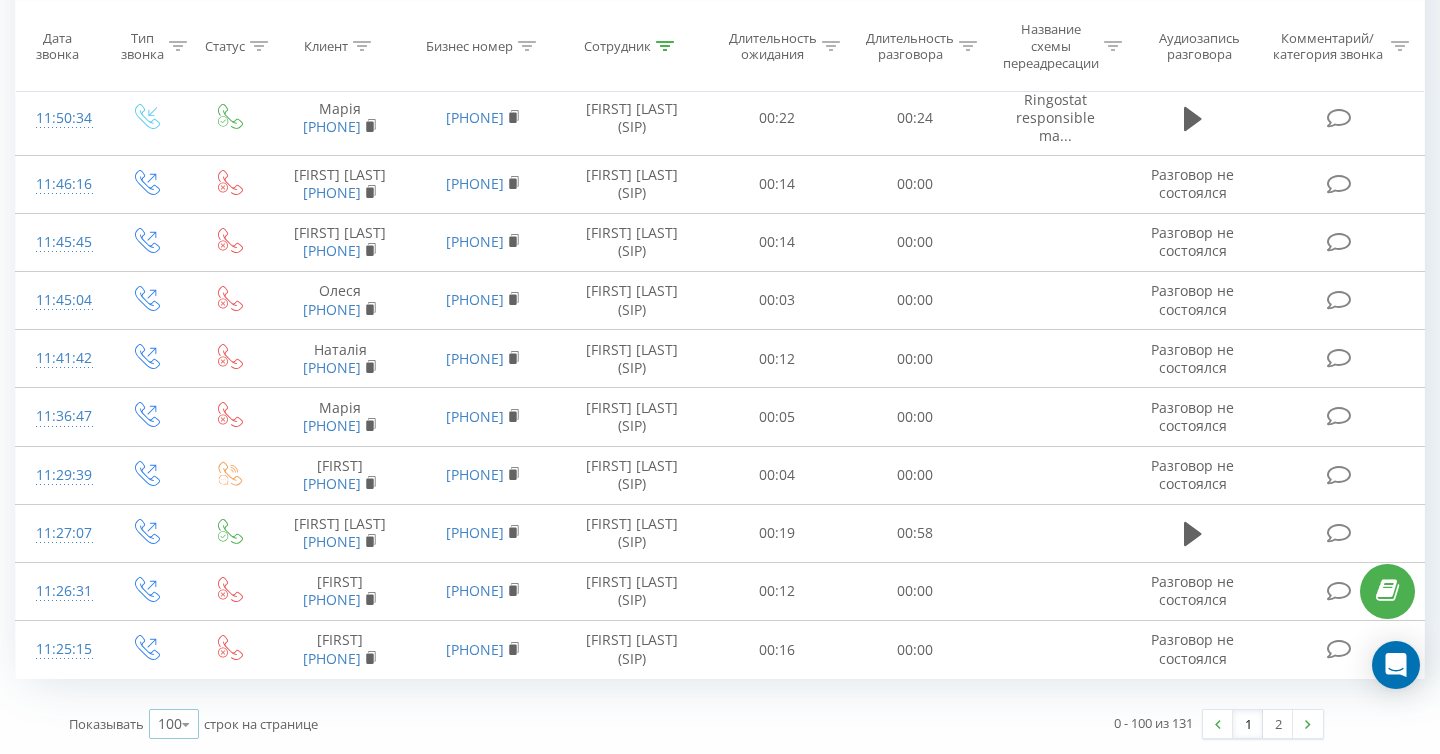 click at bounding box center [186, 724] 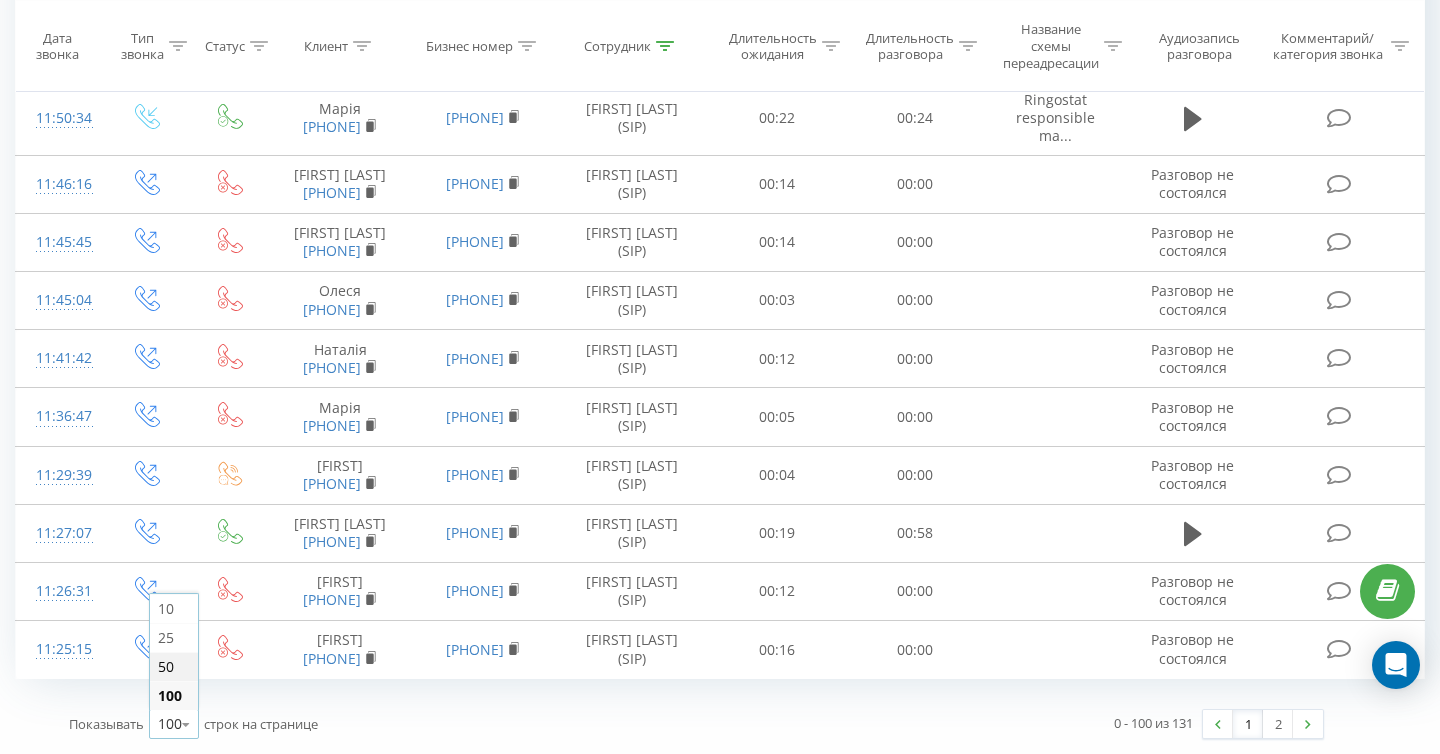 click on "50" at bounding box center [174, 666] 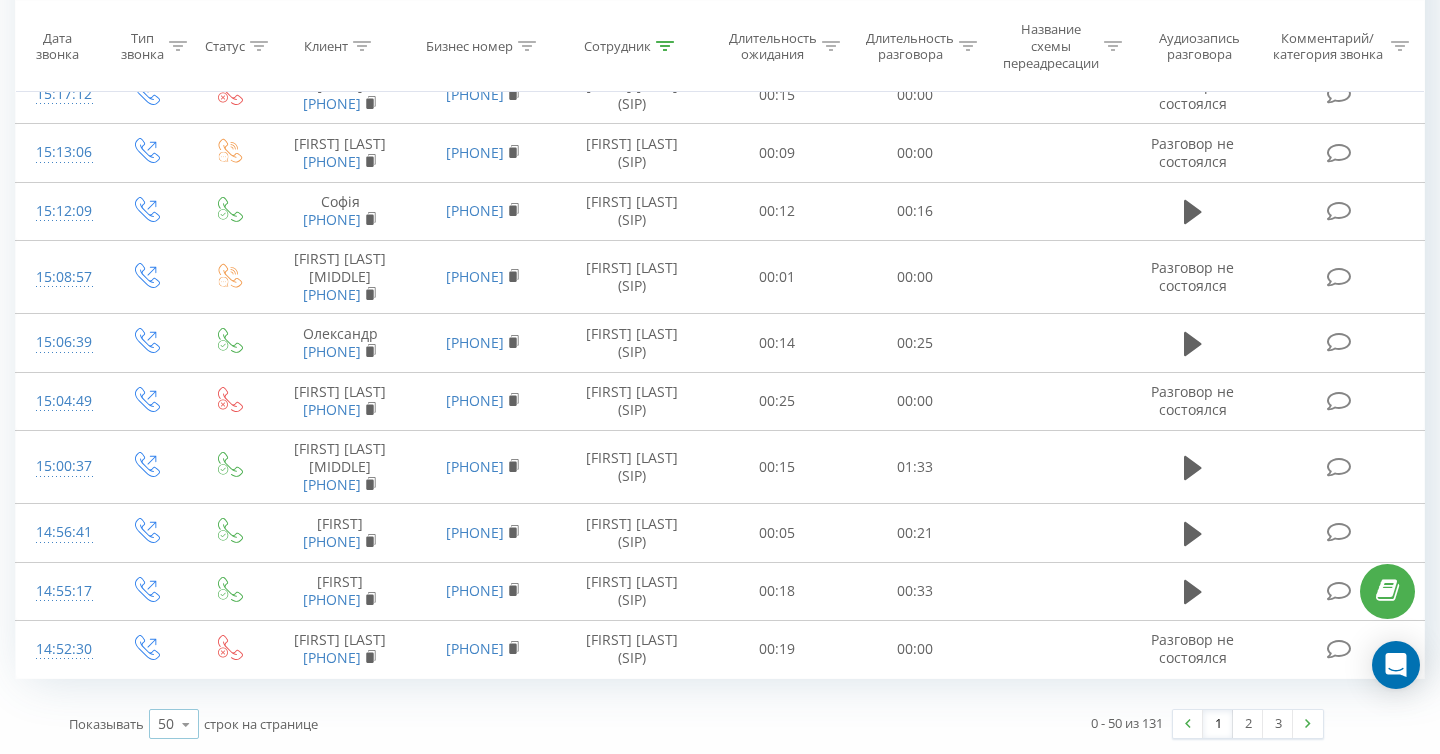 scroll, scrollTop: 4270, scrollLeft: 0, axis: vertical 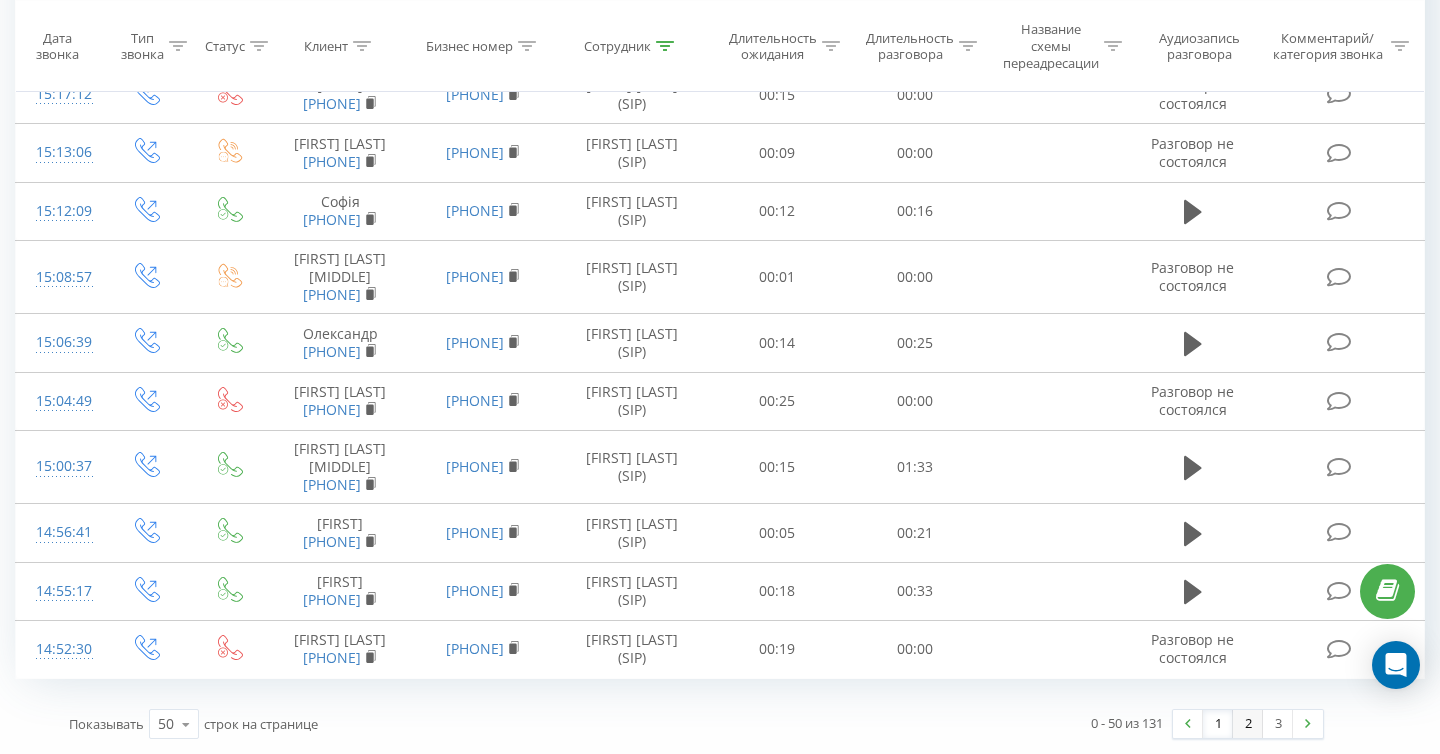 click on "2" at bounding box center [1248, 724] 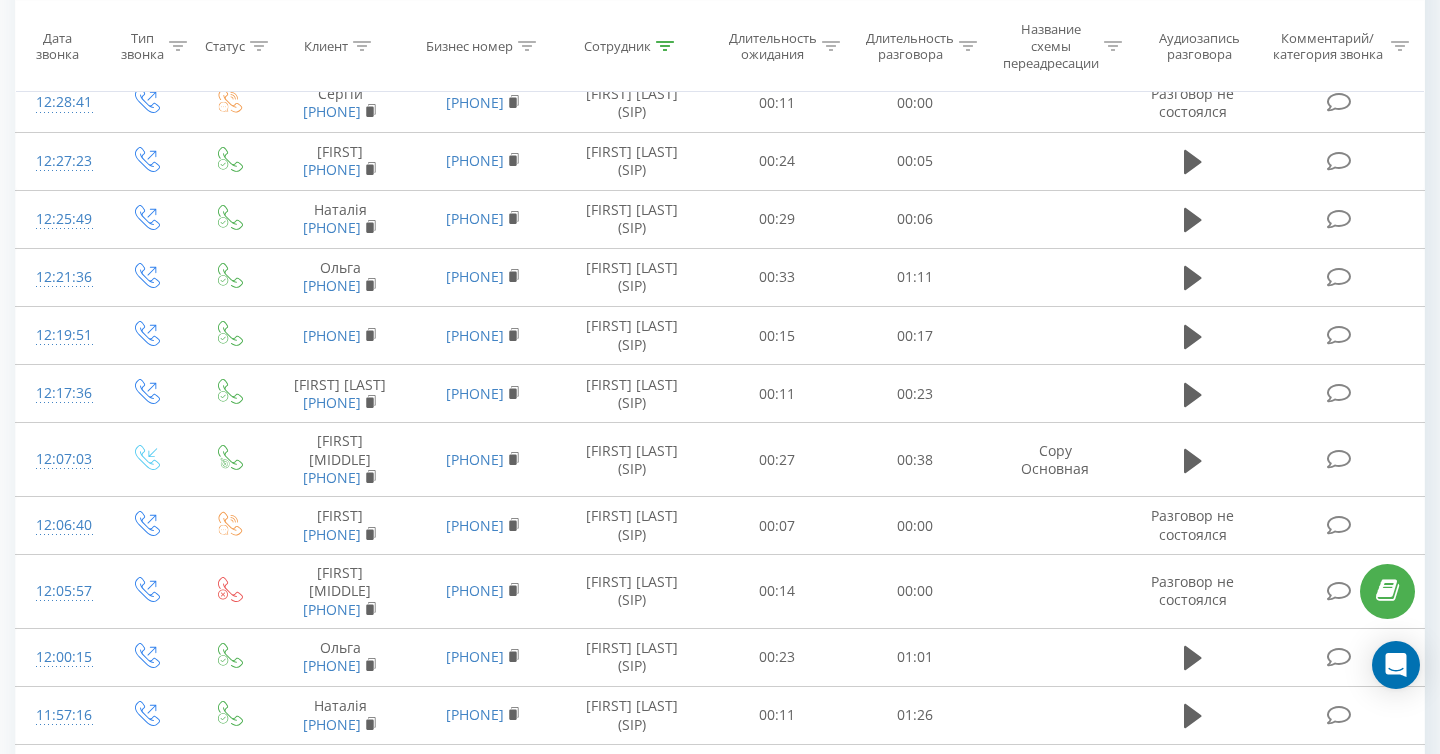 scroll, scrollTop: 4185, scrollLeft: 0, axis: vertical 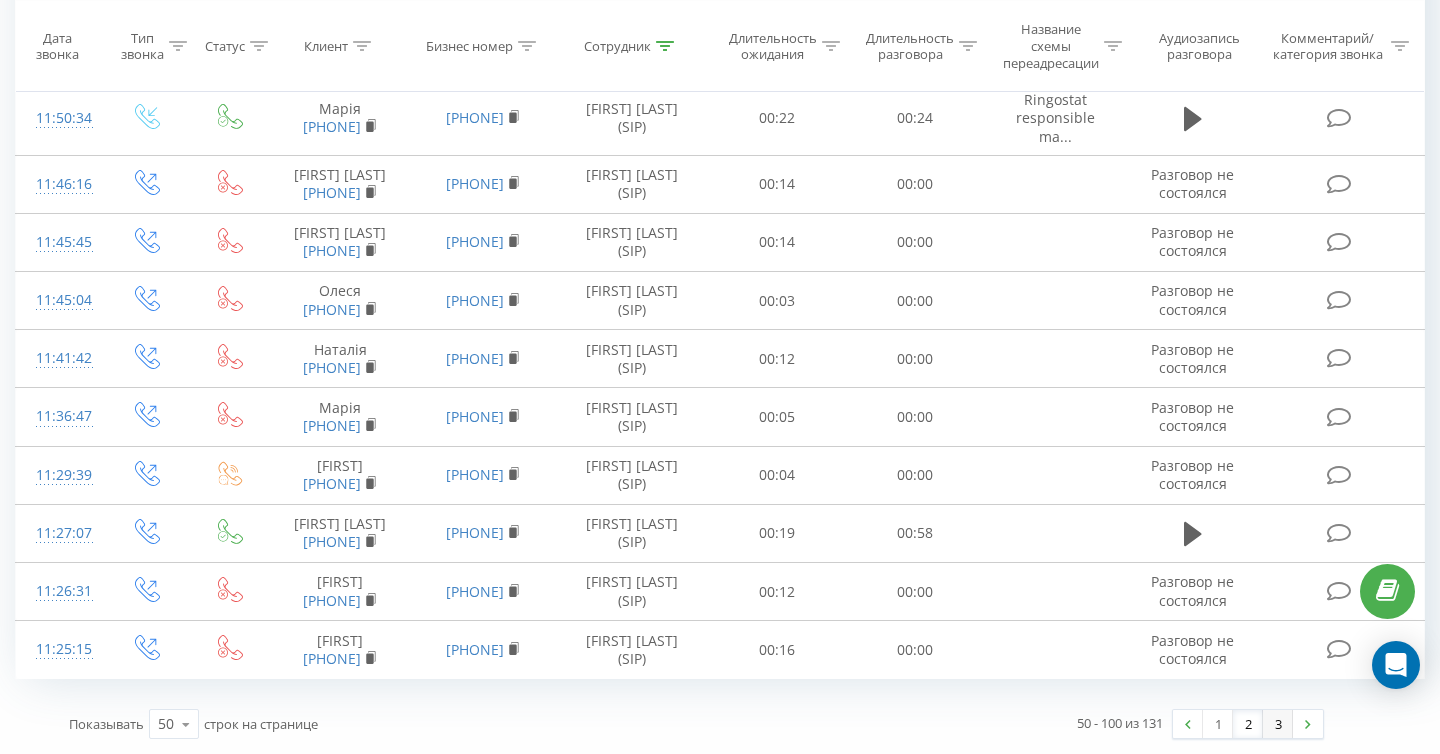 click on "3" at bounding box center (1278, 724) 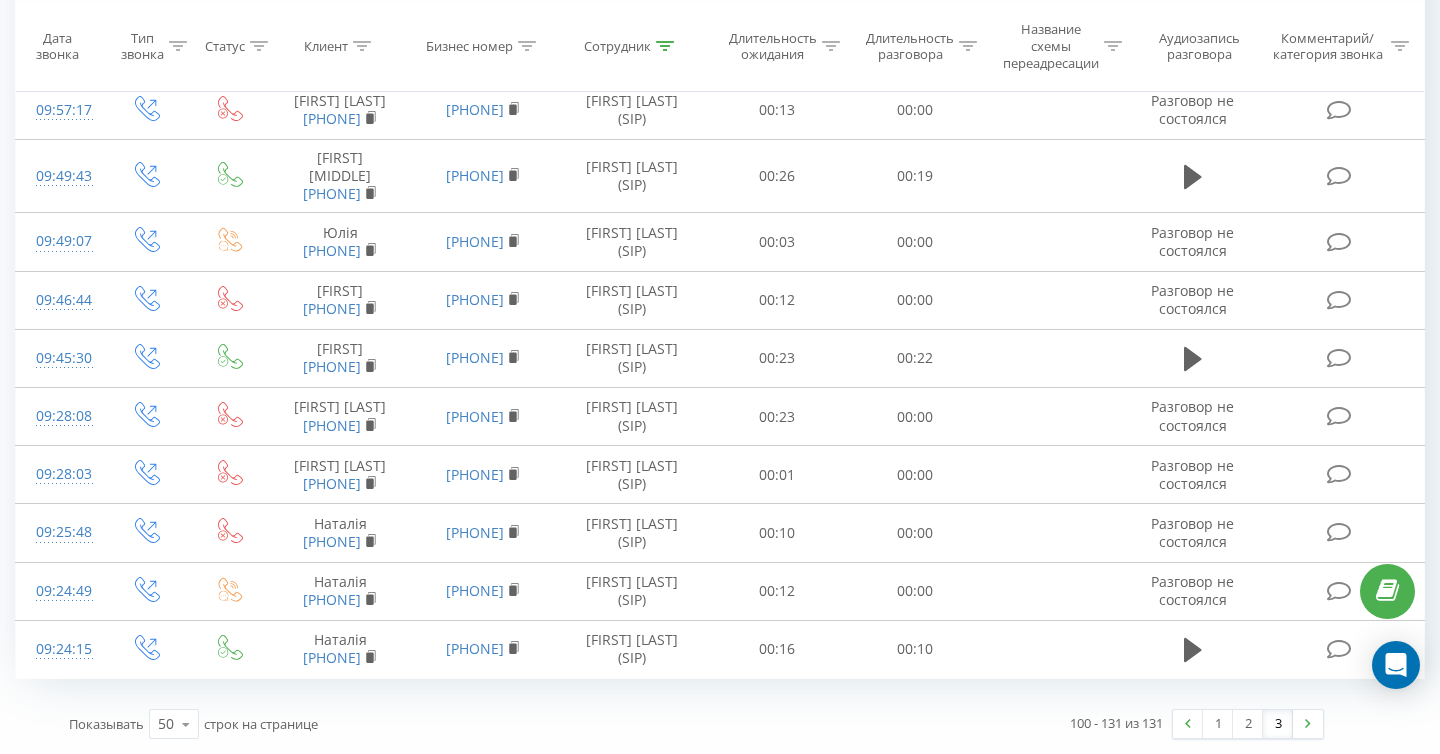 scroll, scrollTop: 2672, scrollLeft: 0, axis: vertical 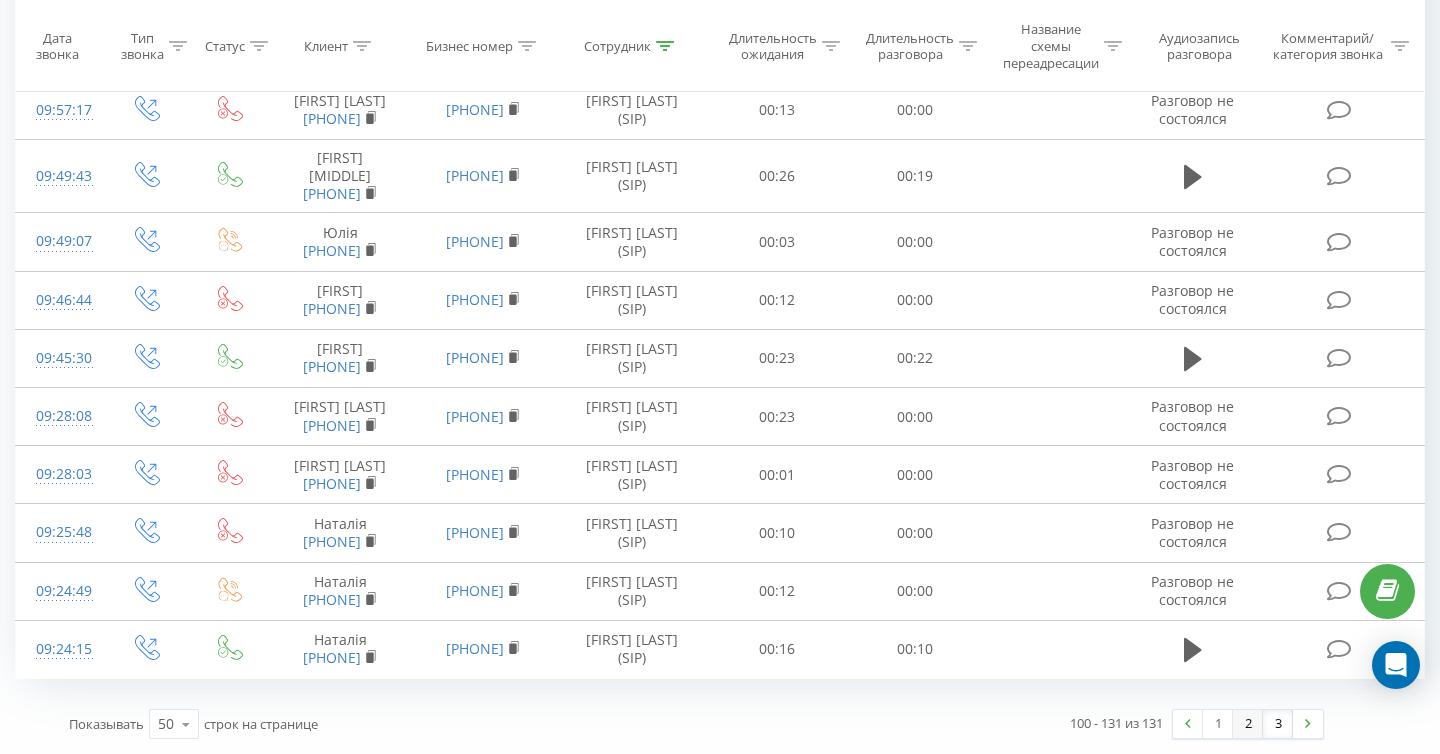 click on "2" at bounding box center [1248, 724] 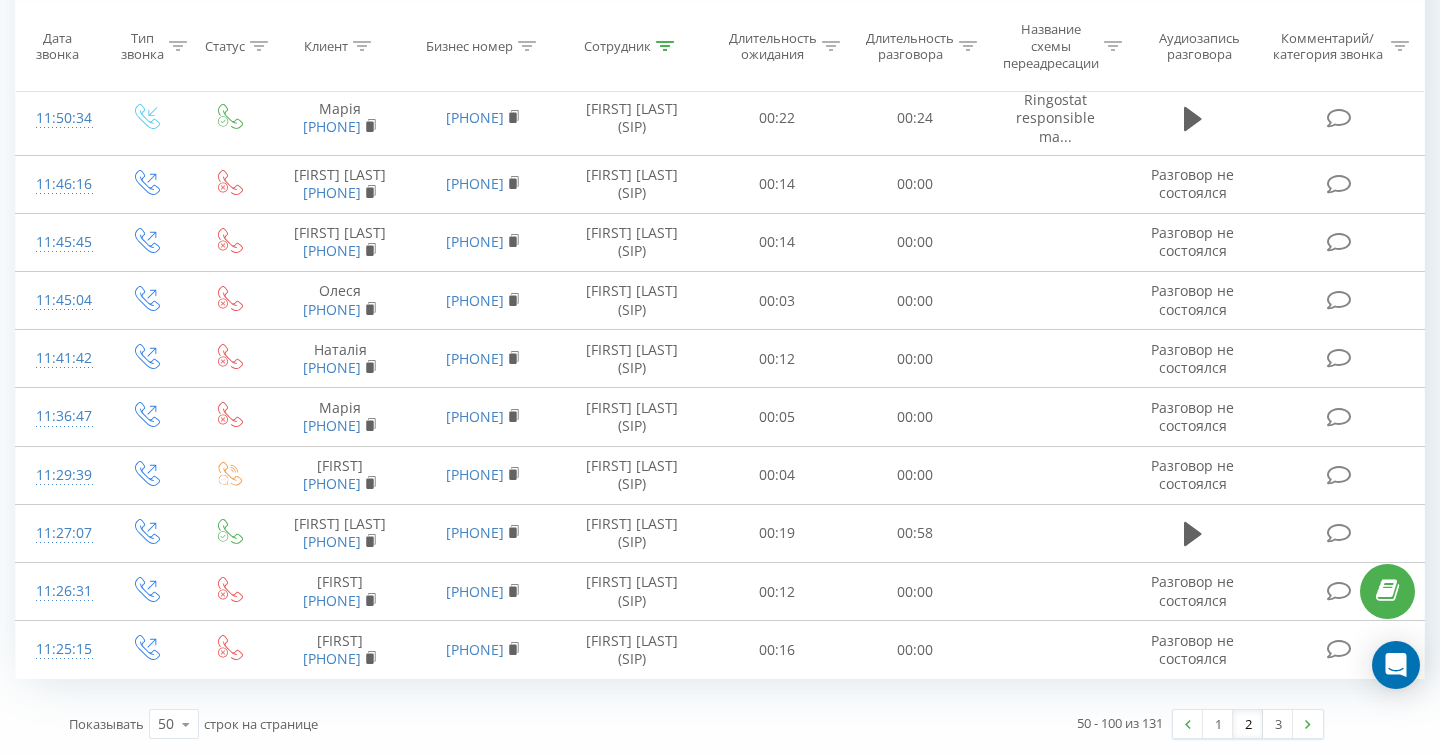 scroll, scrollTop: 4185, scrollLeft: 0, axis: vertical 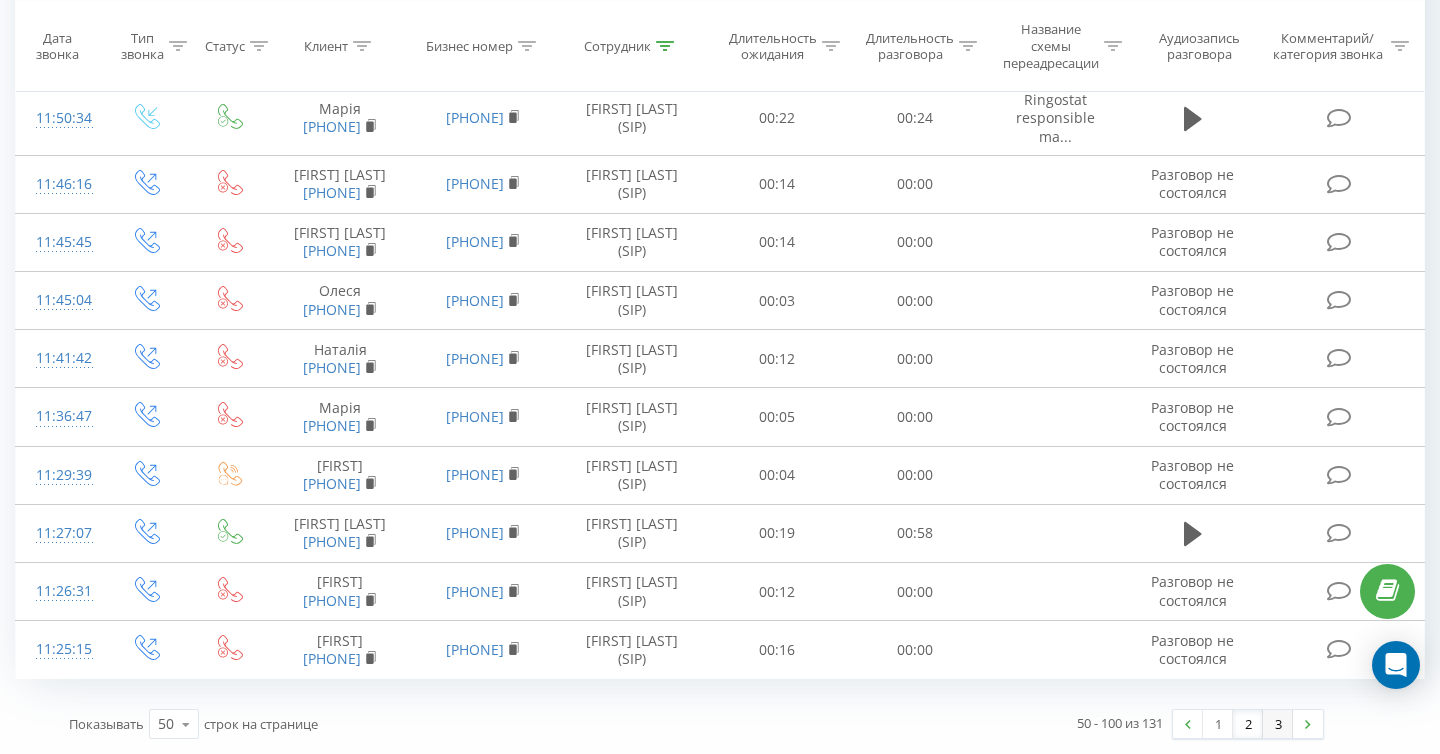 click on "3" at bounding box center (1278, 724) 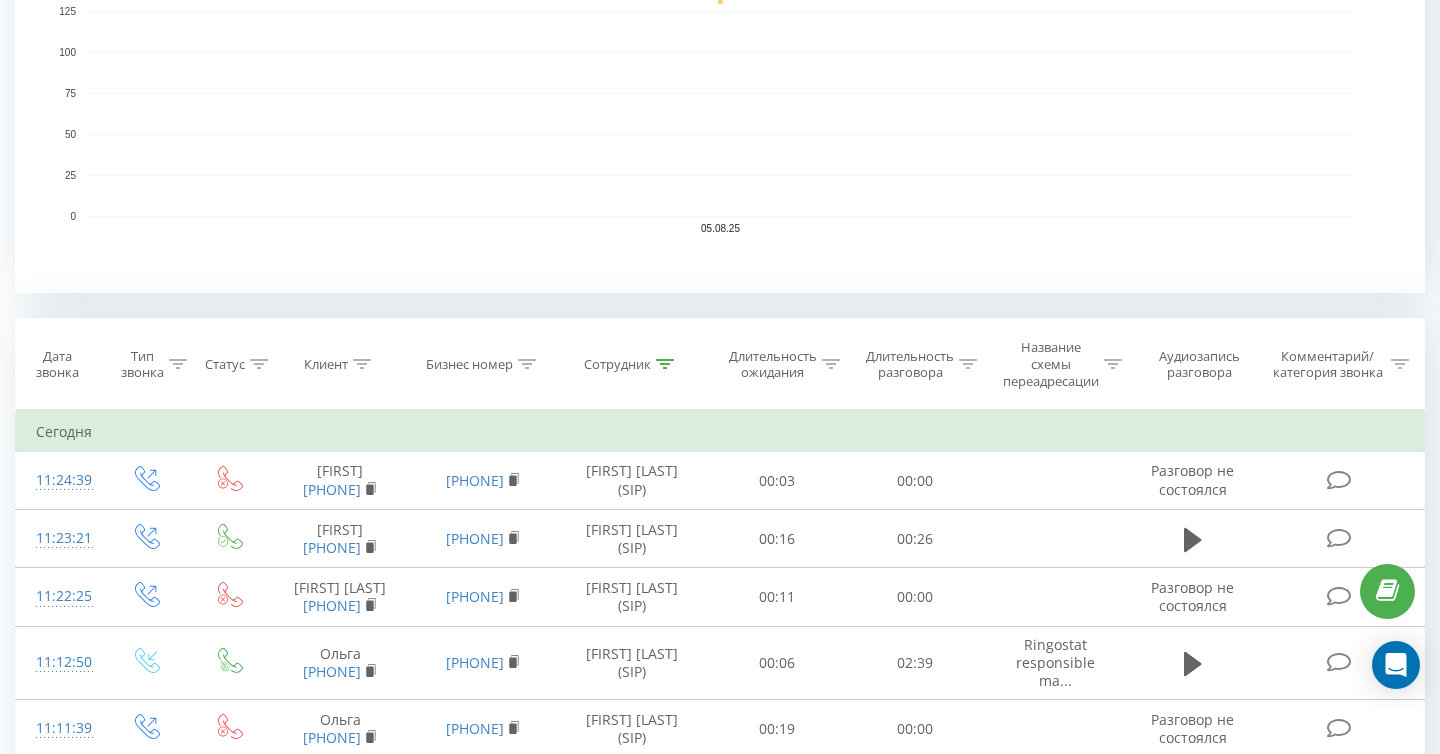 scroll, scrollTop: 0, scrollLeft: 0, axis: both 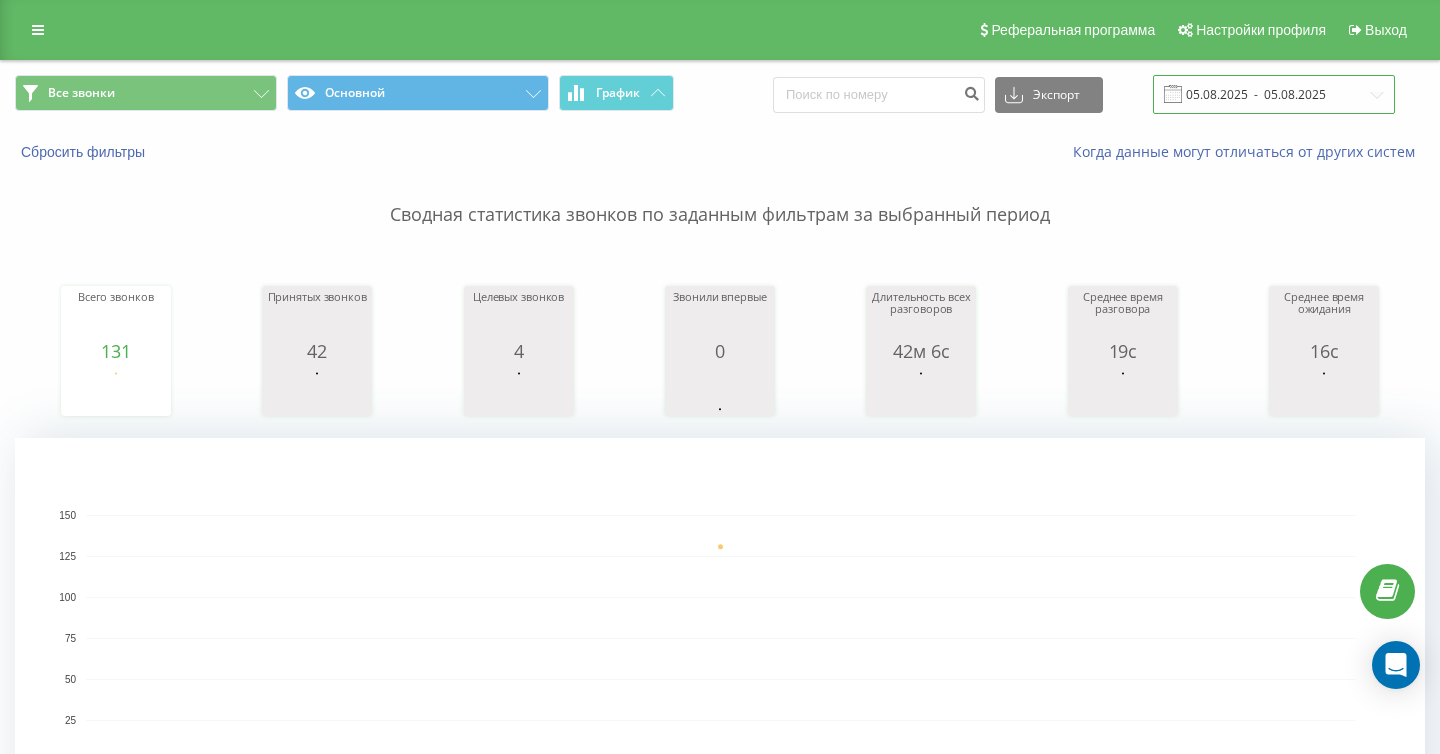 click on "05.08.2025  -  05.08.2025" at bounding box center [1274, 94] 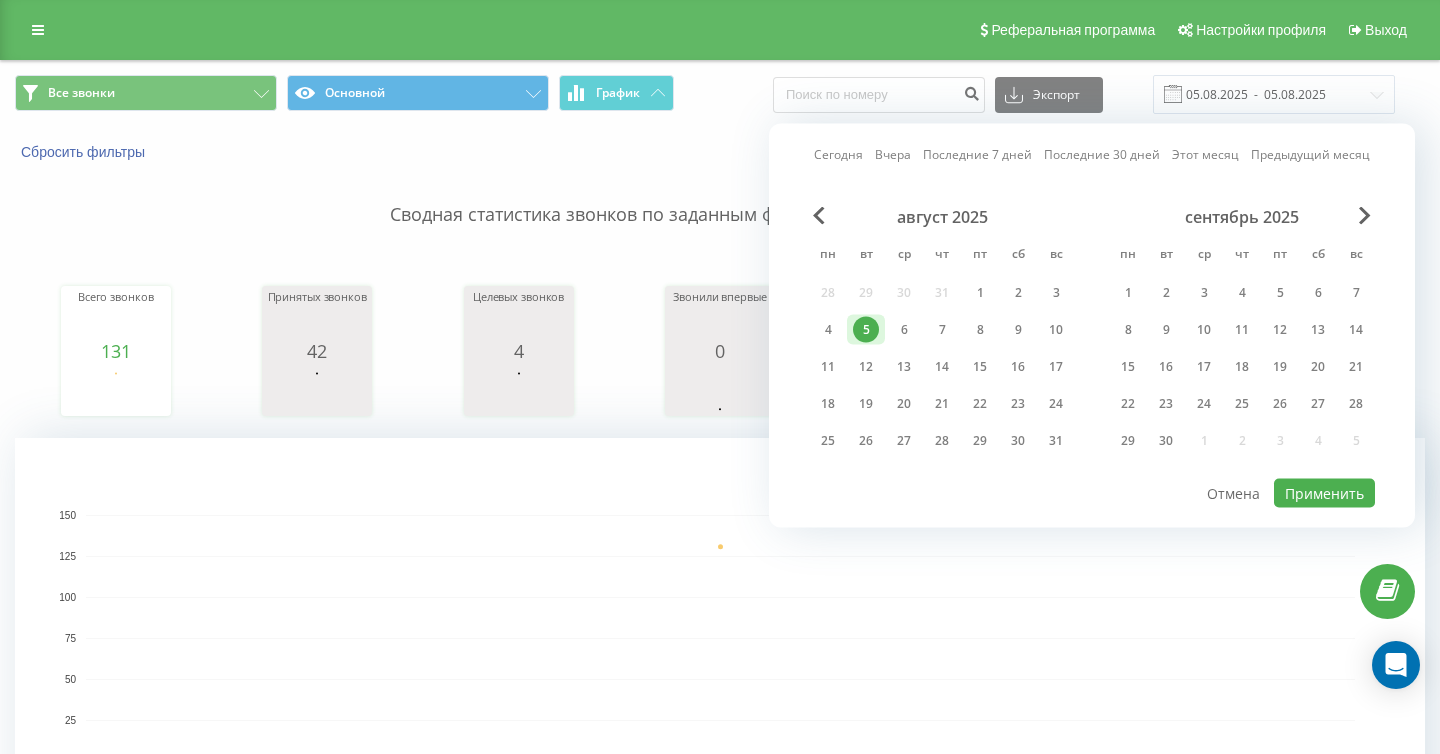 click on "Сегодня Вчера Последние 7 дней Последние 30 дней Этот месяц Предыдущий месяц август 2025 пн вт ср чт пт сб вс 28 29 30 31 1 2 3 4 5 6 7 8 9 10 11 12 13 14 15 16 17 18 19 20 21 22 23 24 25 26 27 28 29 30 31 сентябрь 2025 пн вт ср чт пт сб вс 1 2 3 4 5 6 7 8 9 10 11 12 13 14 15 16 17 18 19 20 21 22 23 24 25 26 27 28 29 30 1 2 3 4 5 Применить Отмена" at bounding box center [1092, 326] 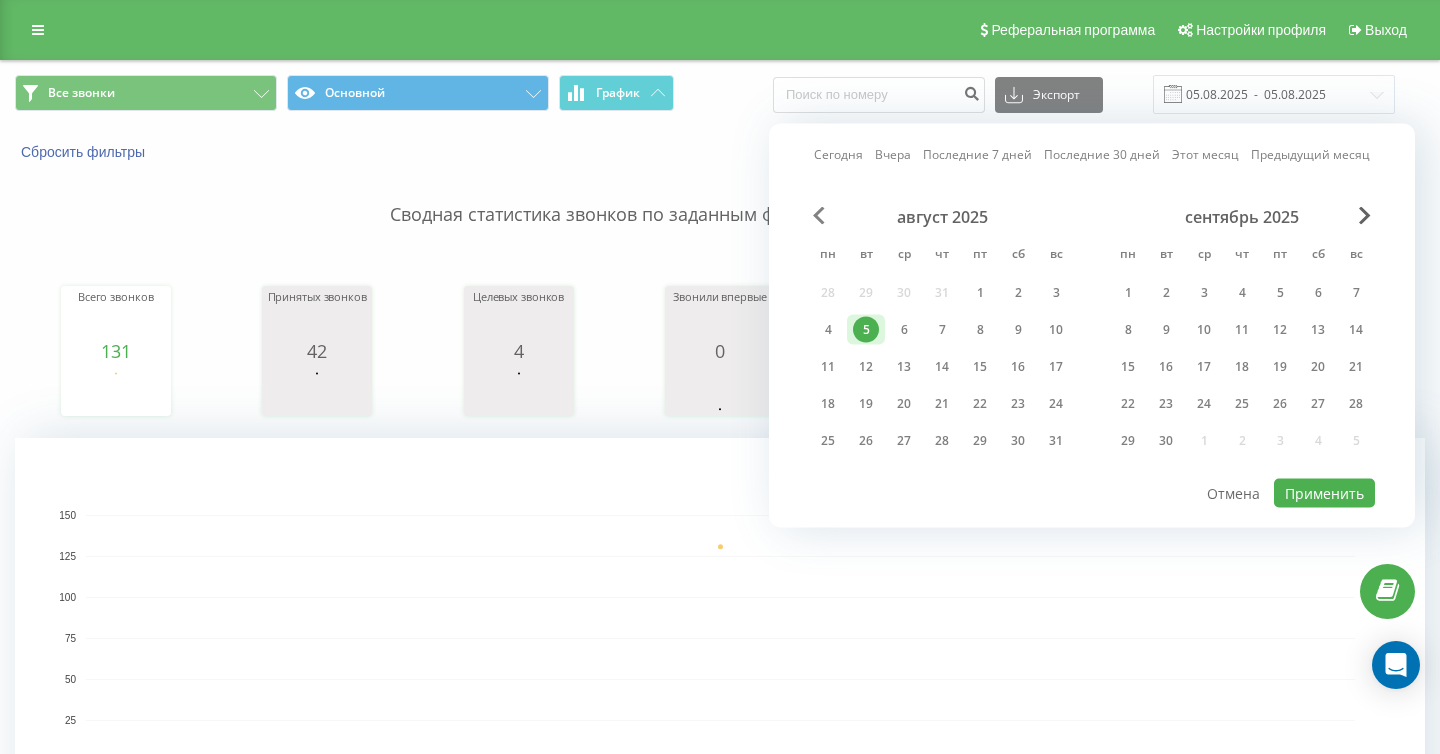 click at bounding box center (819, 216) 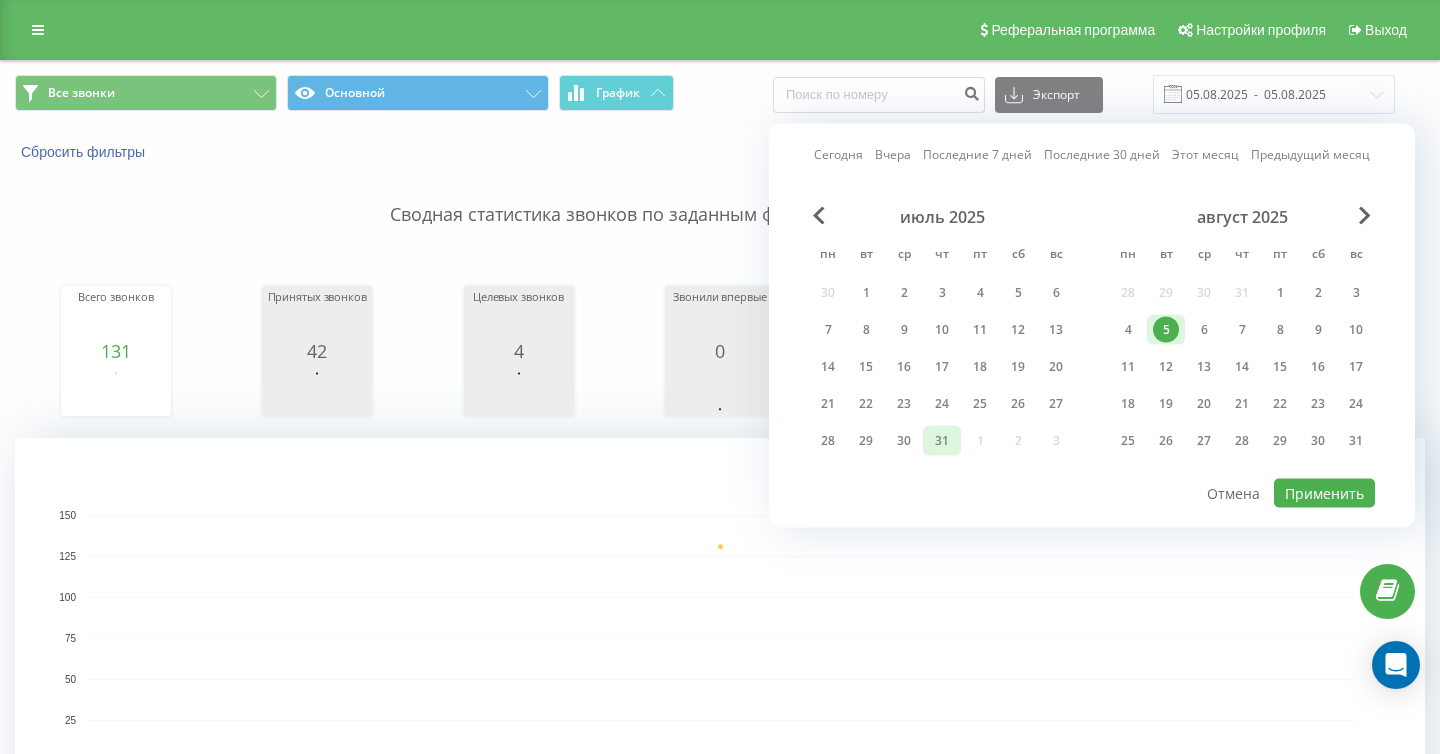 click on "31" at bounding box center (942, 441) 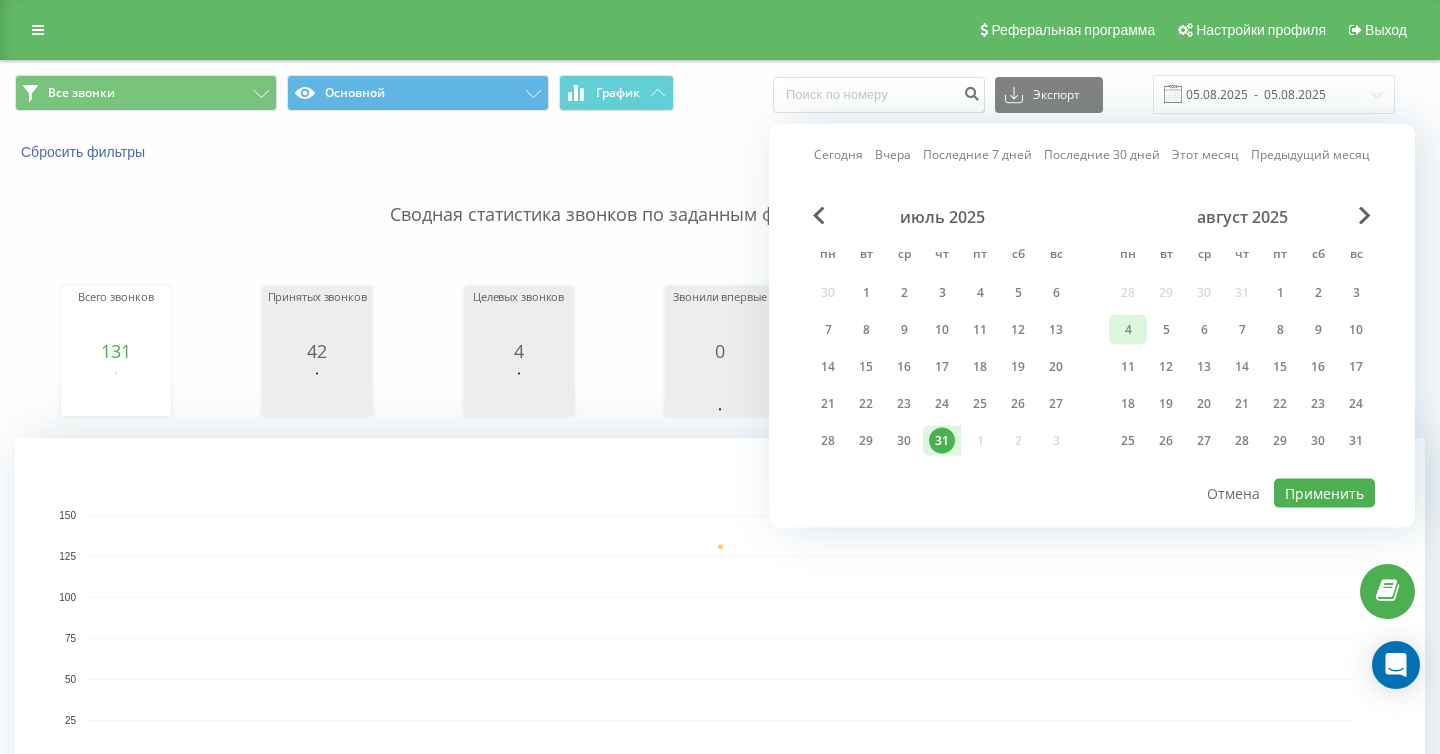 click on "4" at bounding box center (1128, 330) 